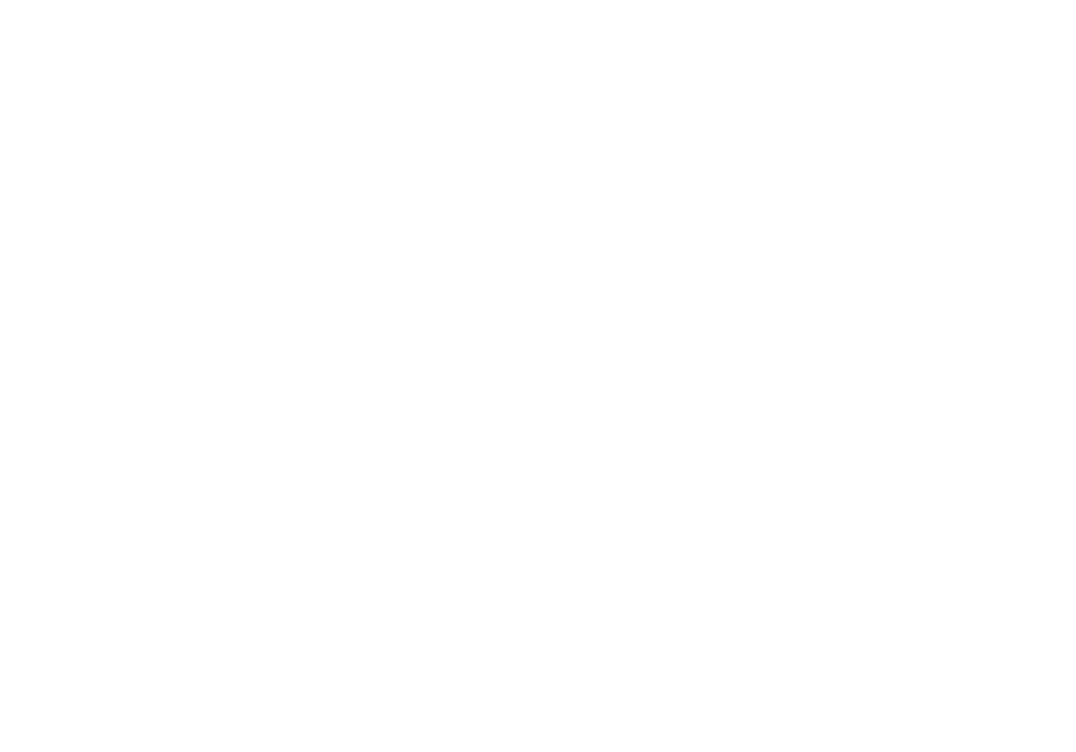 scroll, scrollTop: 0, scrollLeft: 0, axis: both 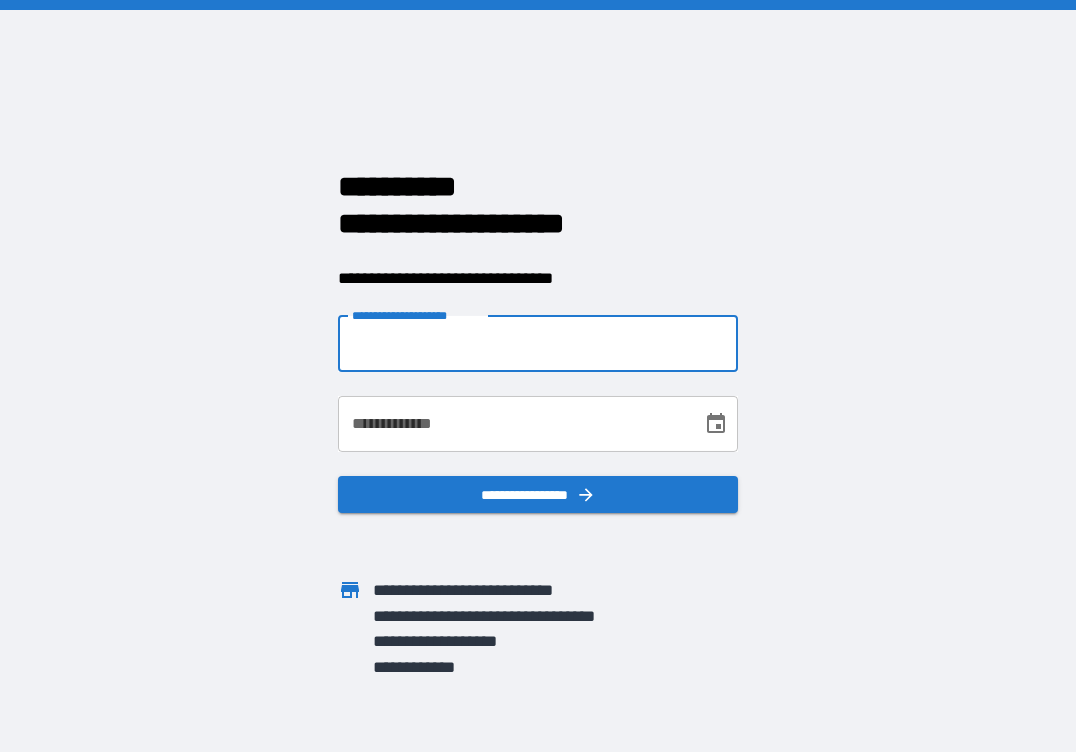 click on "**********" at bounding box center (538, 344) 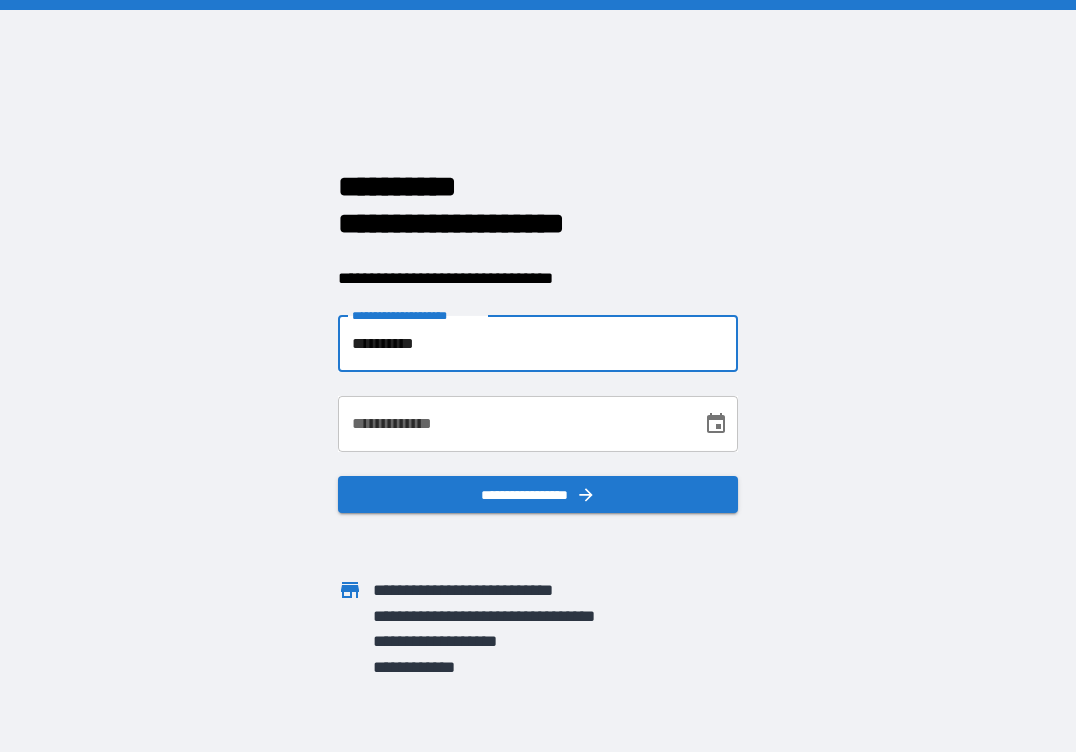 type on "**********" 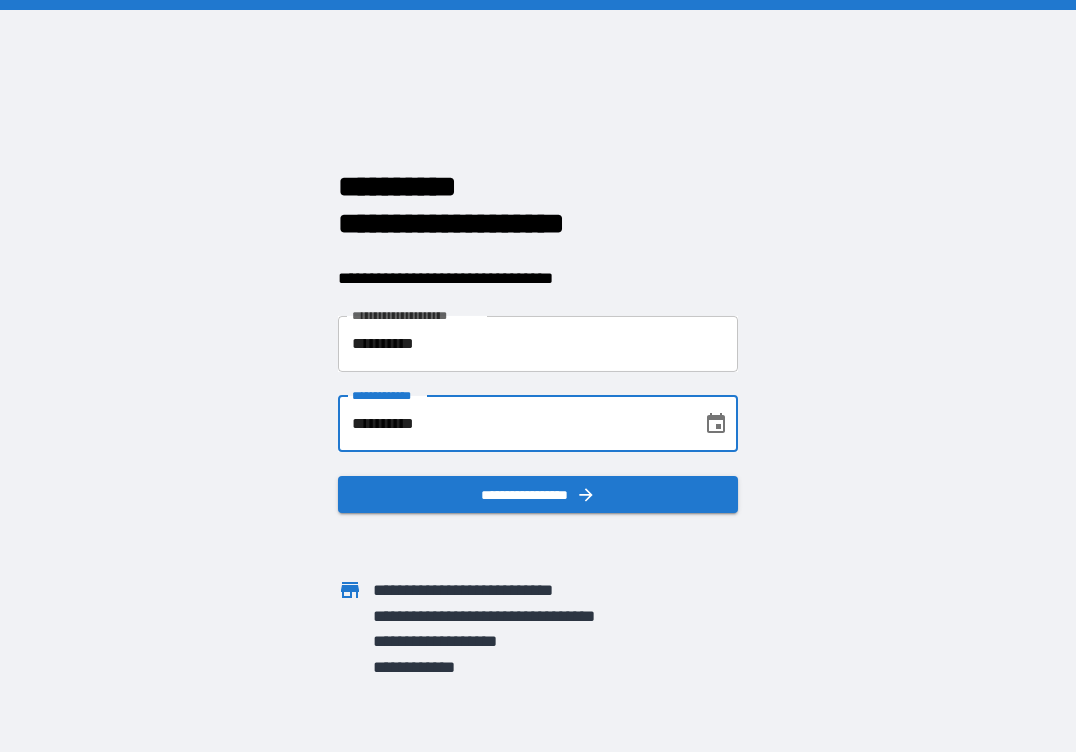 type on "**********" 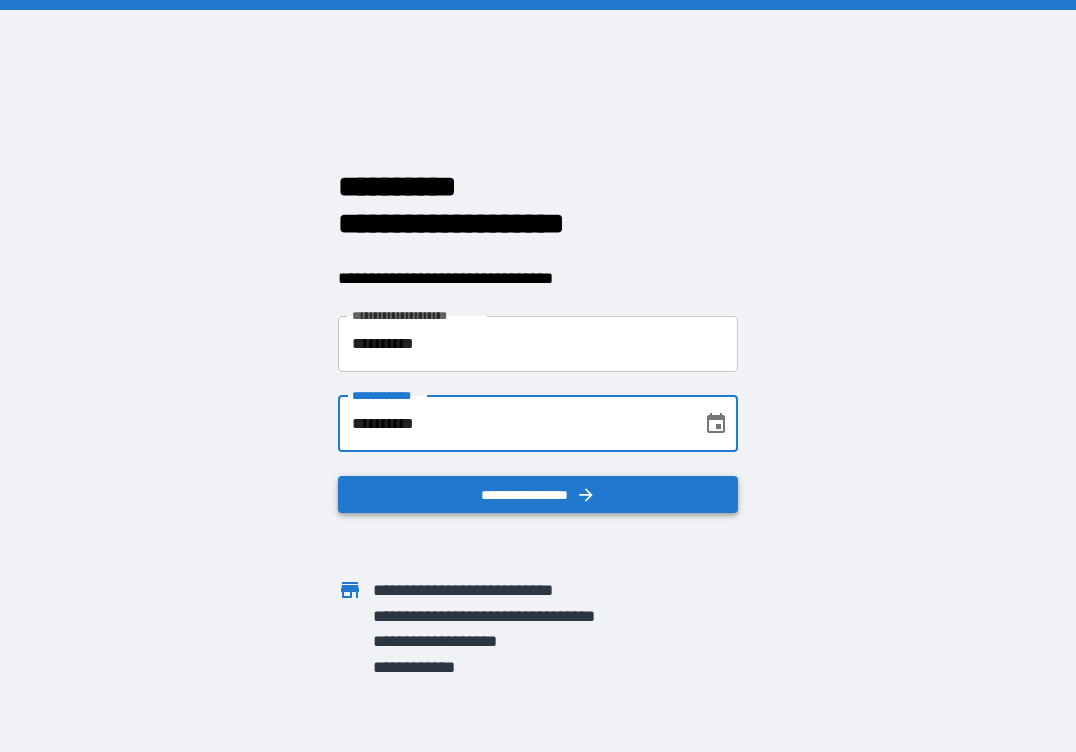 click on "**********" at bounding box center (538, 495) 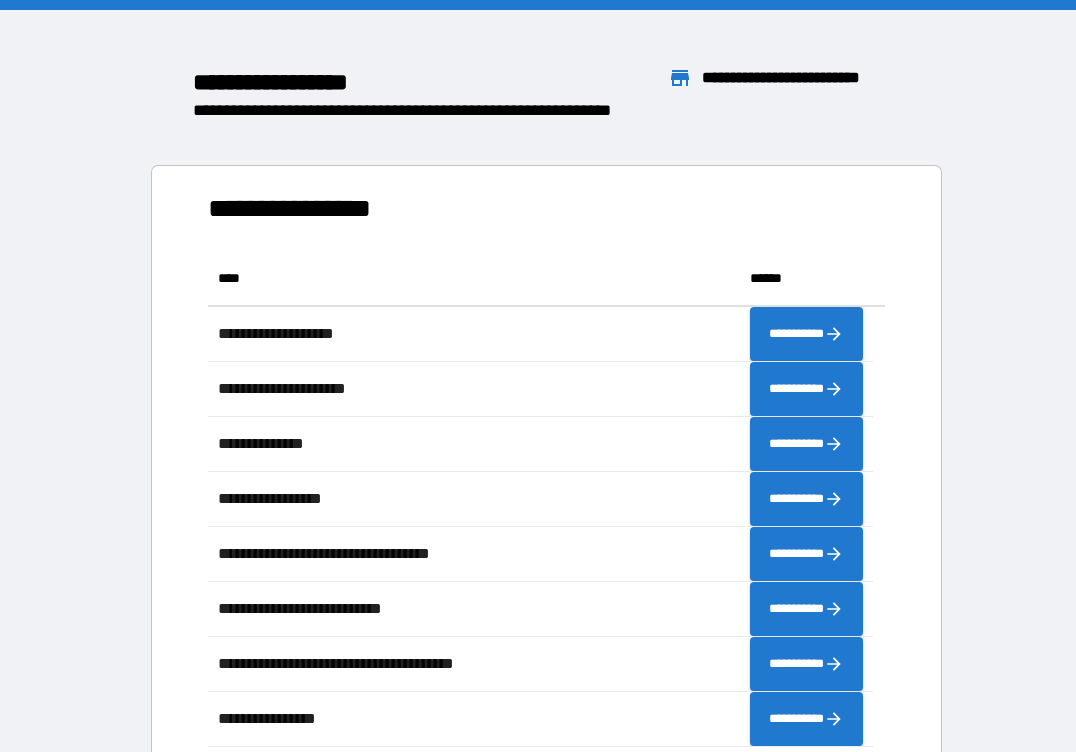 scroll, scrollTop: 16, scrollLeft: 16, axis: both 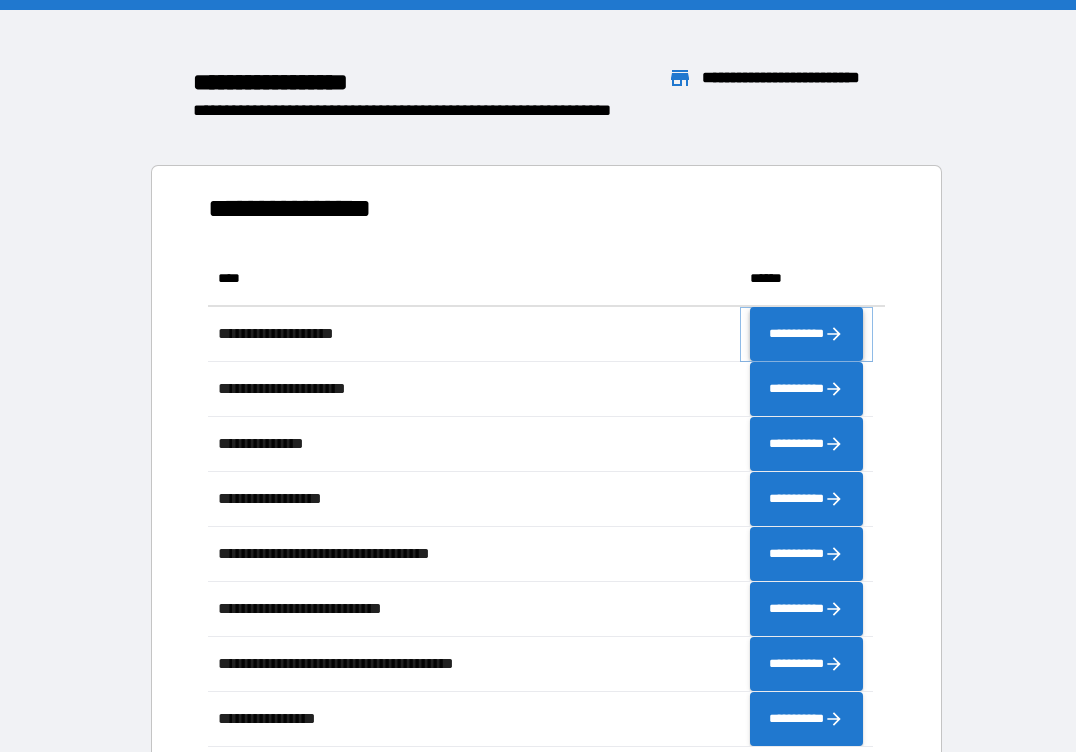 click on "**********" at bounding box center [806, 334] 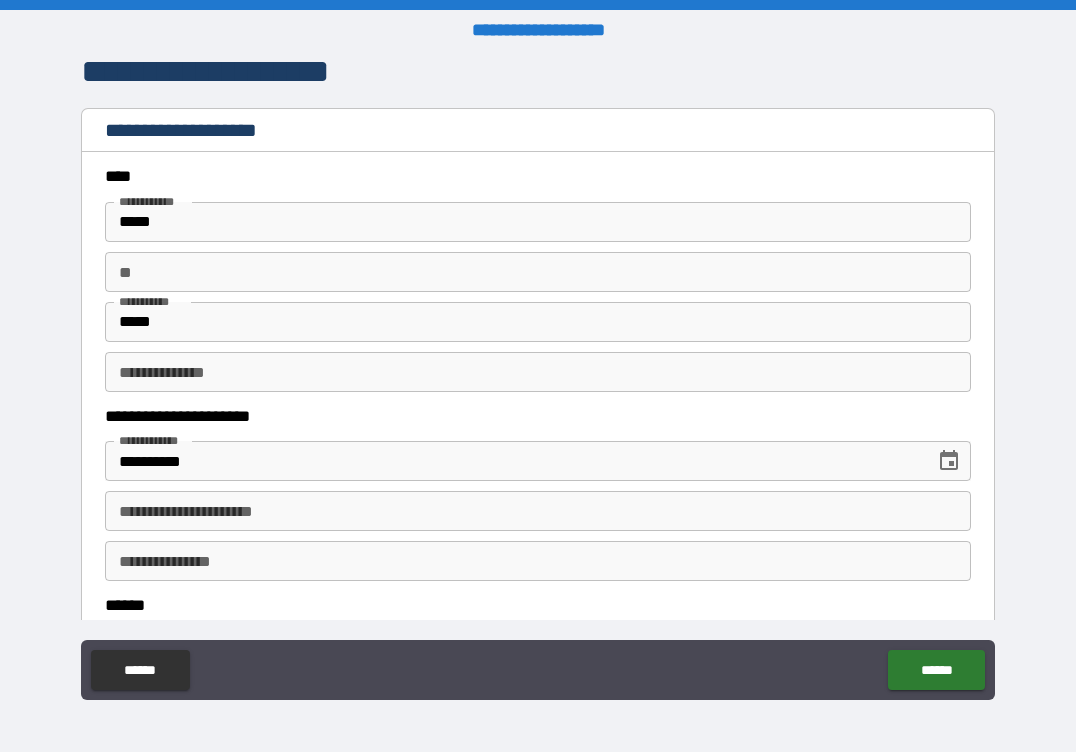 click on "**********" at bounding box center [538, 372] 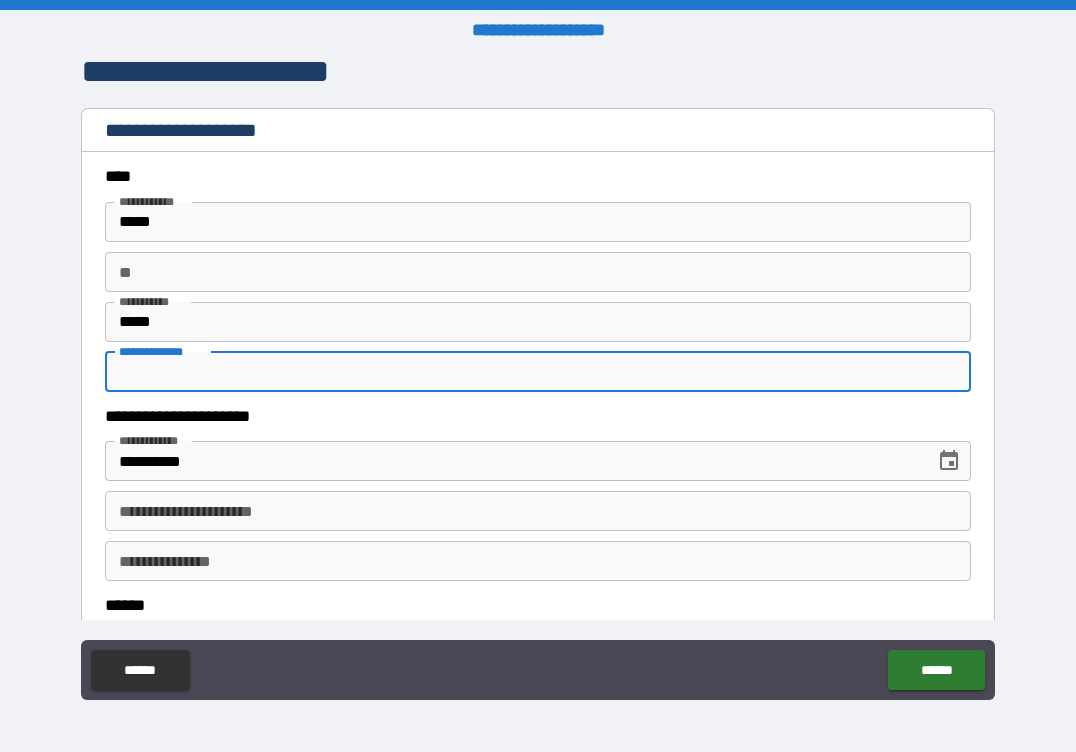 click on "**********" at bounding box center [538, 511] 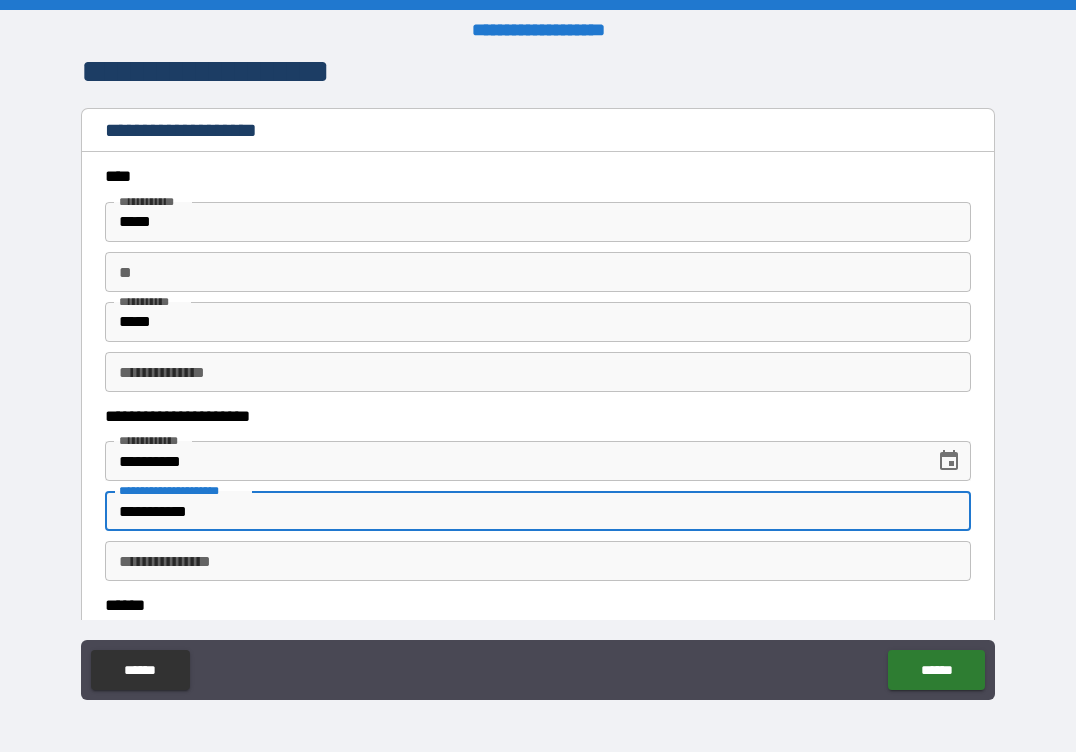 type on "**********" 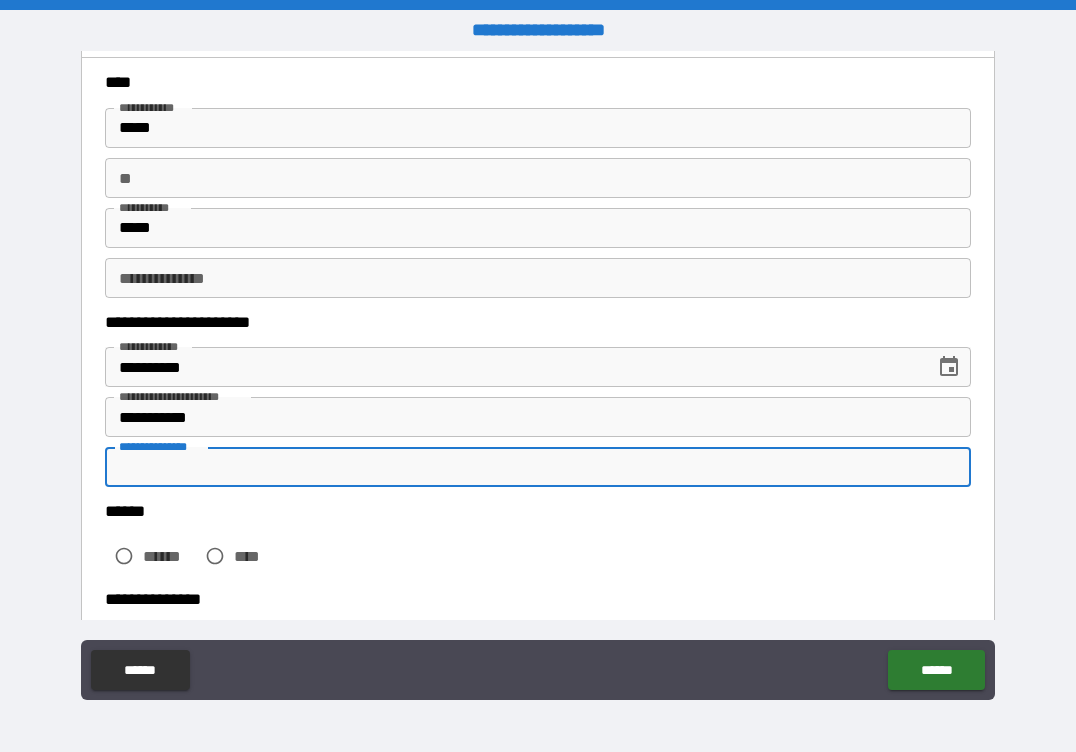 scroll, scrollTop: 300, scrollLeft: 0, axis: vertical 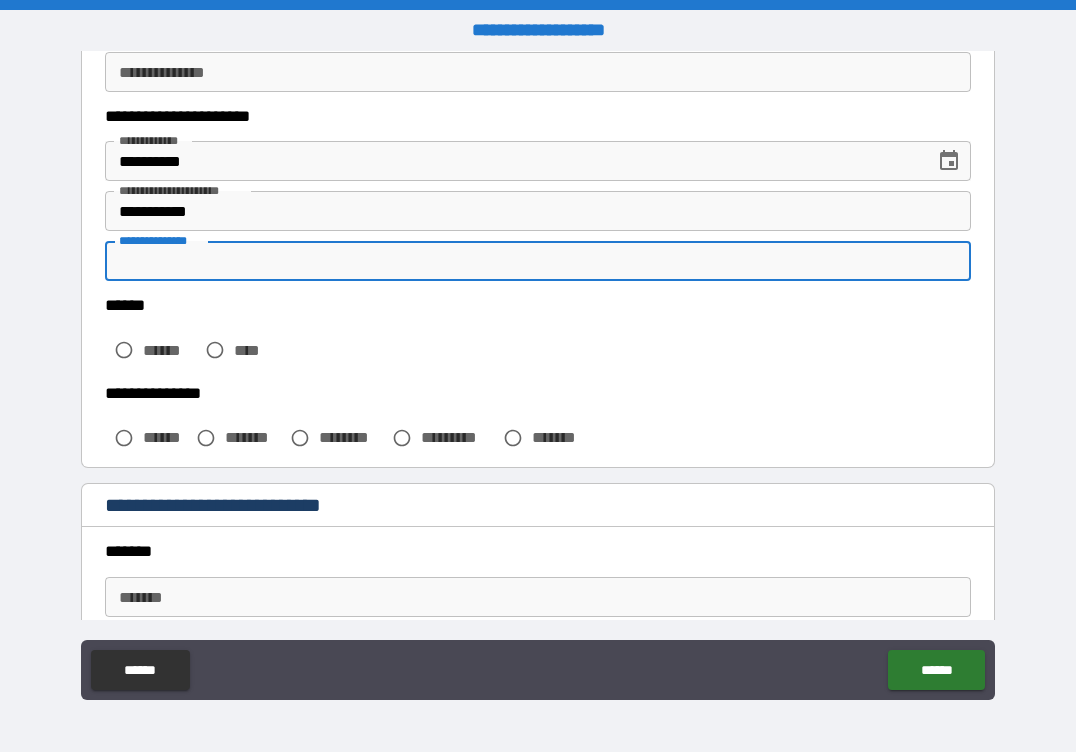click on "****" at bounding box center (252, 350) 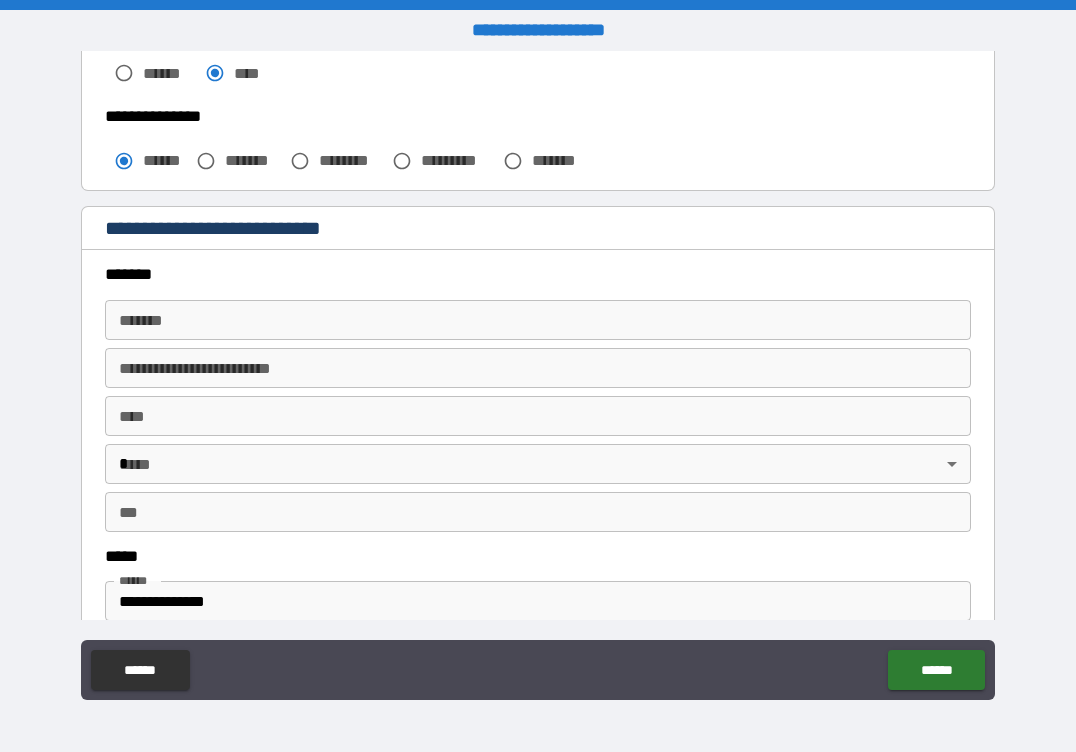 scroll, scrollTop: 600, scrollLeft: 0, axis: vertical 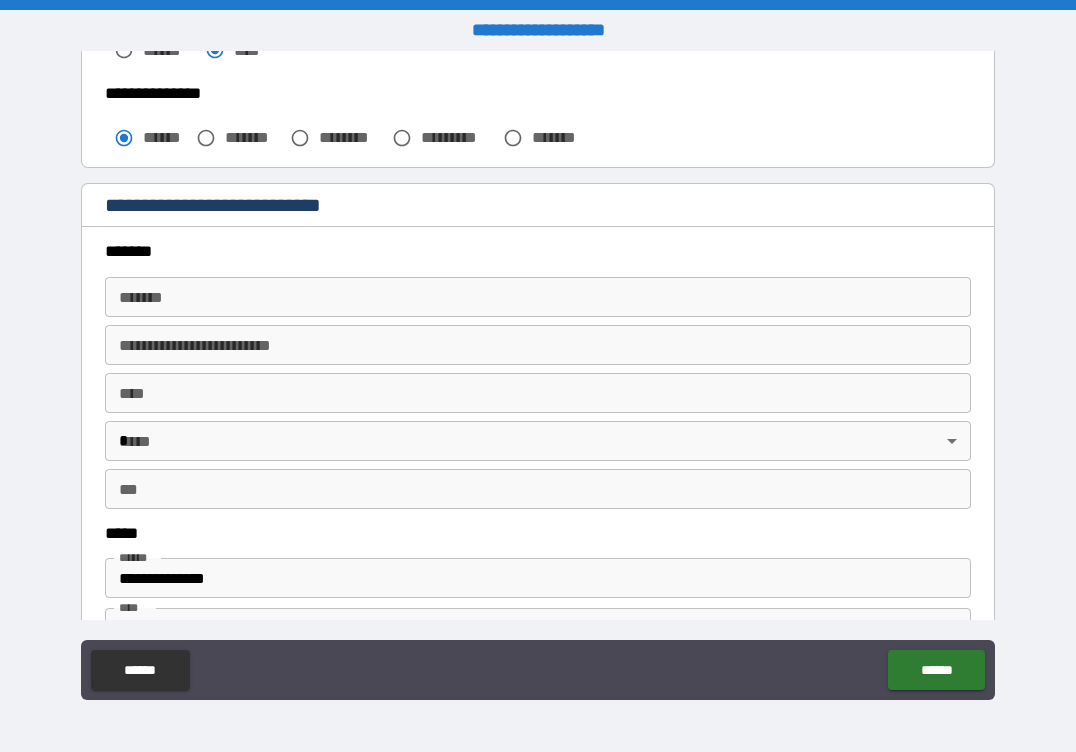click on "*******" at bounding box center (538, 297) 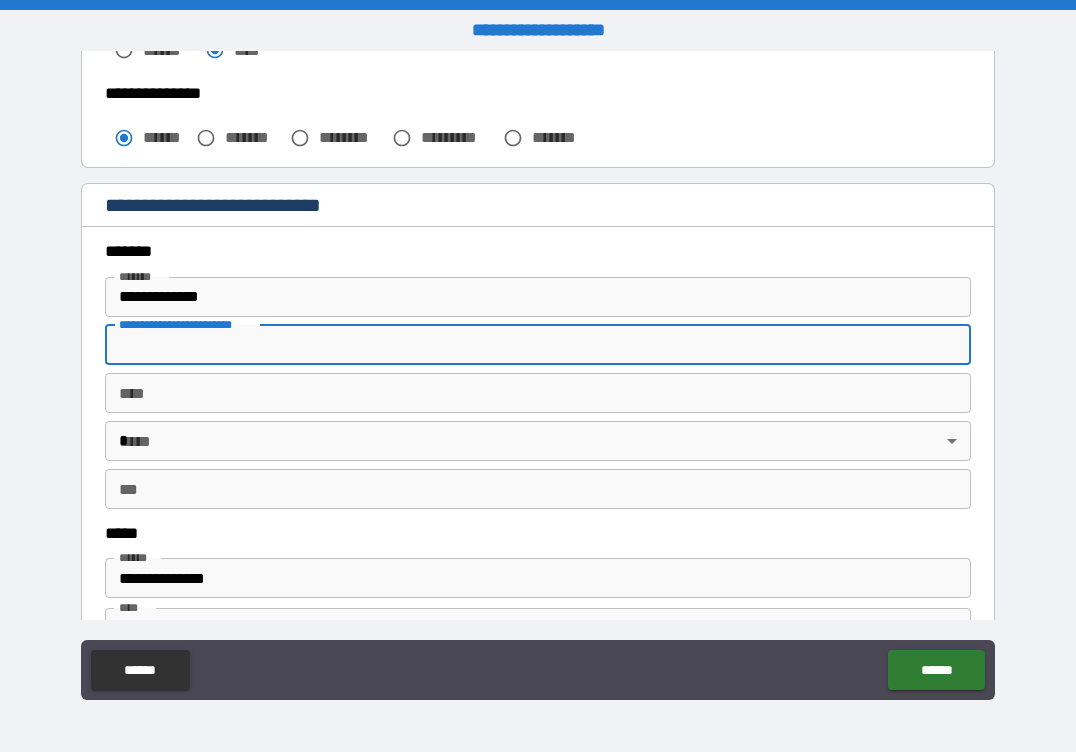 type on "**********" 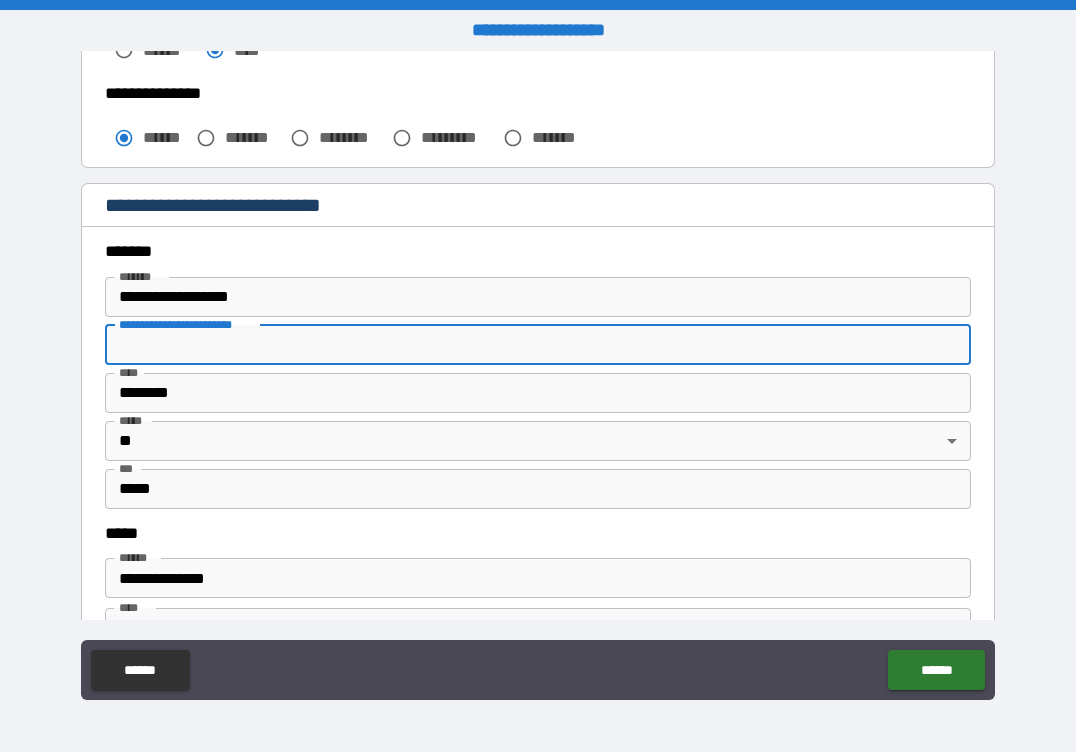 click on "**********" at bounding box center (538, 345) 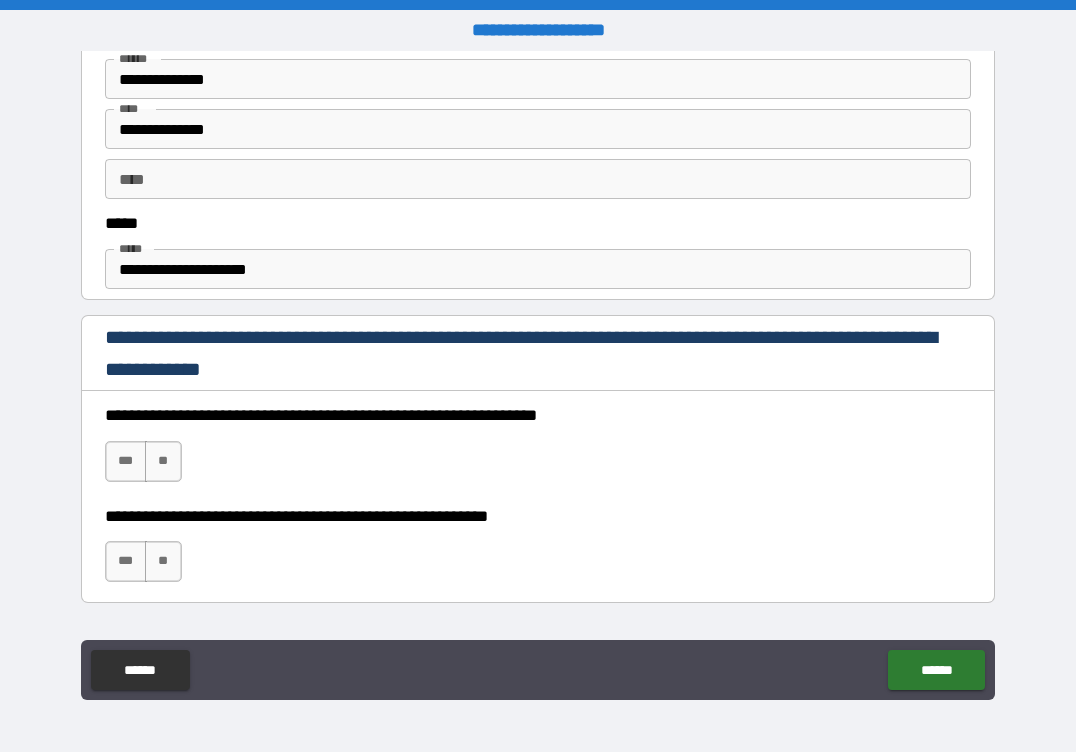 scroll, scrollTop: 1100, scrollLeft: 0, axis: vertical 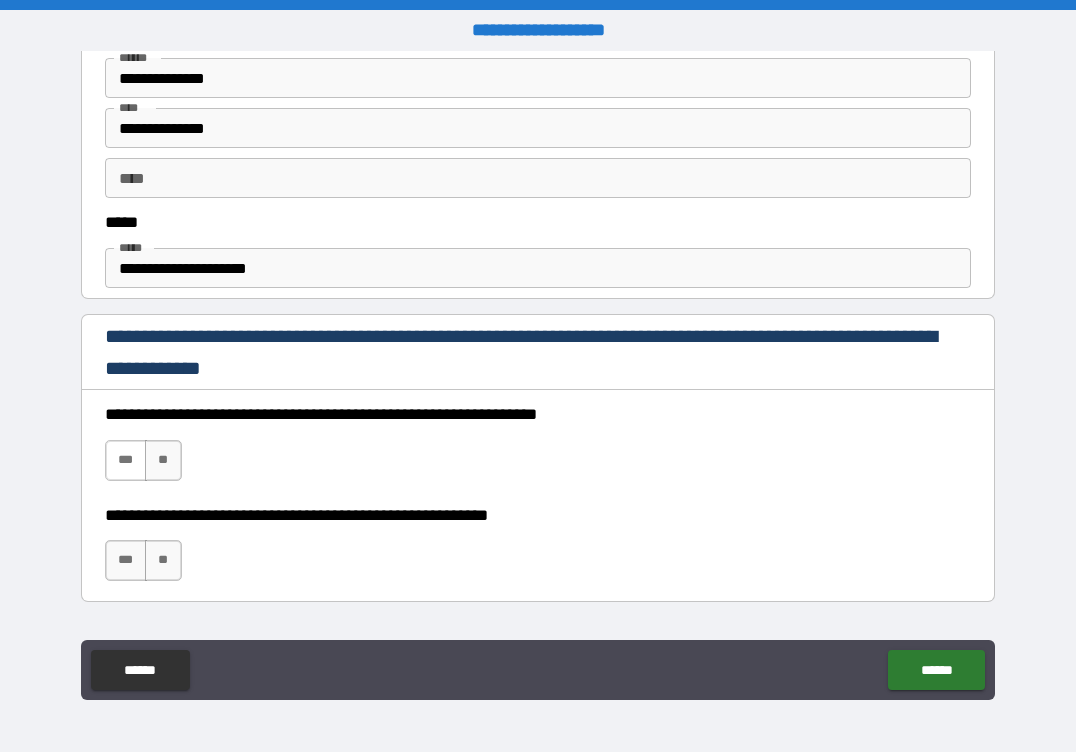 type on "********" 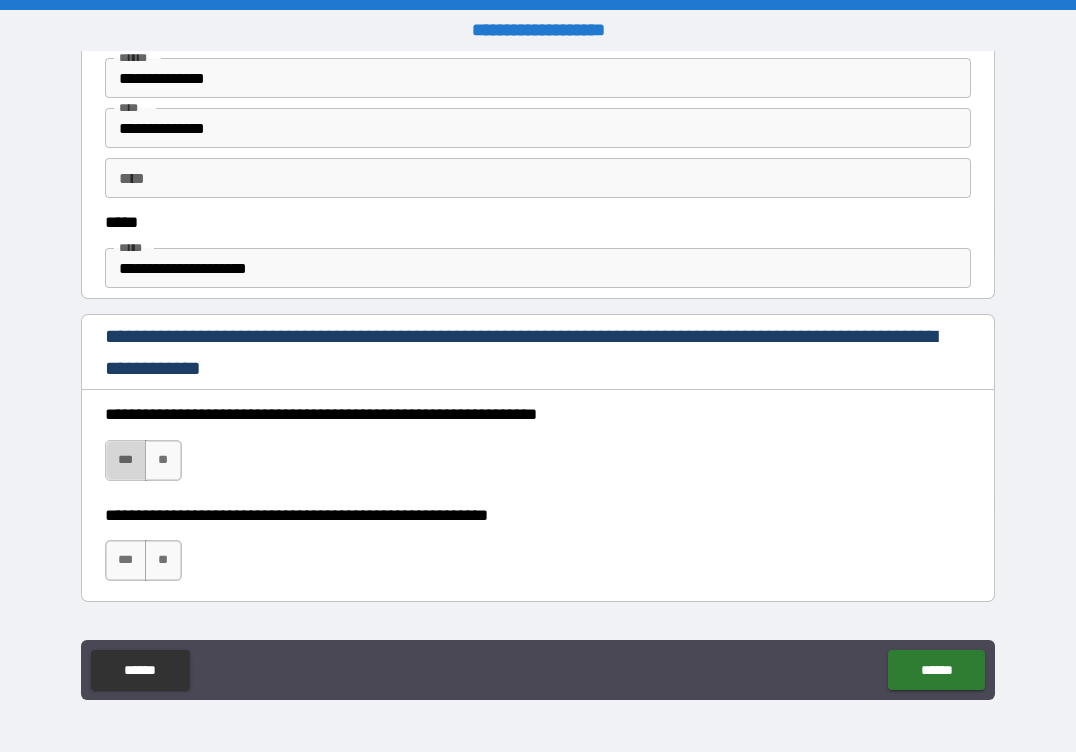 click on "***" at bounding box center [126, 460] 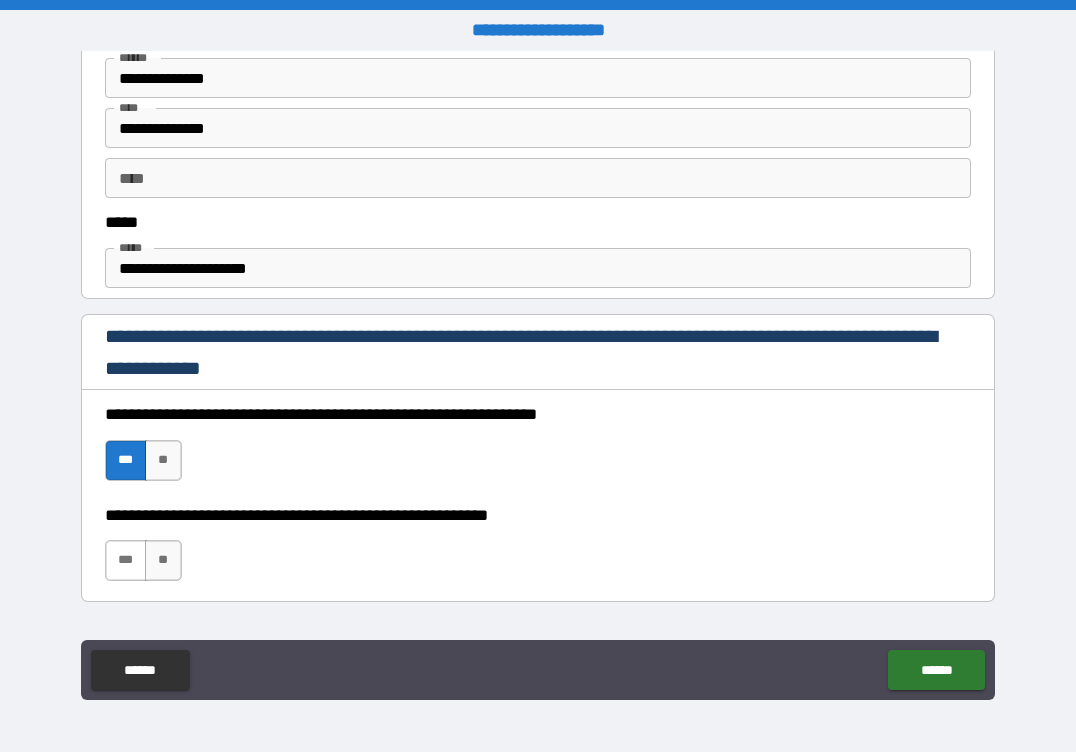 click on "***" at bounding box center (126, 560) 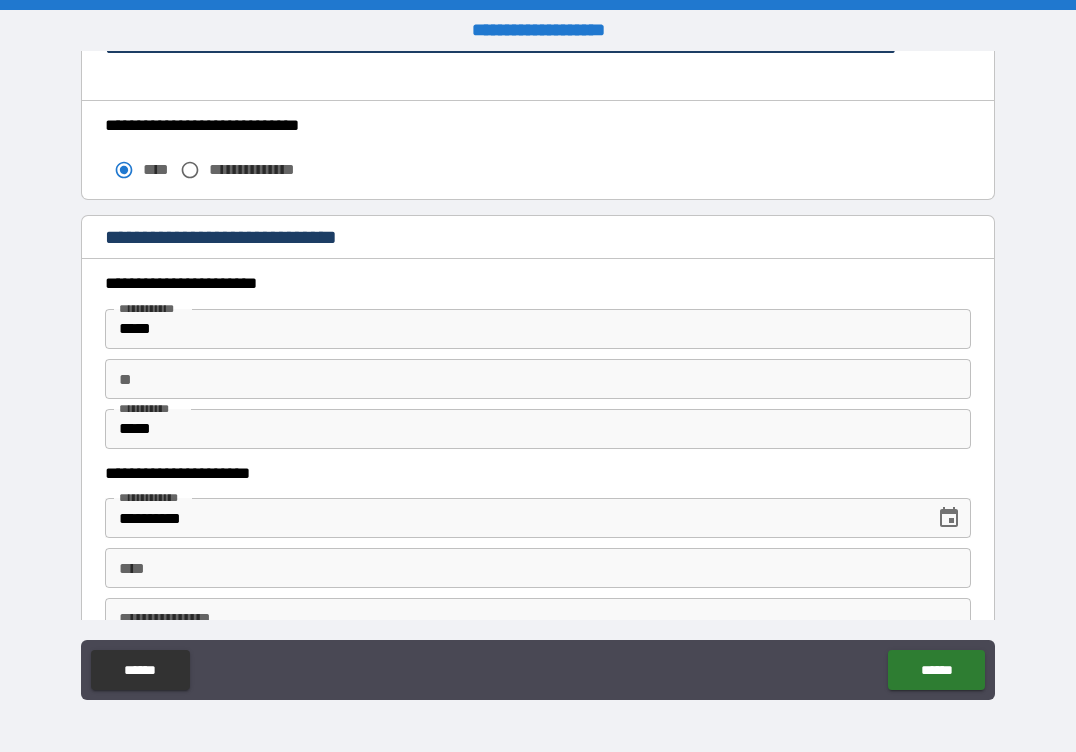 scroll, scrollTop: 2000, scrollLeft: 0, axis: vertical 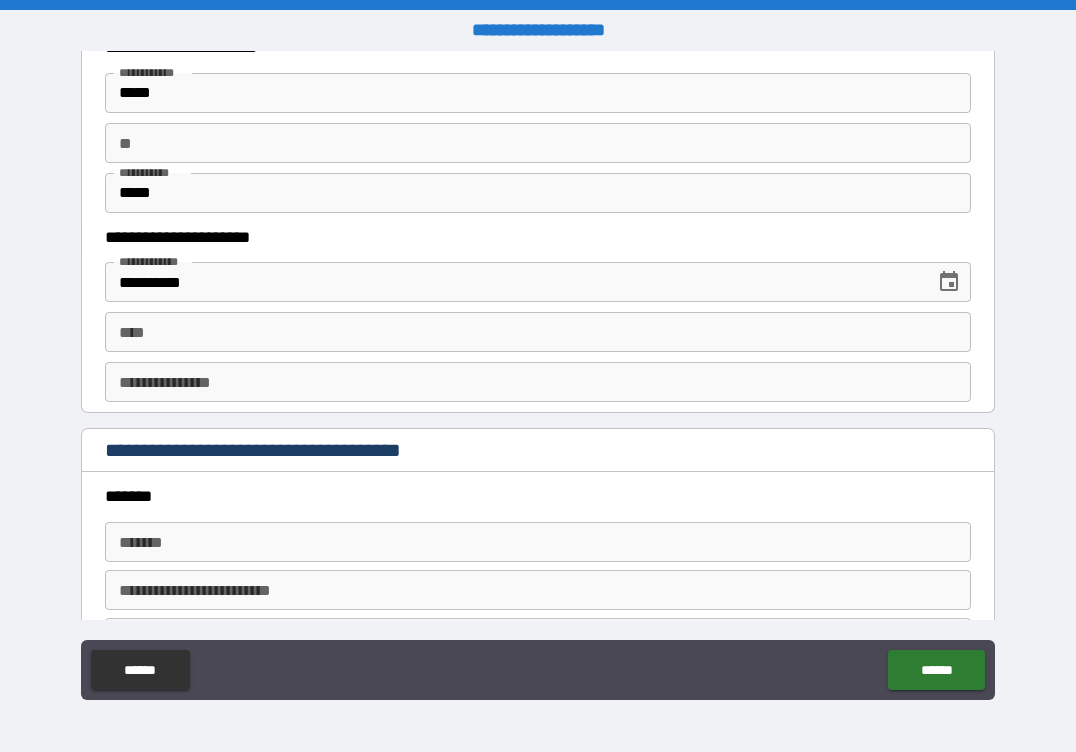 click on "****" at bounding box center (538, 332) 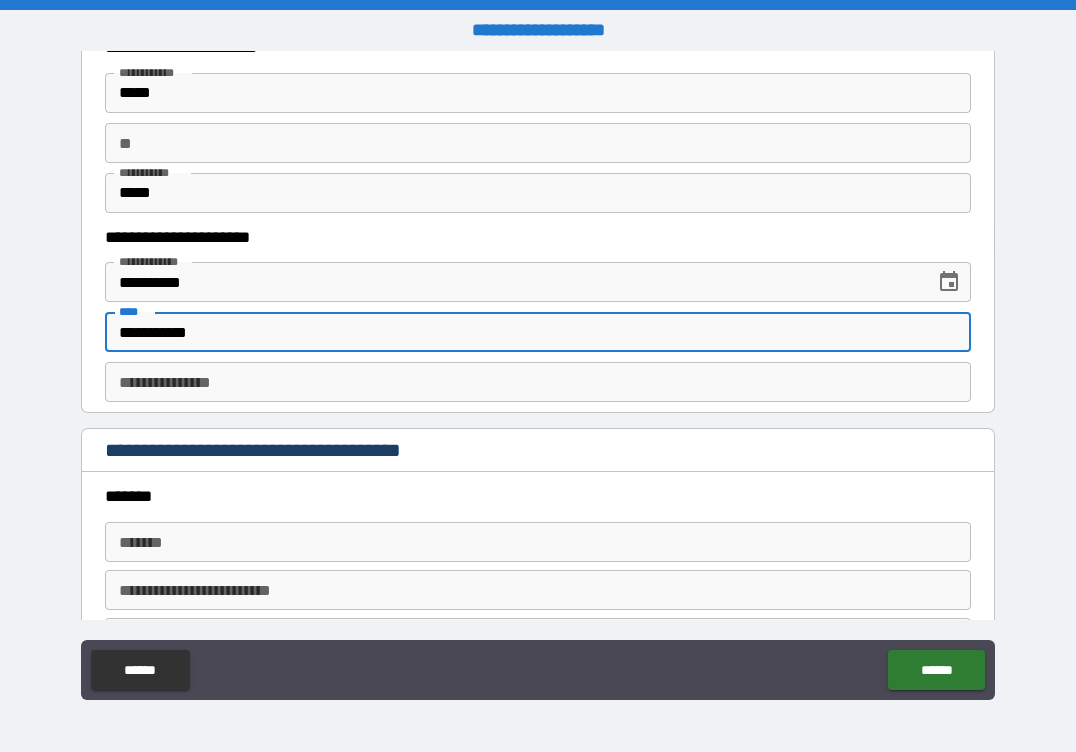 type on "**********" 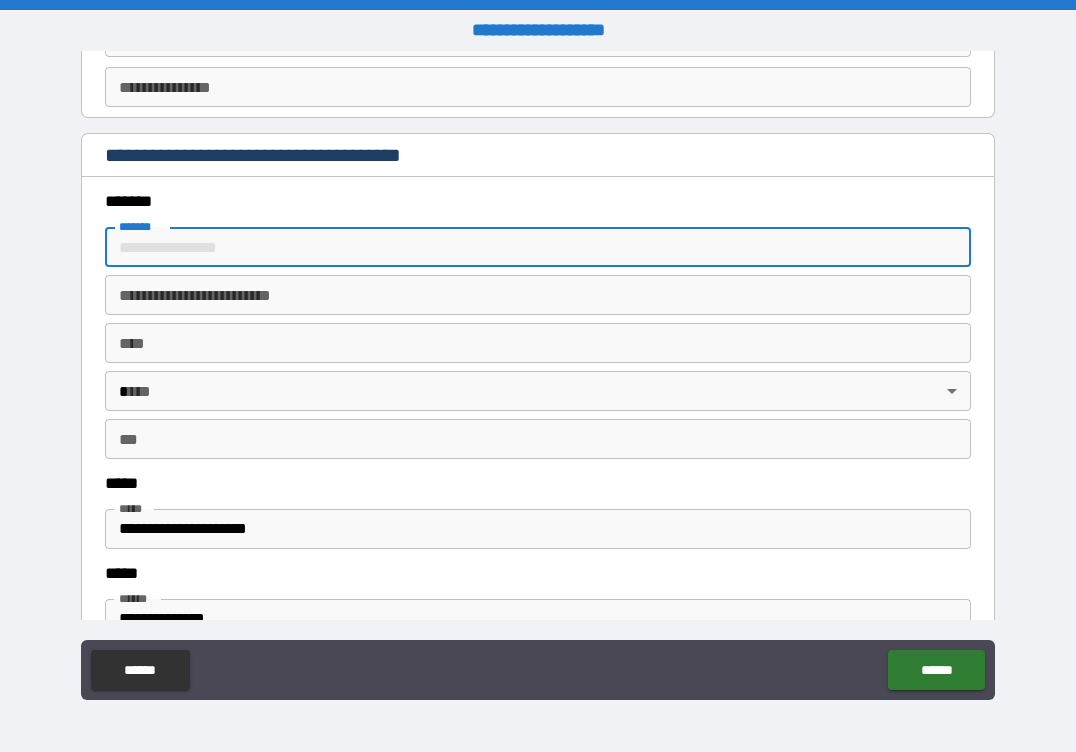 scroll, scrollTop: 2300, scrollLeft: 0, axis: vertical 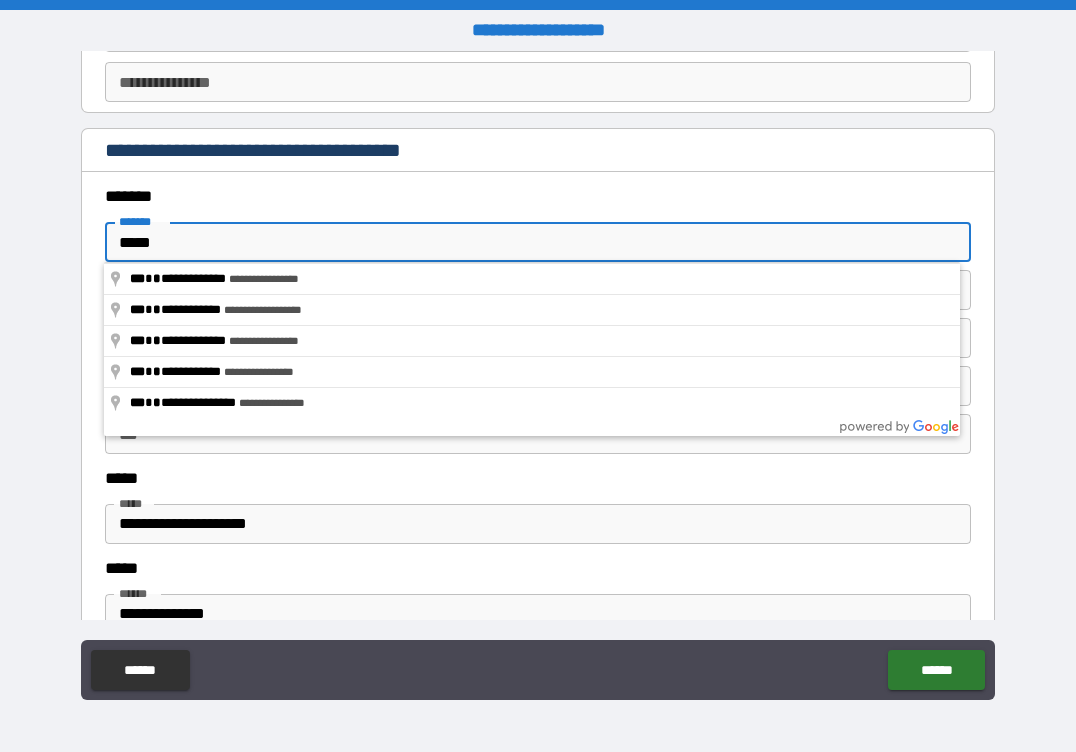type on "**********" 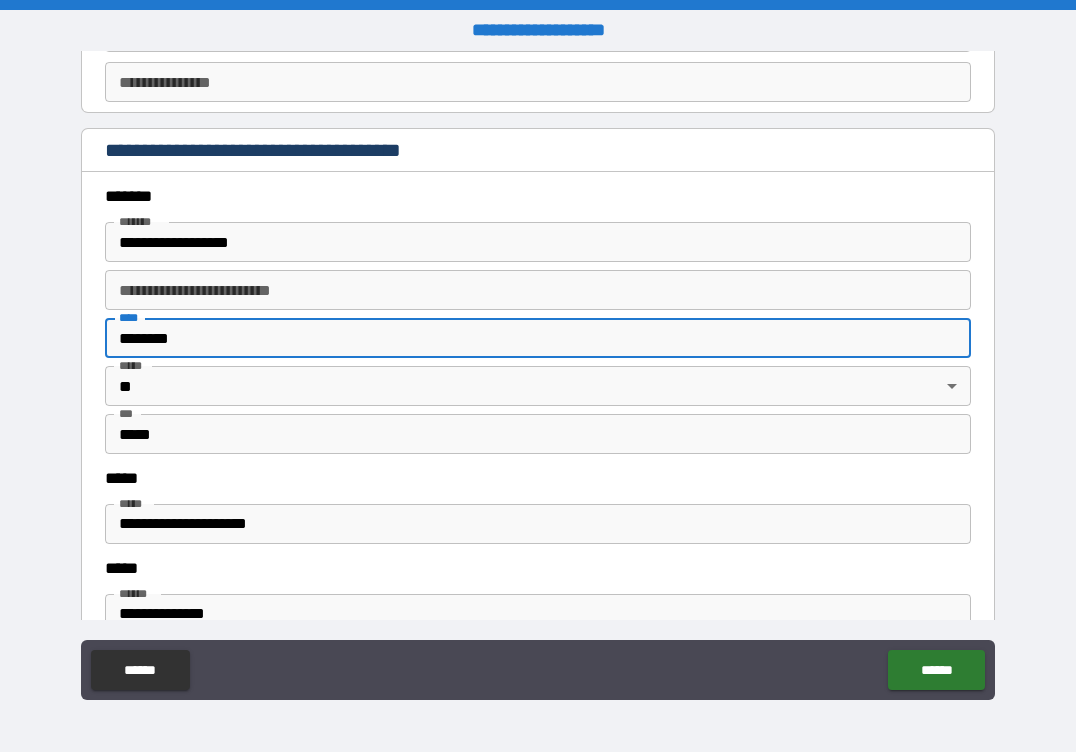 click on "**********" at bounding box center [538, 290] 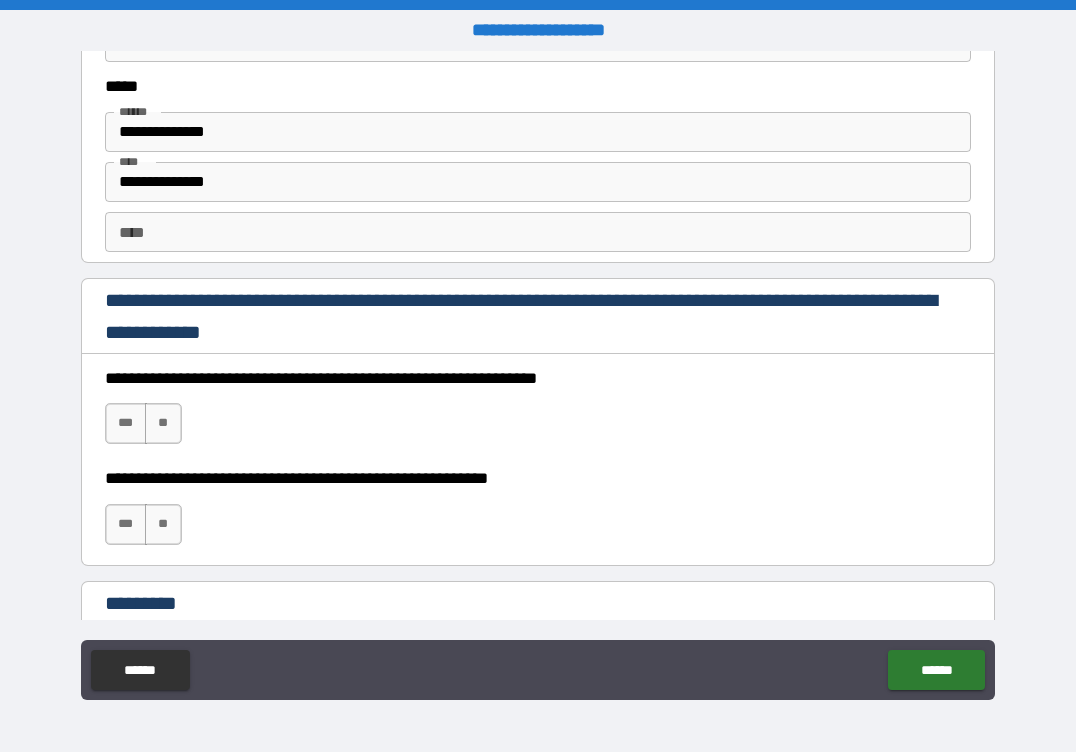 scroll, scrollTop: 2900, scrollLeft: 0, axis: vertical 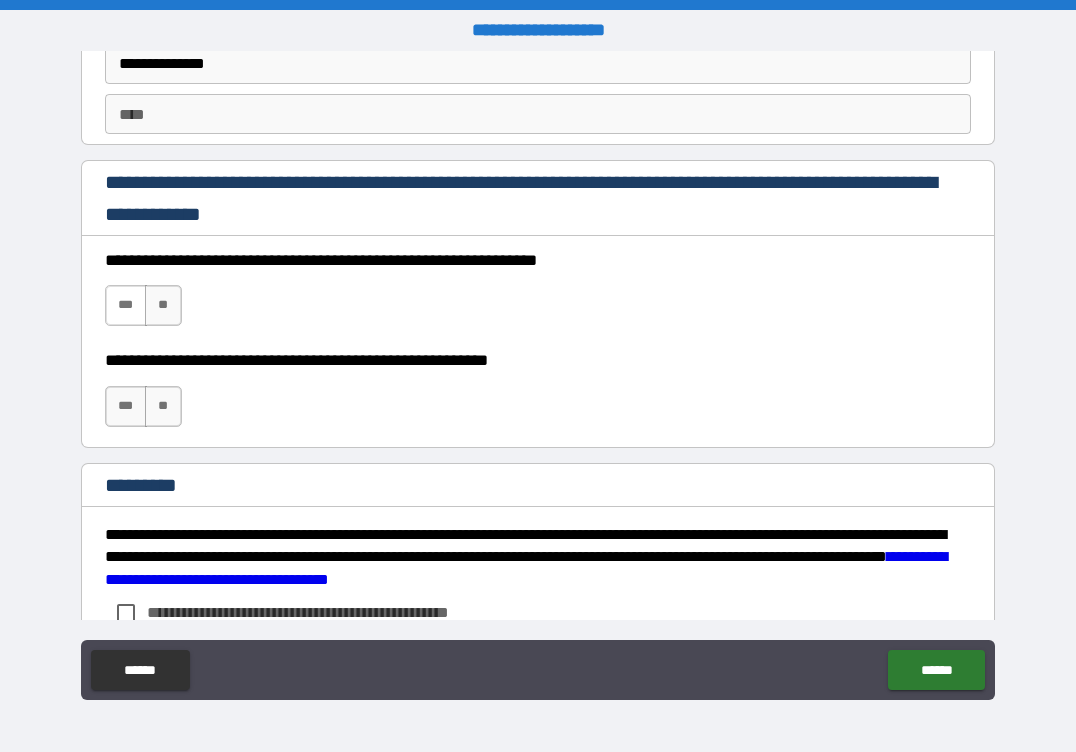type on "********" 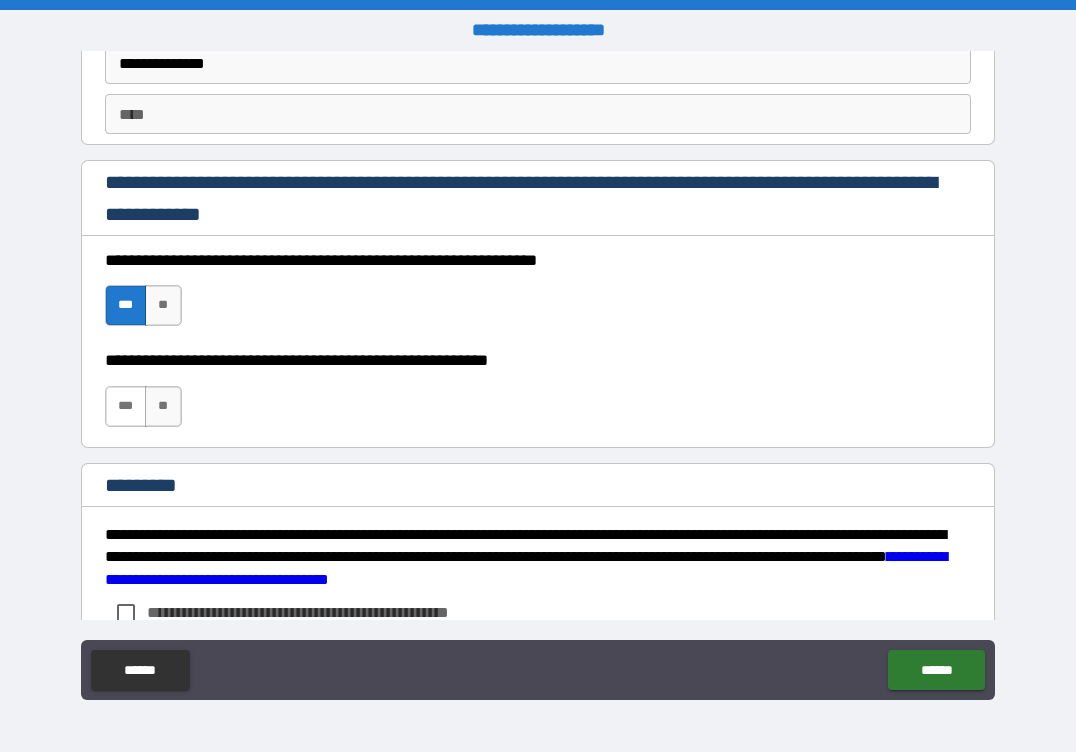 click on "***" at bounding box center (126, 406) 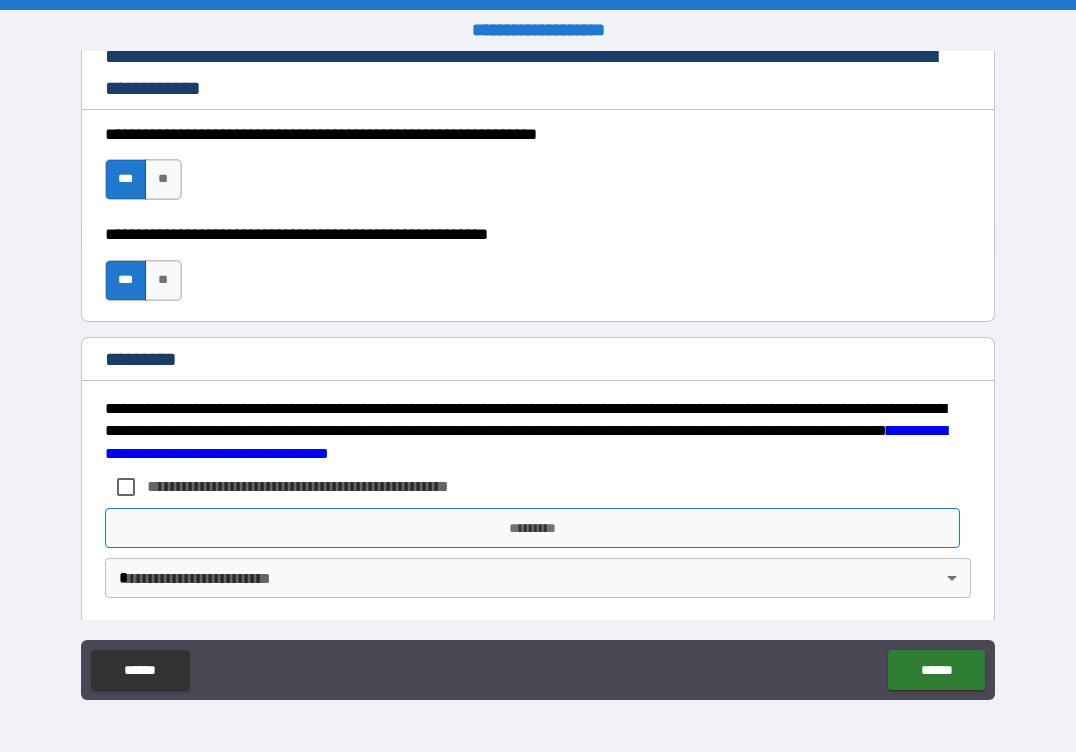scroll, scrollTop: 3035, scrollLeft: 0, axis: vertical 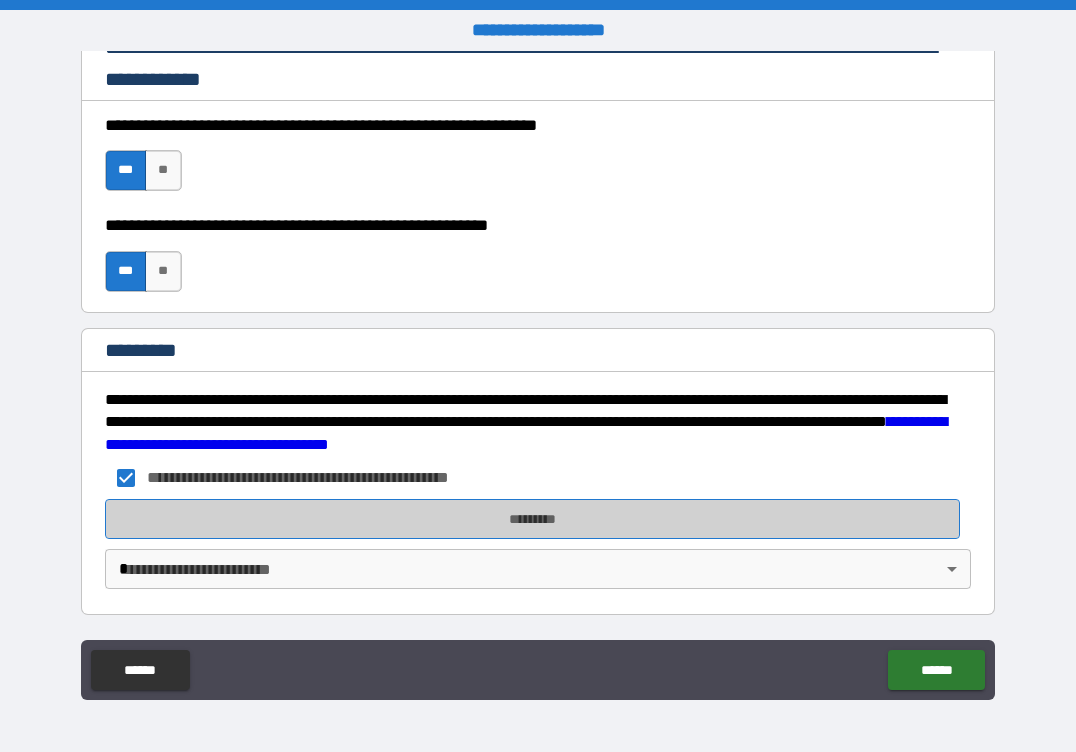 click on "*********" at bounding box center (533, 519) 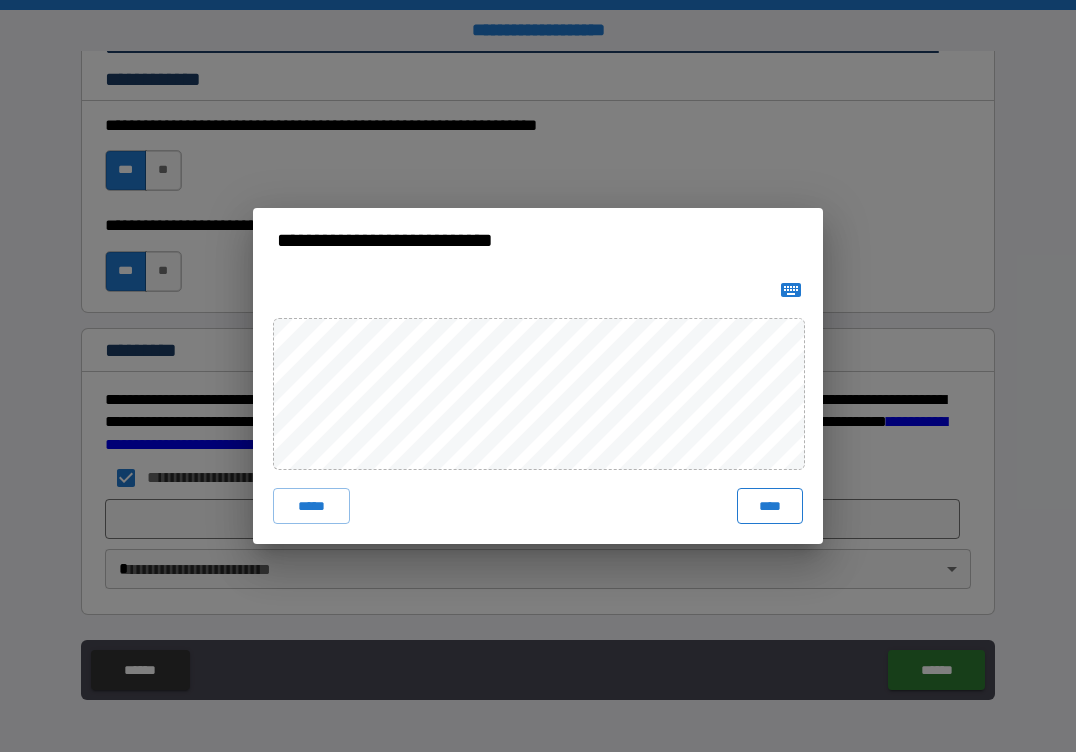 click on "****" at bounding box center (770, 506) 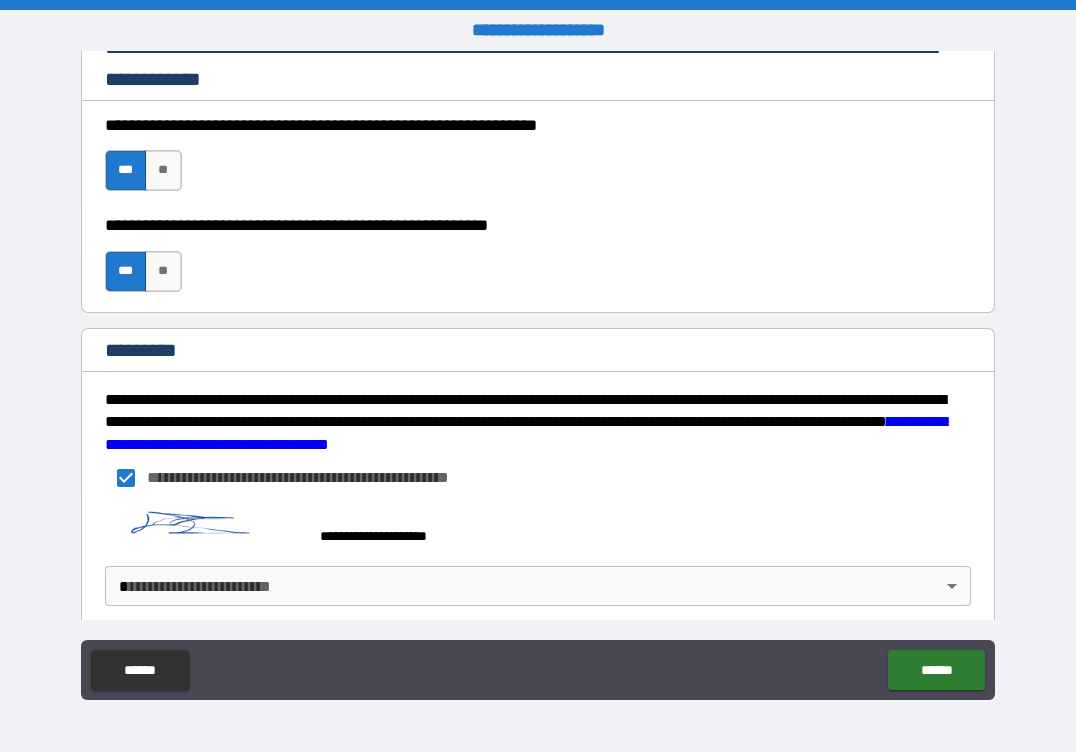click on "**********" at bounding box center [538, 376] 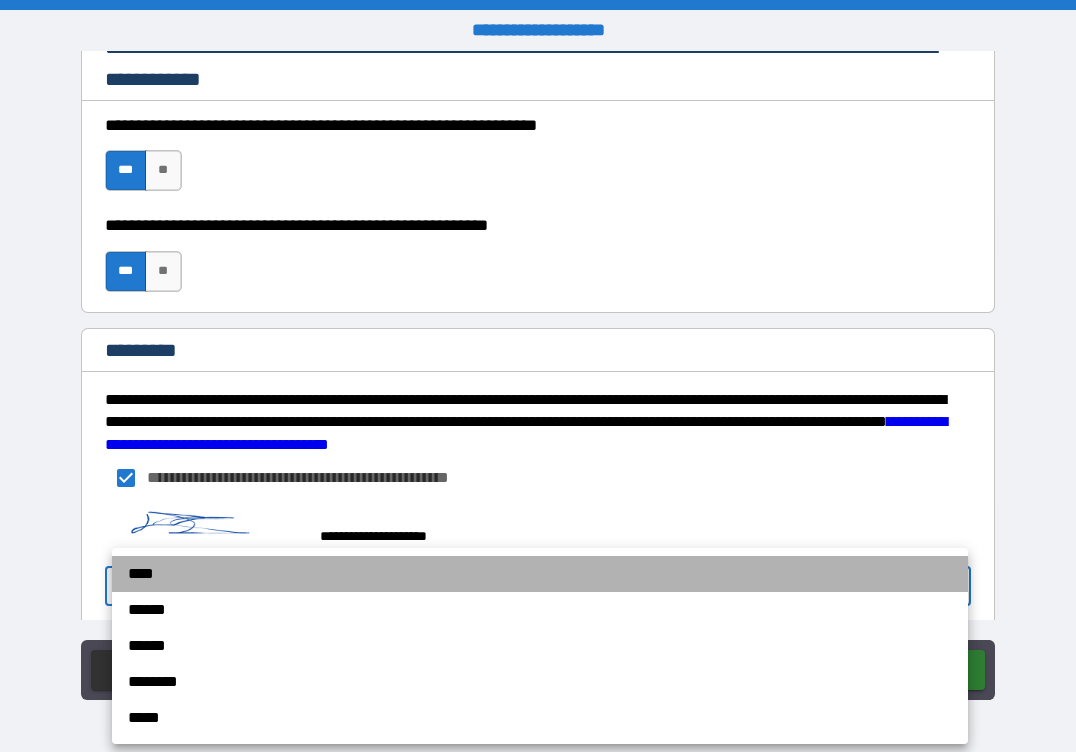 click on "****" at bounding box center [540, 574] 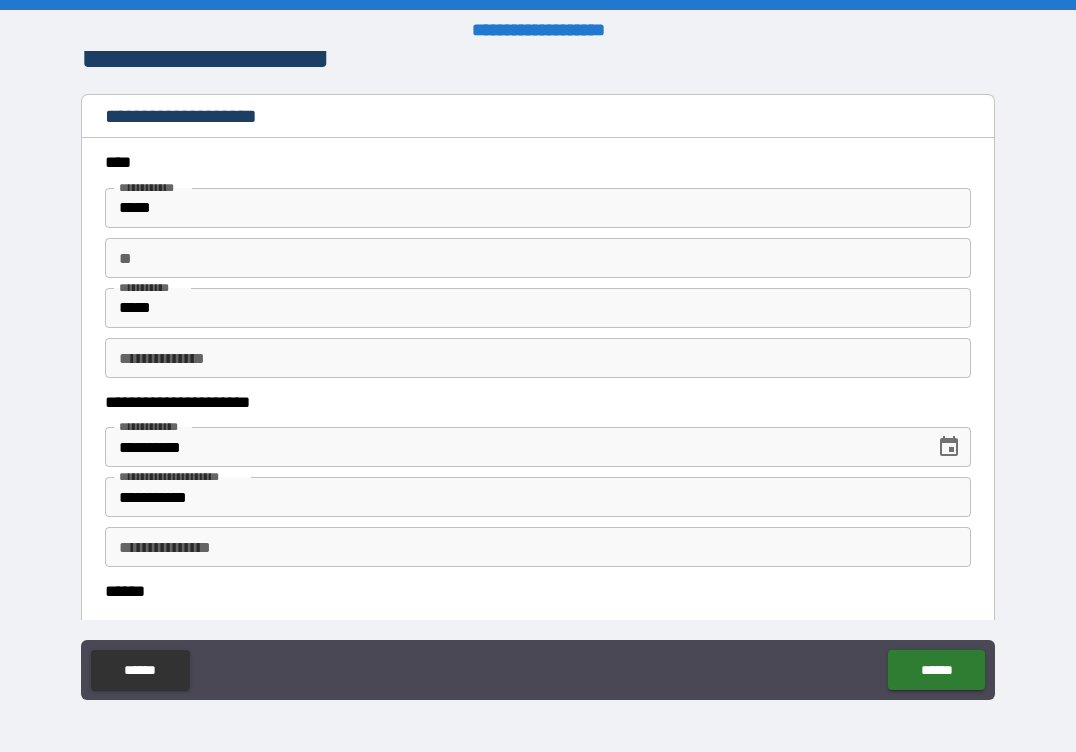 scroll, scrollTop: 0, scrollLeft: 0, axis: both 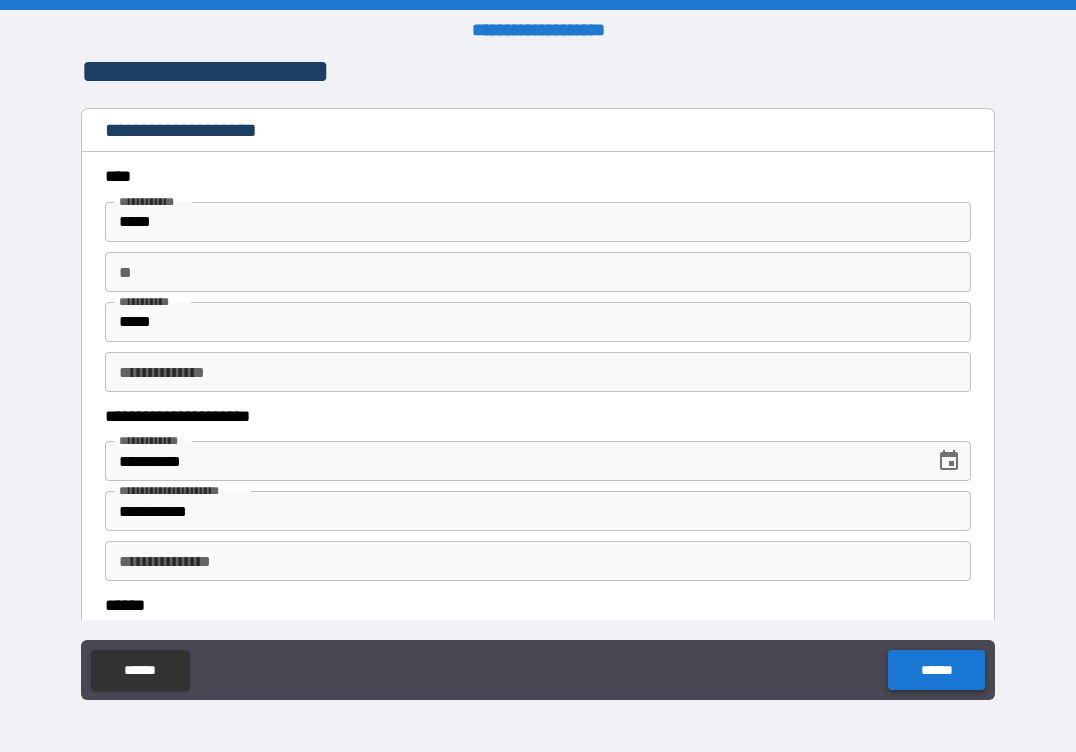 click on "******" at bounding box center [936, 670] 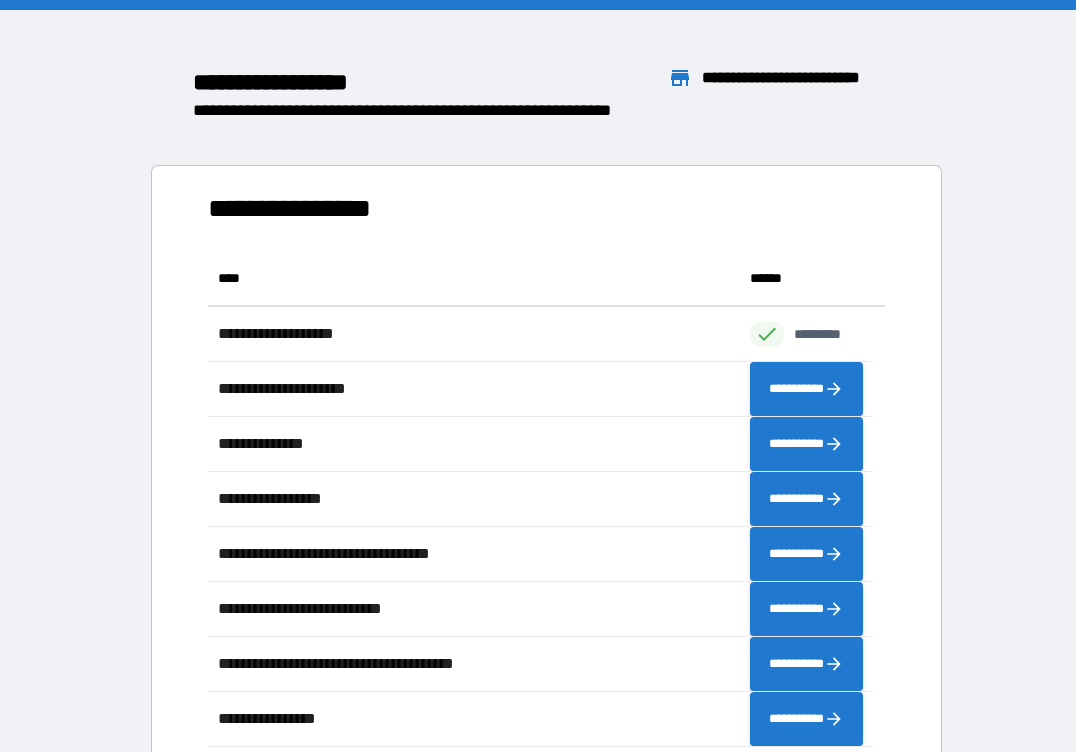 scroll, scrollTop: 16, scrollLeft: 16, axis: both 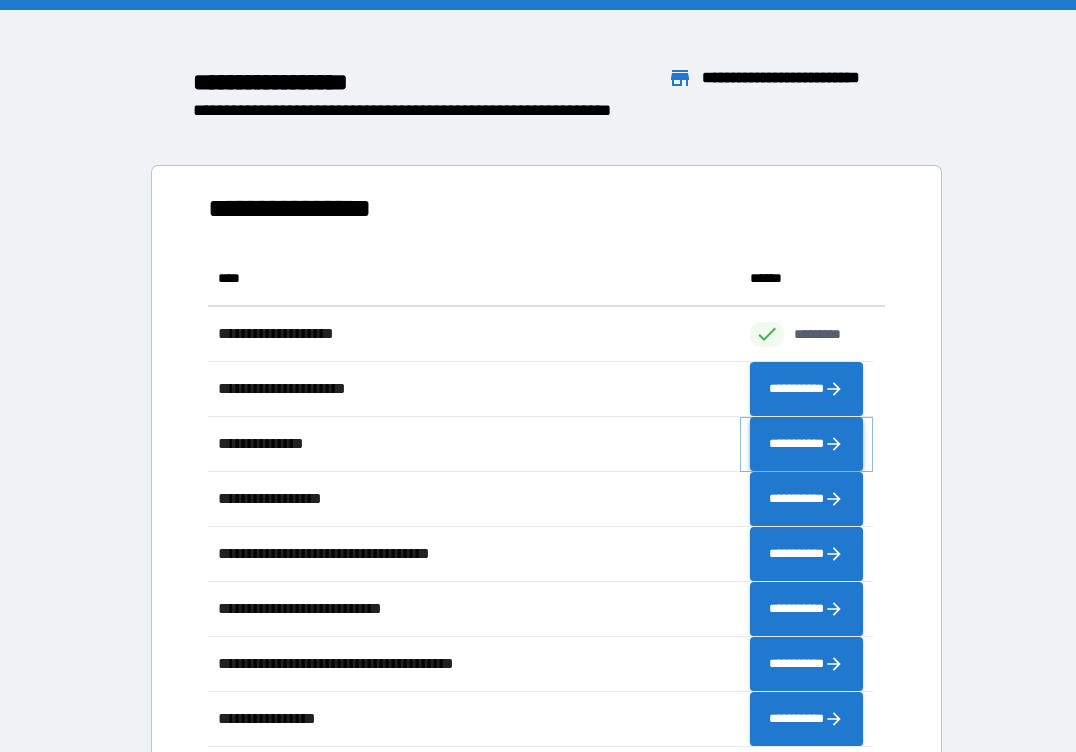 click on "**********" at bounding box center [806, 444] 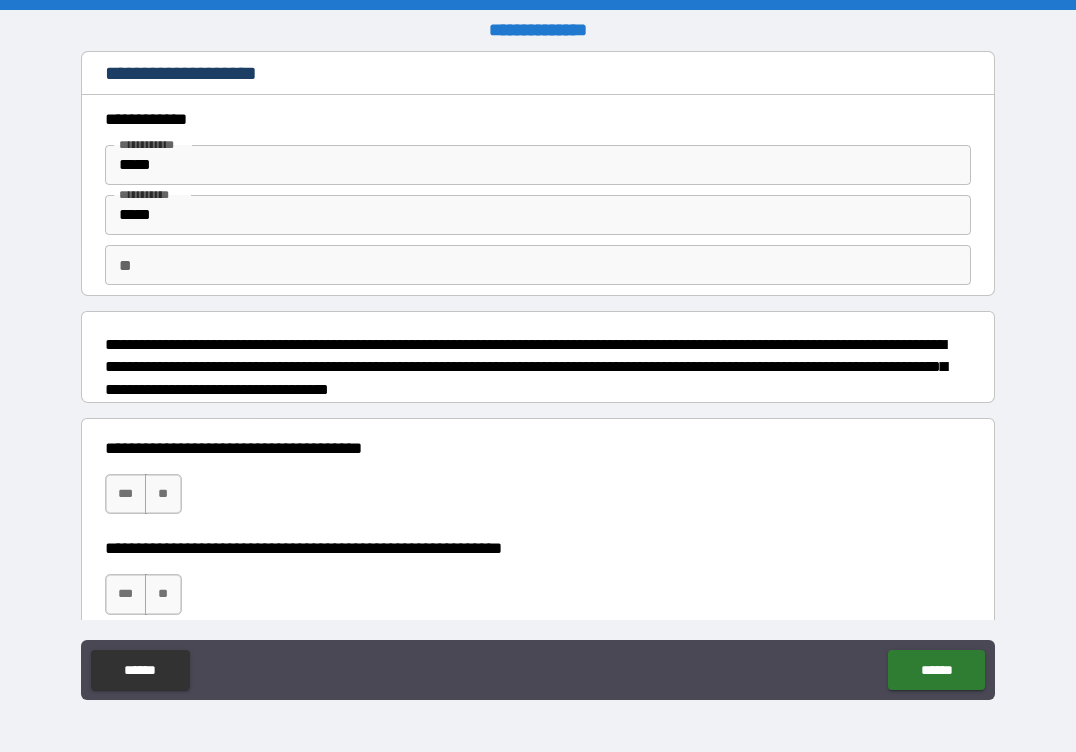 scroll, scrollTop: 100, scrollLeft: 0, axis: vertical 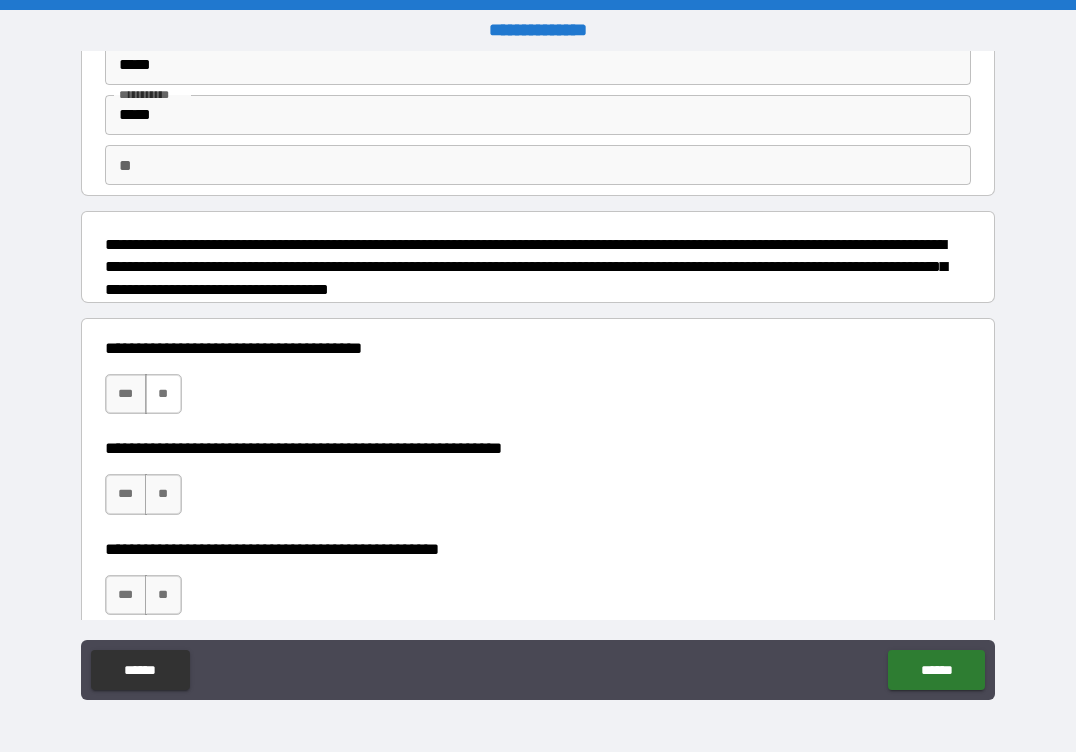 click on "**" at bounding box center (163, 394) 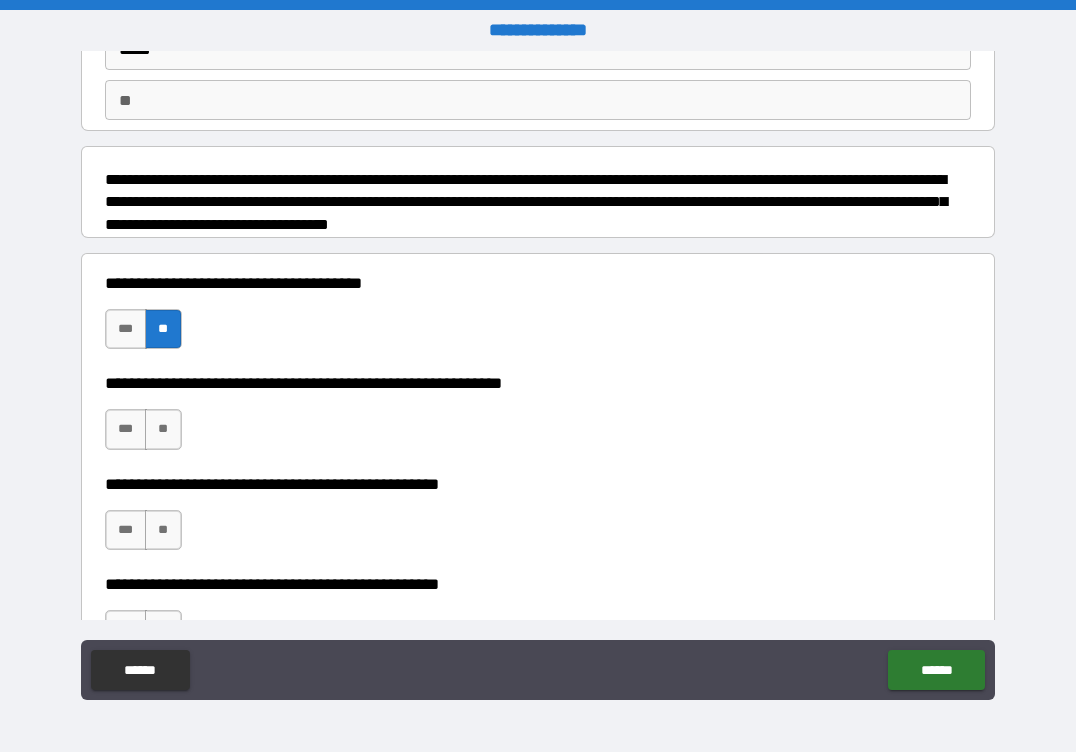 scroll, scrollTop: 200, scrollLeft: 0, axis: vertical 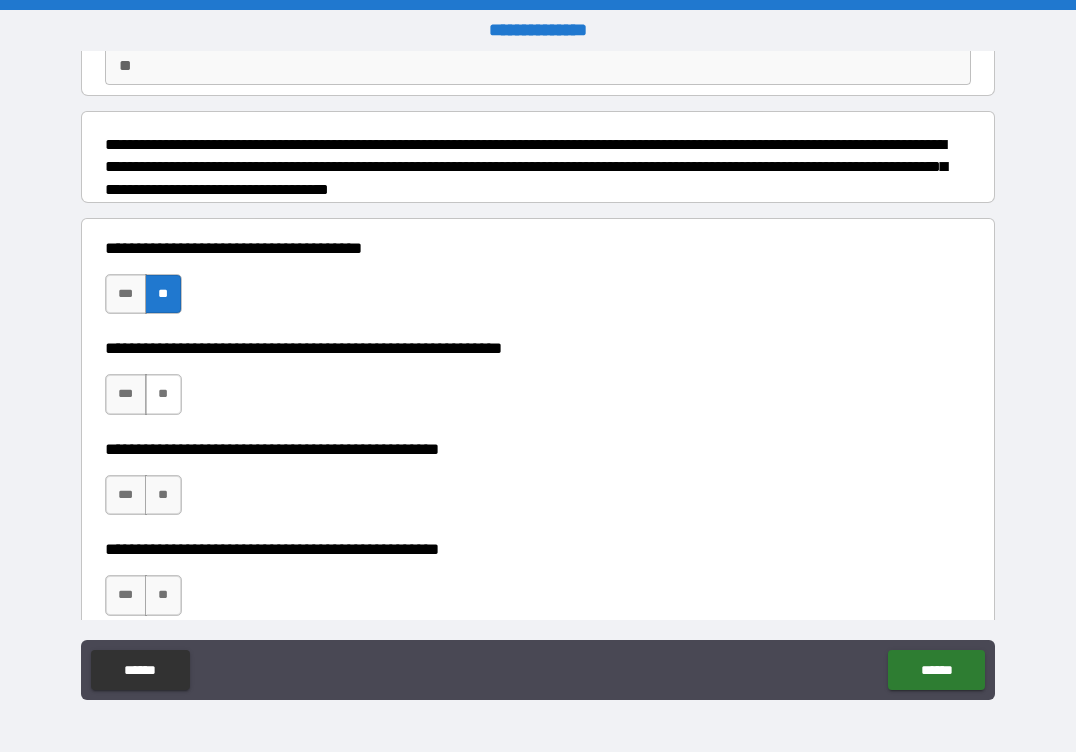 click on "**" at bounding box center (163, 394) 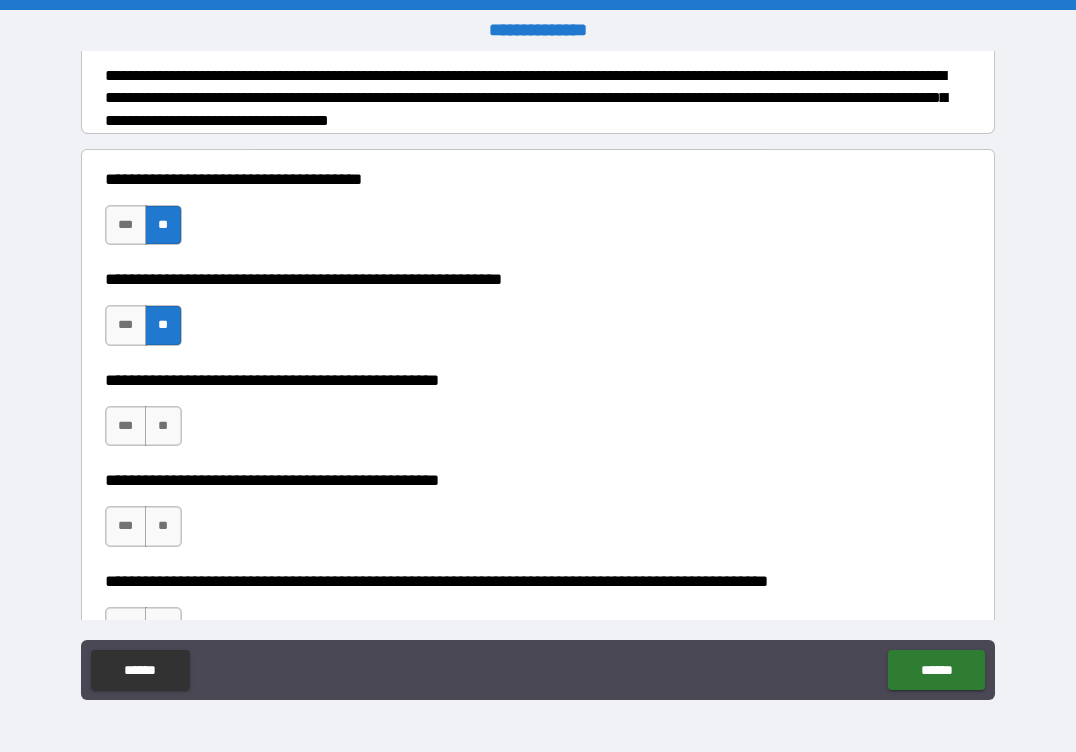 scroll, scrollTop: 300, scrollLeft: 0, axis: vertical 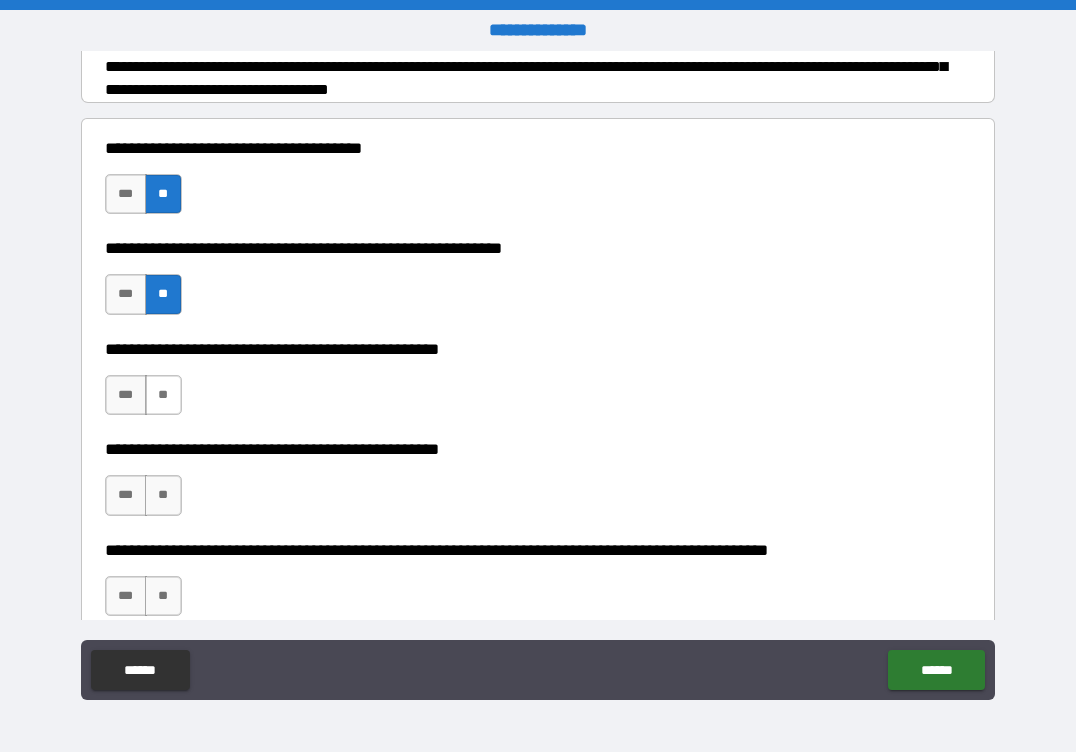 click on "**" at bounding box center [163, 395] 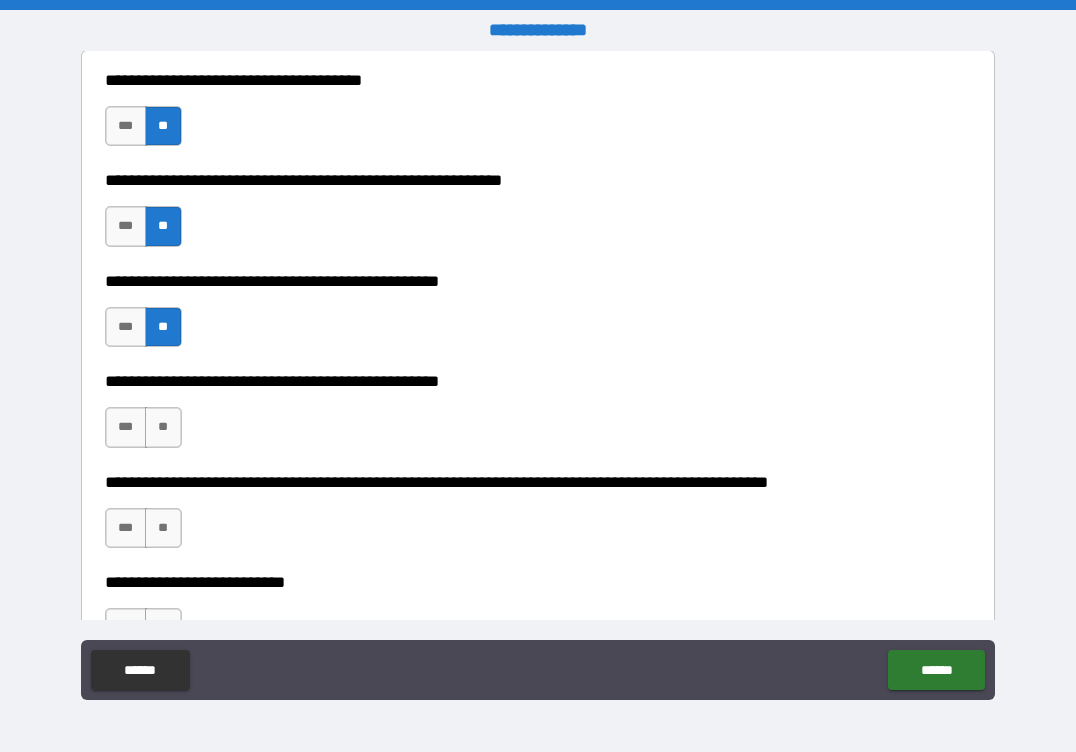 scroll, scrollTop: 400, scrollLeft: 0, axis: vertical 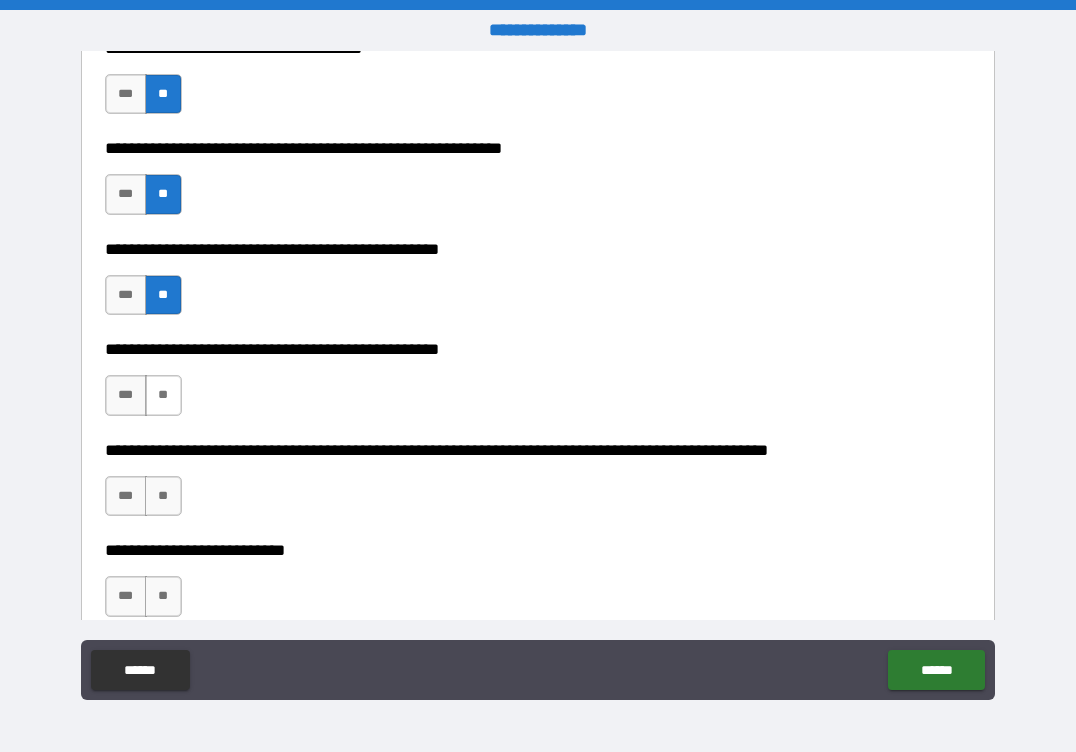 click on "**" at bounding box center [163, 395] 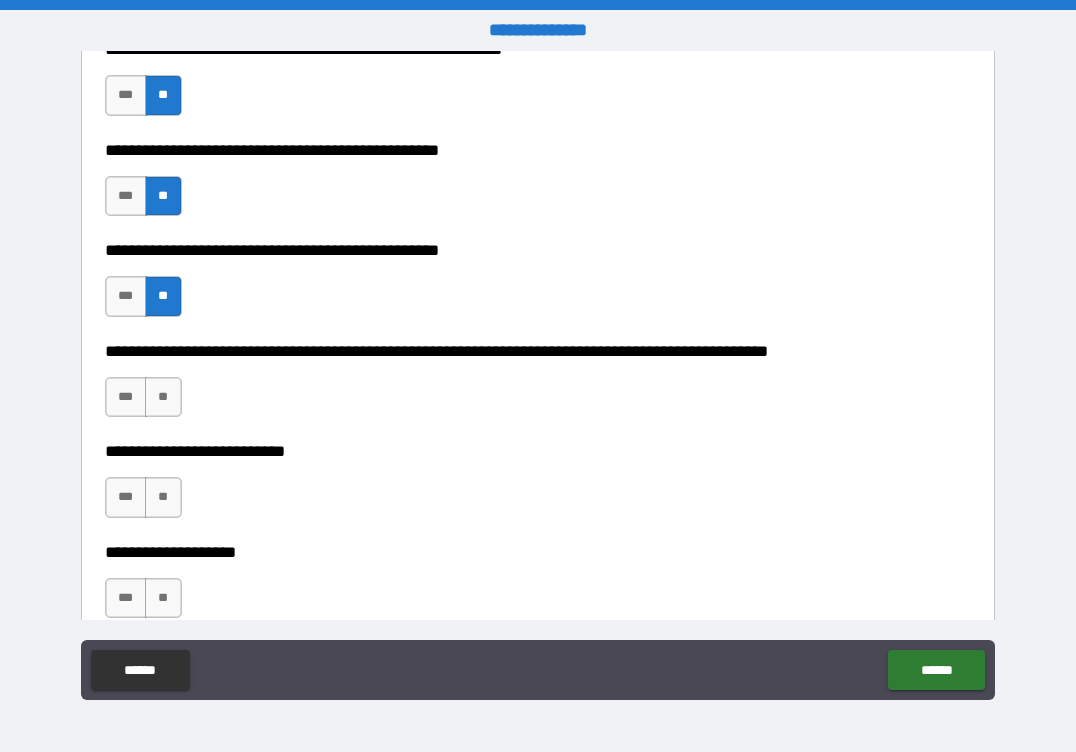 scroll, scrollTop: 500, scrollLeft: 0, axis: vertical 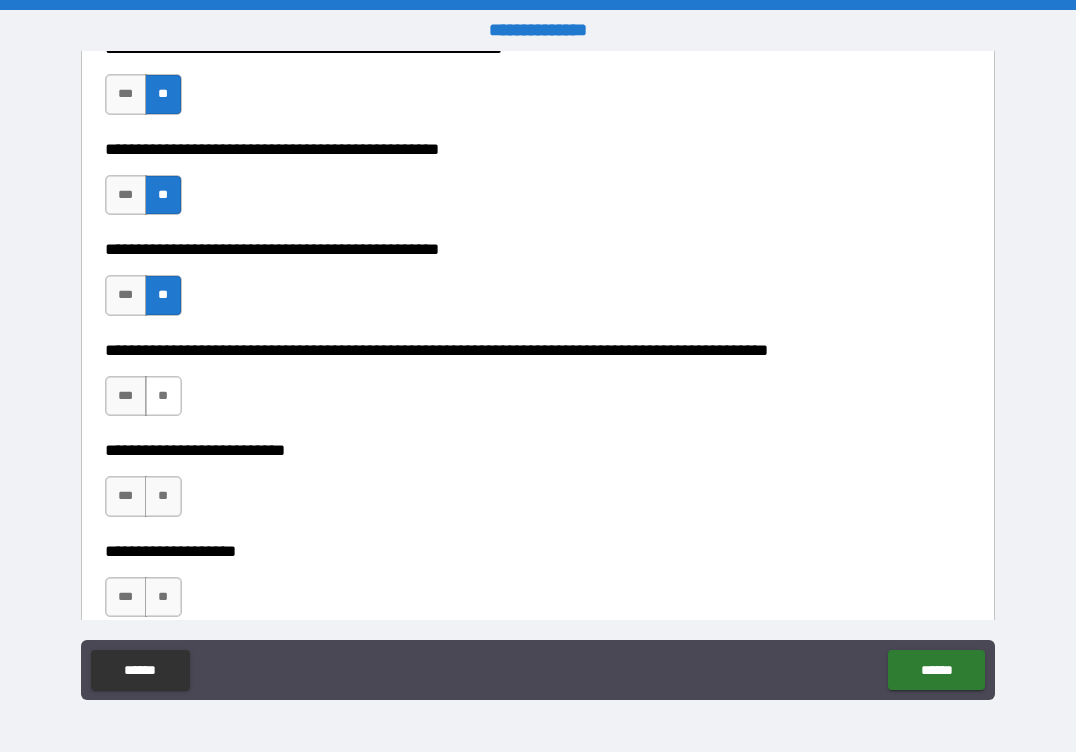 click on "**" at bounding box center [163, 396] 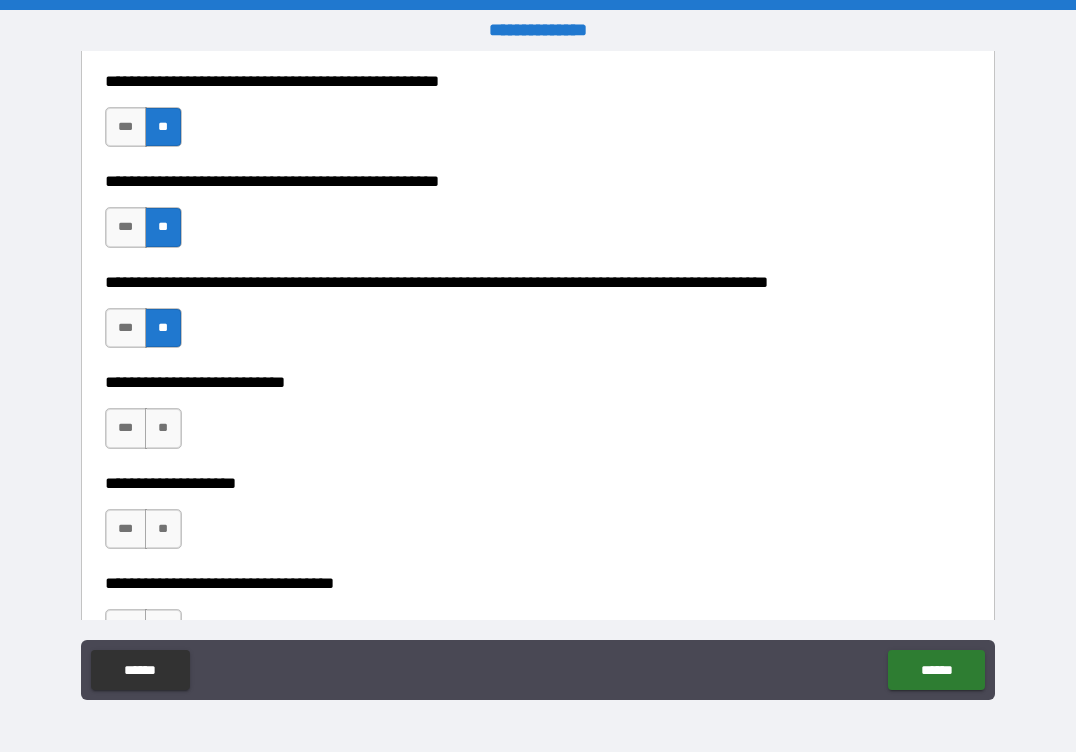 scroll, scrollTop: 600, scrollLeft: 0, axis: vertical 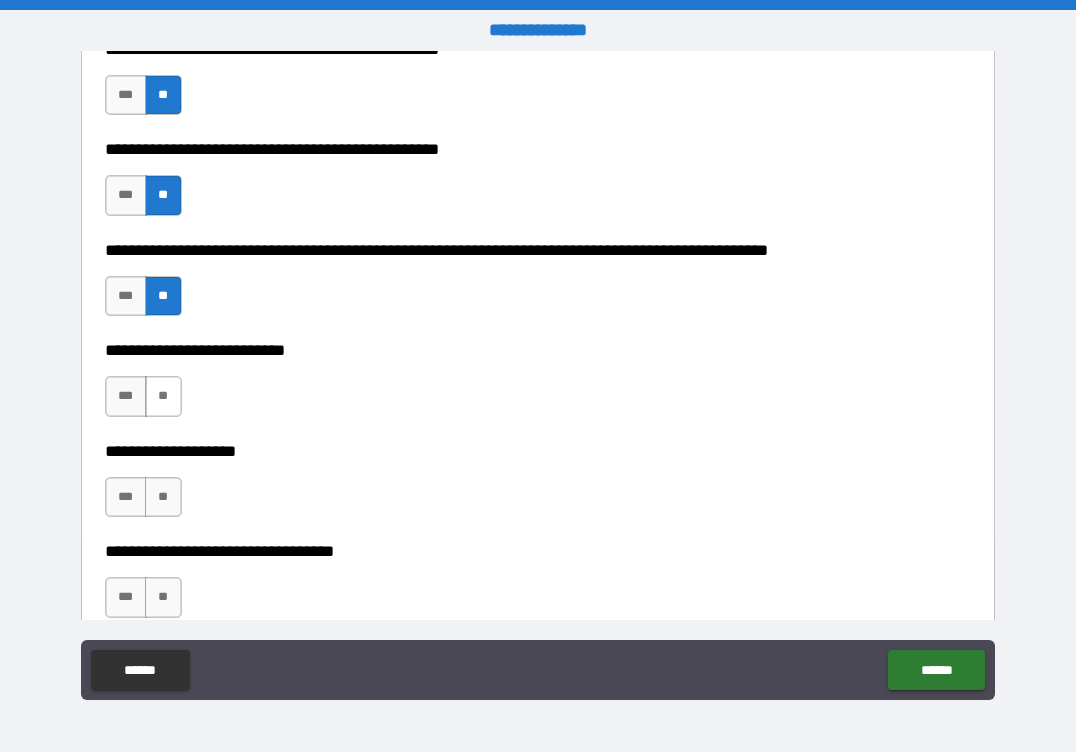 click on "**" at bounding box center (163, 396) 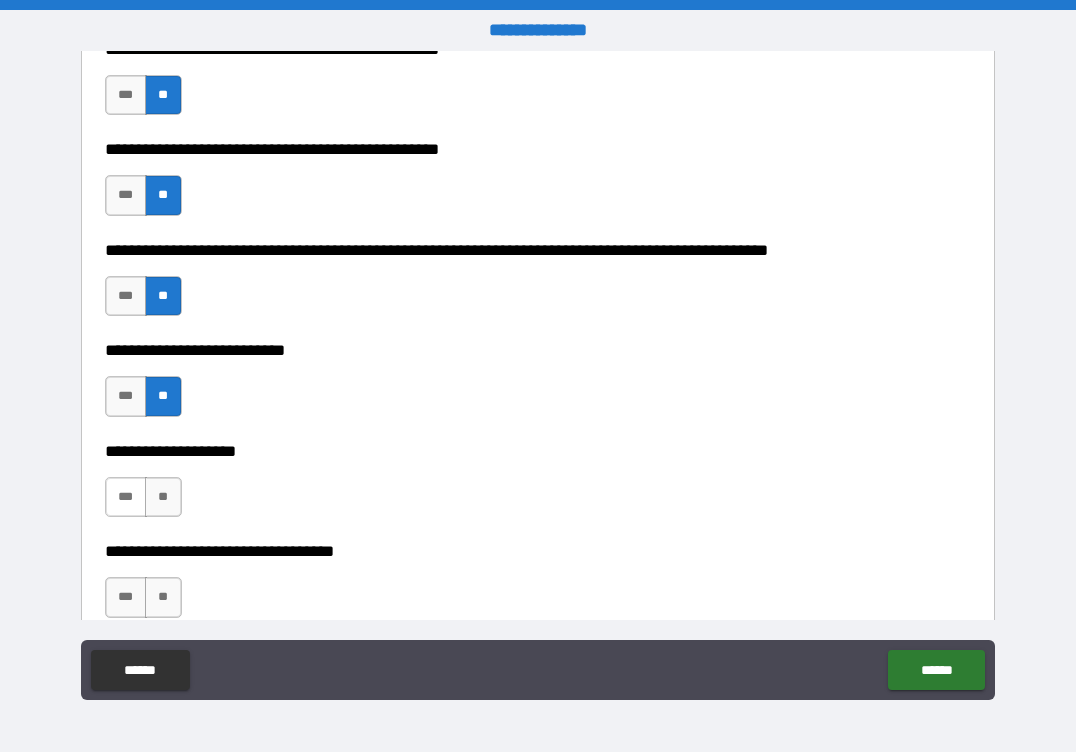 click on "***" at bounding box center (126, 497) 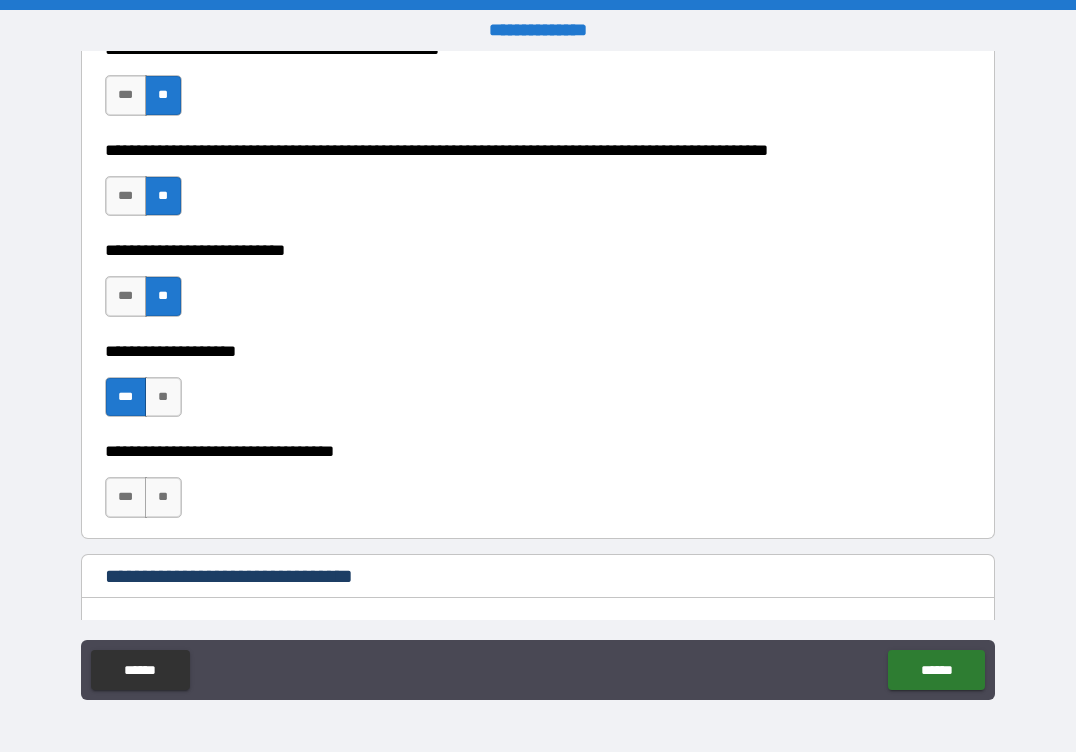 scroll, scrollTop: 800, scrollLeft: 0, axis: vertical 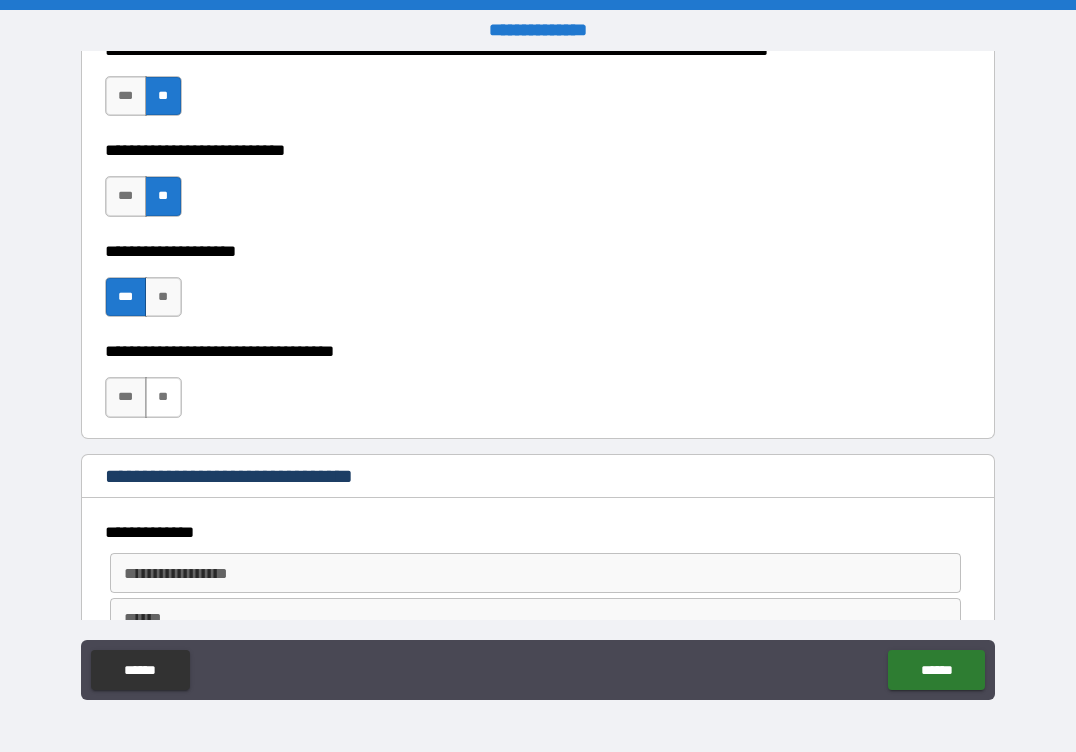 click on "**" at bounding box center [163, 397] 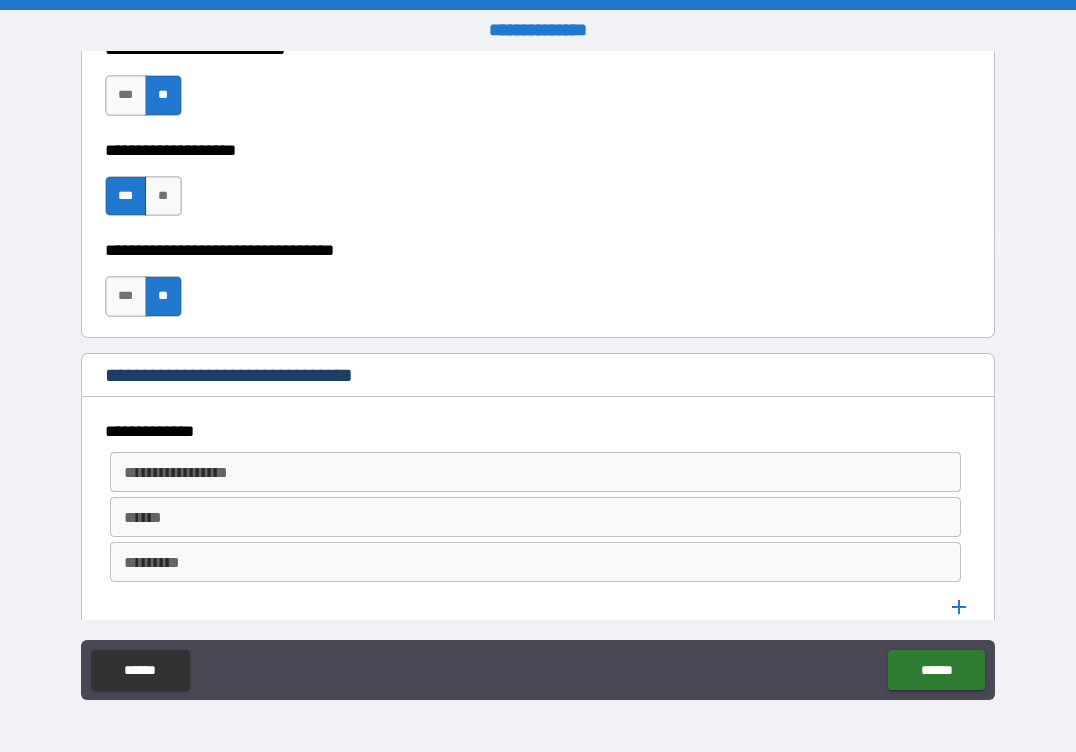 scroll, scrollTop: 1100, scrollLeft: 0, axis: vertical 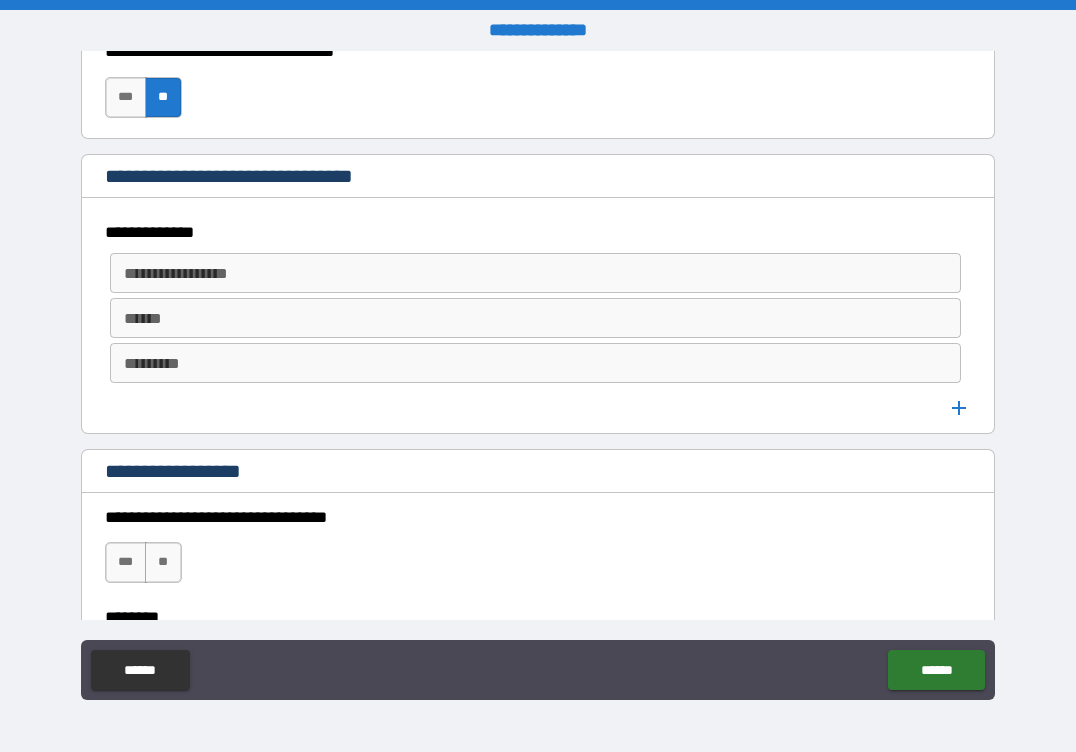 click on "**********" at bounding box center (536, 273) 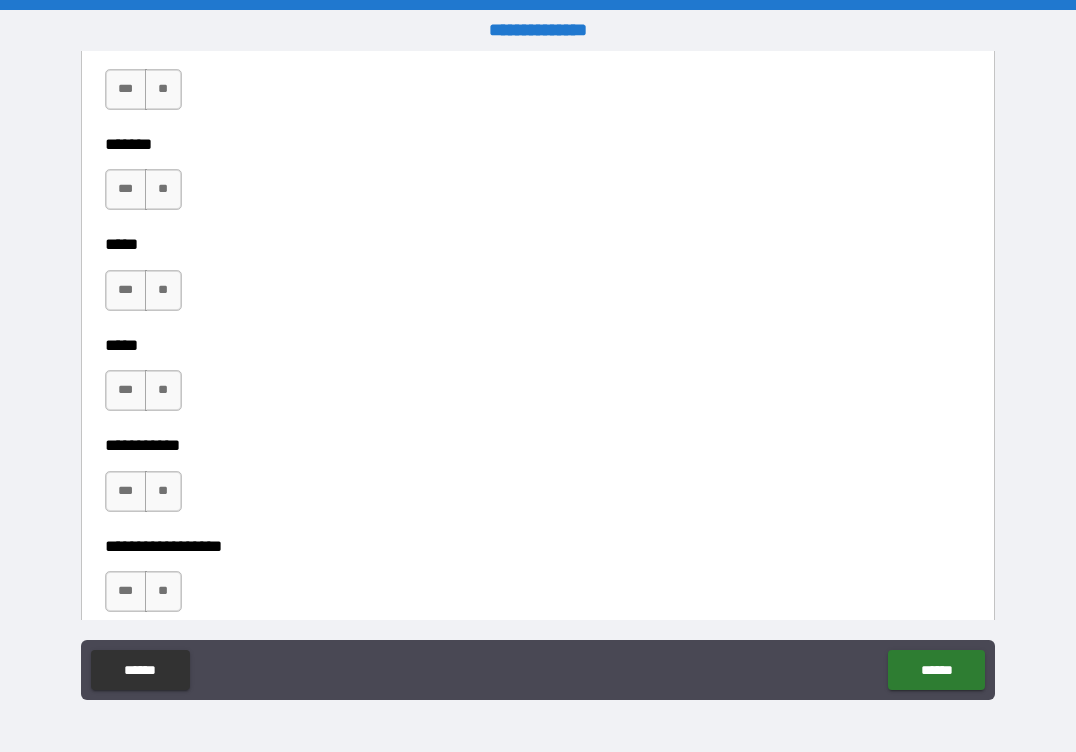 scroll, scrollTop: 2200, scrollLeft: 0, axis: vertical 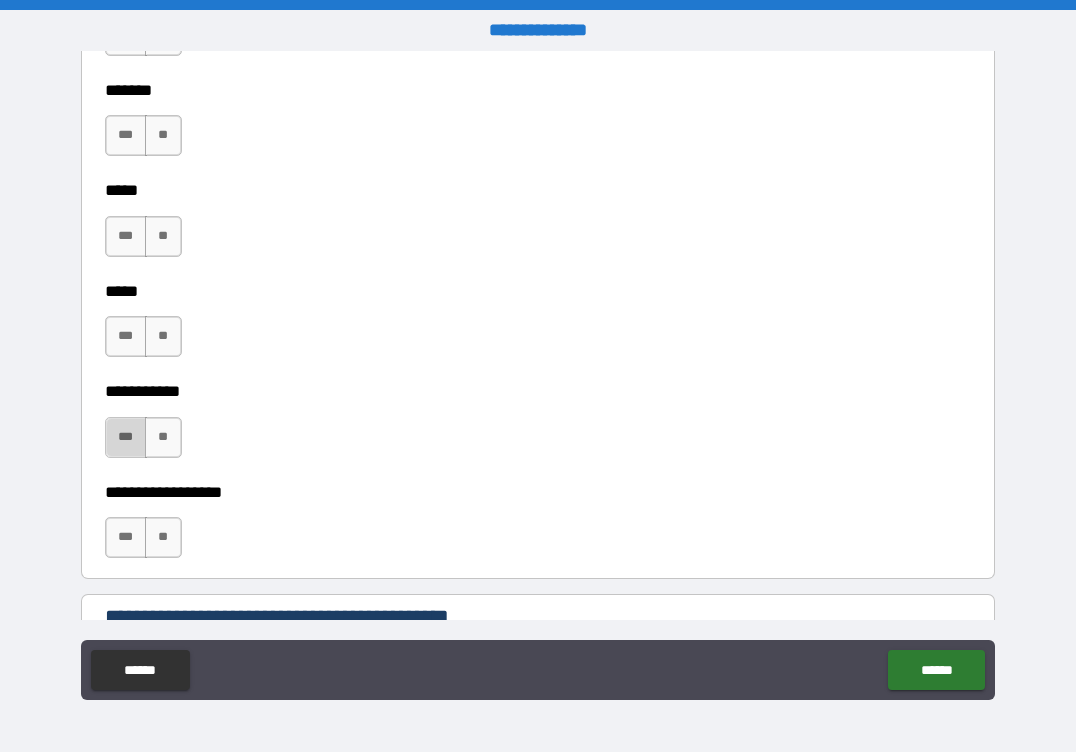 click on "***" at bounding box center (126, 437) 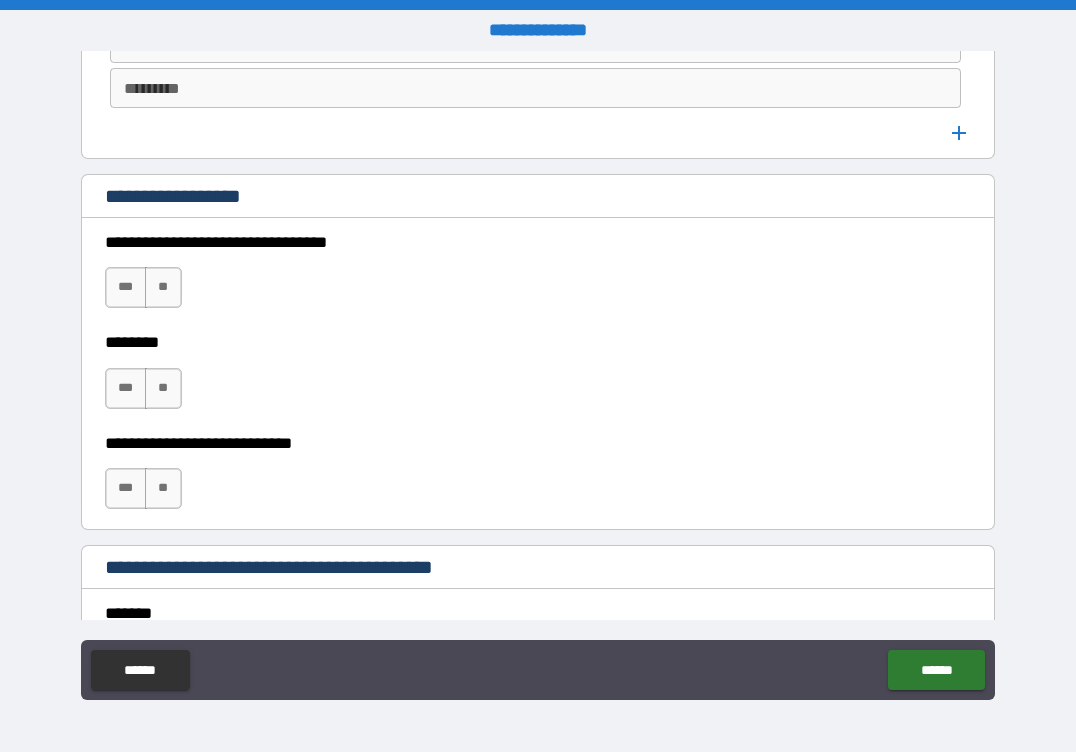 scroll, scrollTop: 1500, scrollLeft: 0, axis: vertical 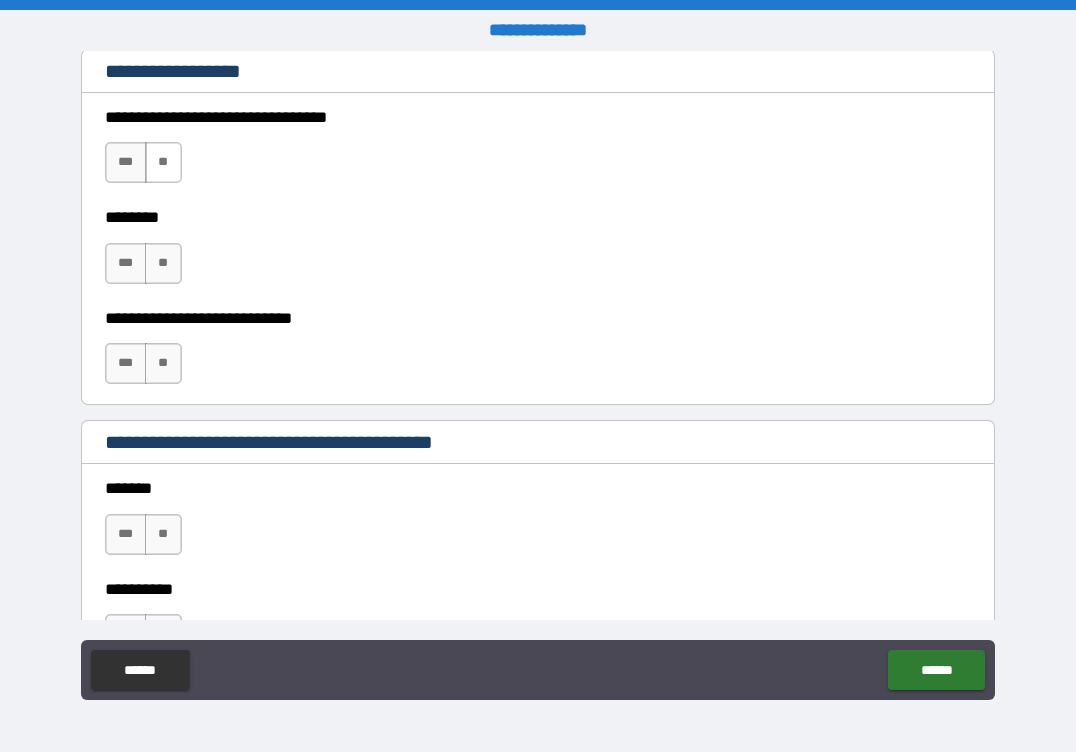click on "**" at bounding box center [163, 162] 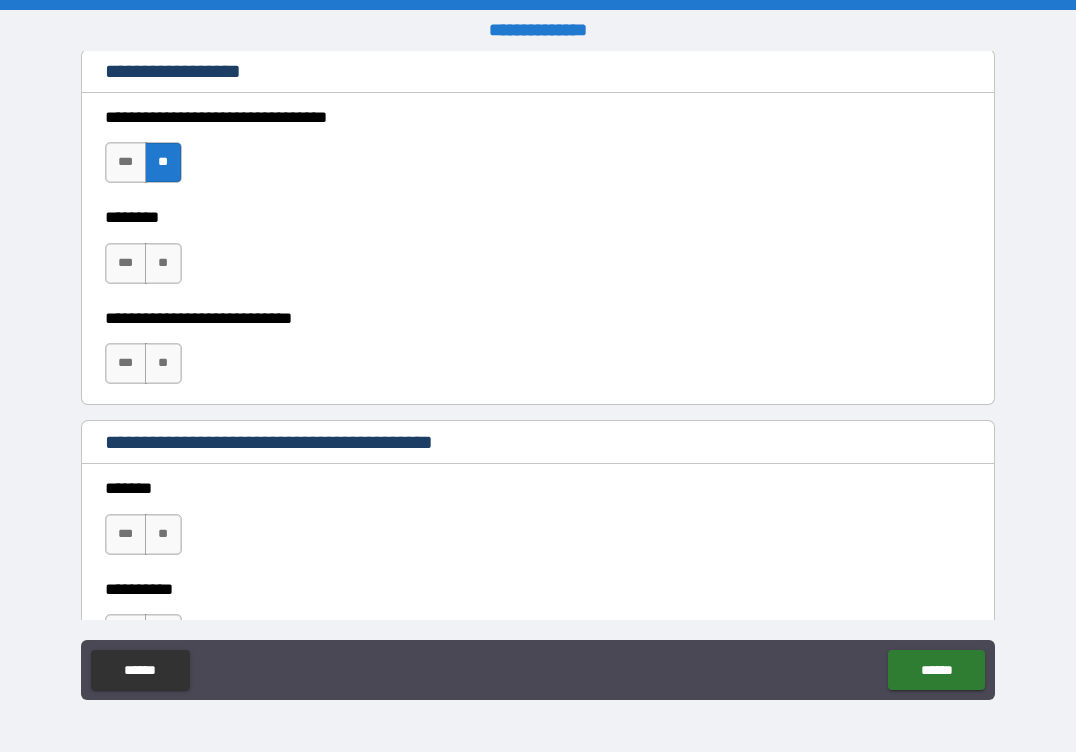 drag, startPoint x: 169, startPoint y: 262, endPoint x: 173, endPoint y: 301, distance: 39.20459 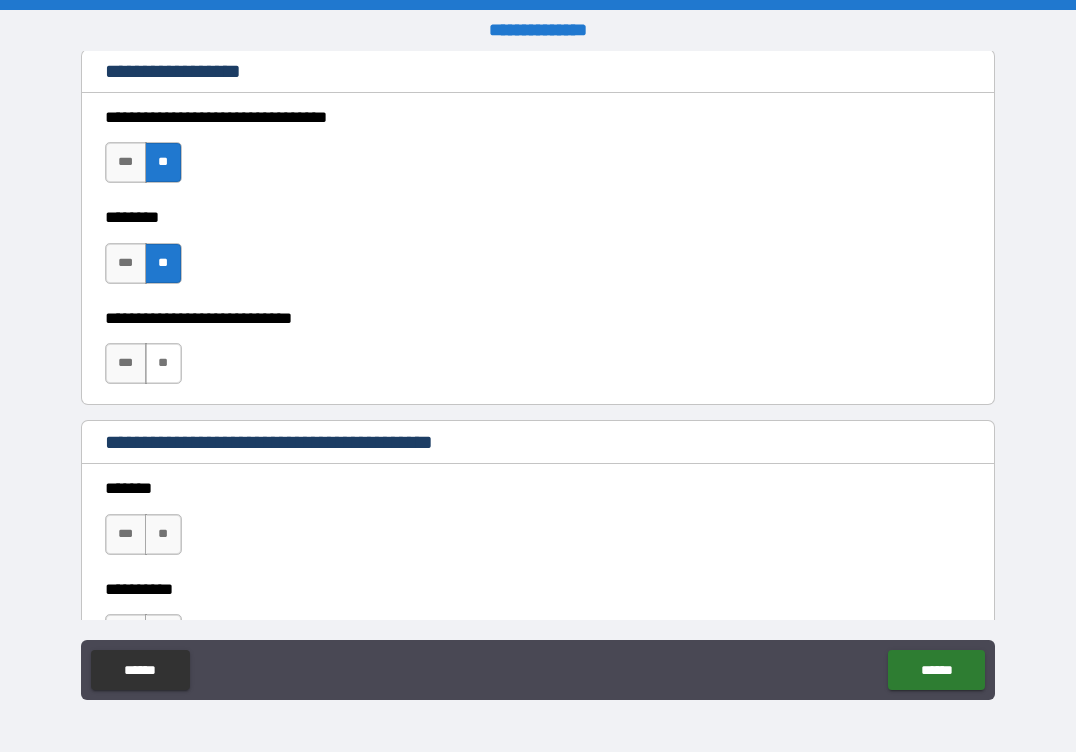 click on "**" at bounding box center (163, 363) 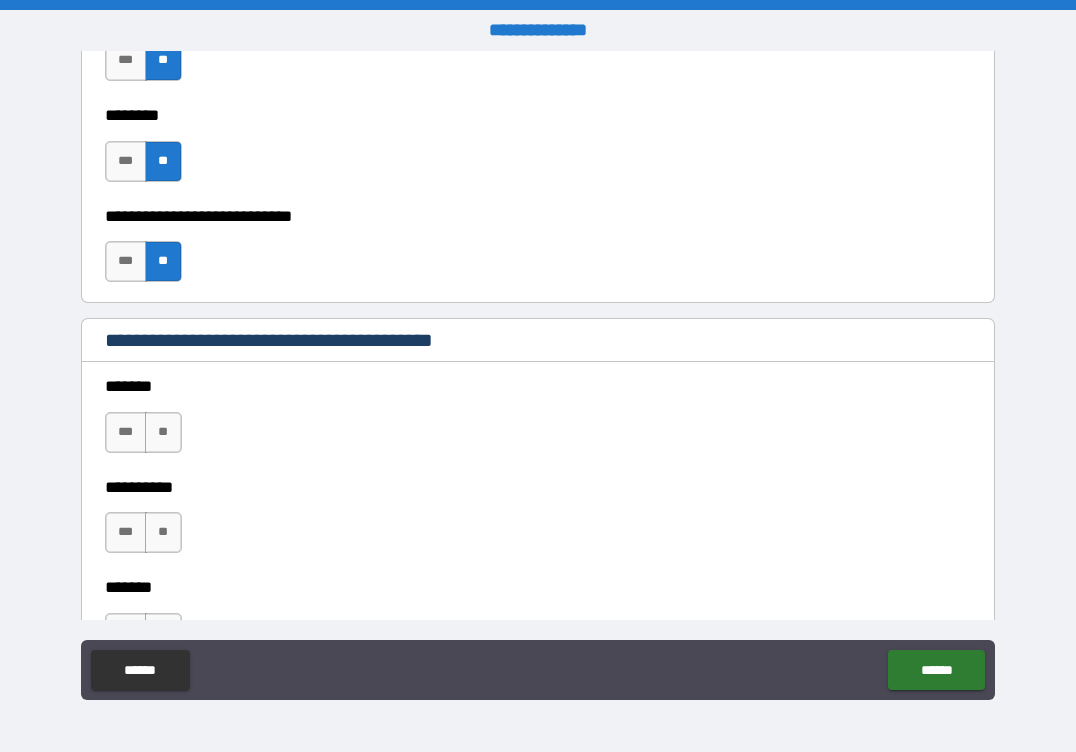 scroll, scrollTop: 1800, scrollLeft: 0, axis: vertical 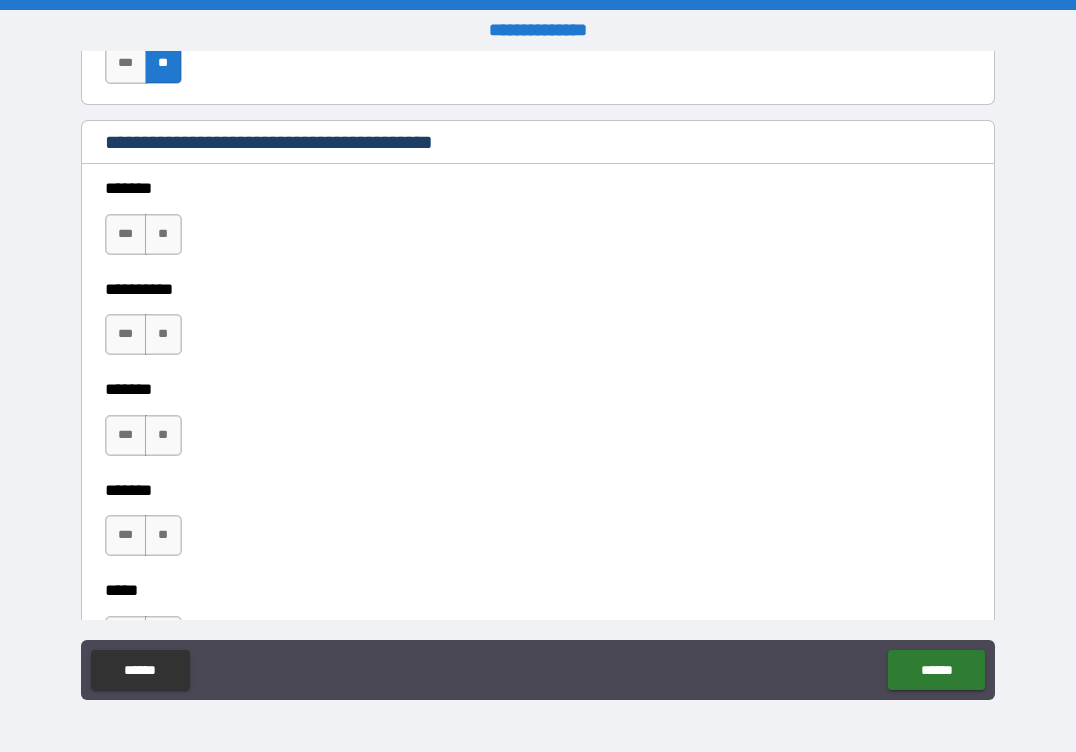 click on "**" at bounding box center [163, 234] 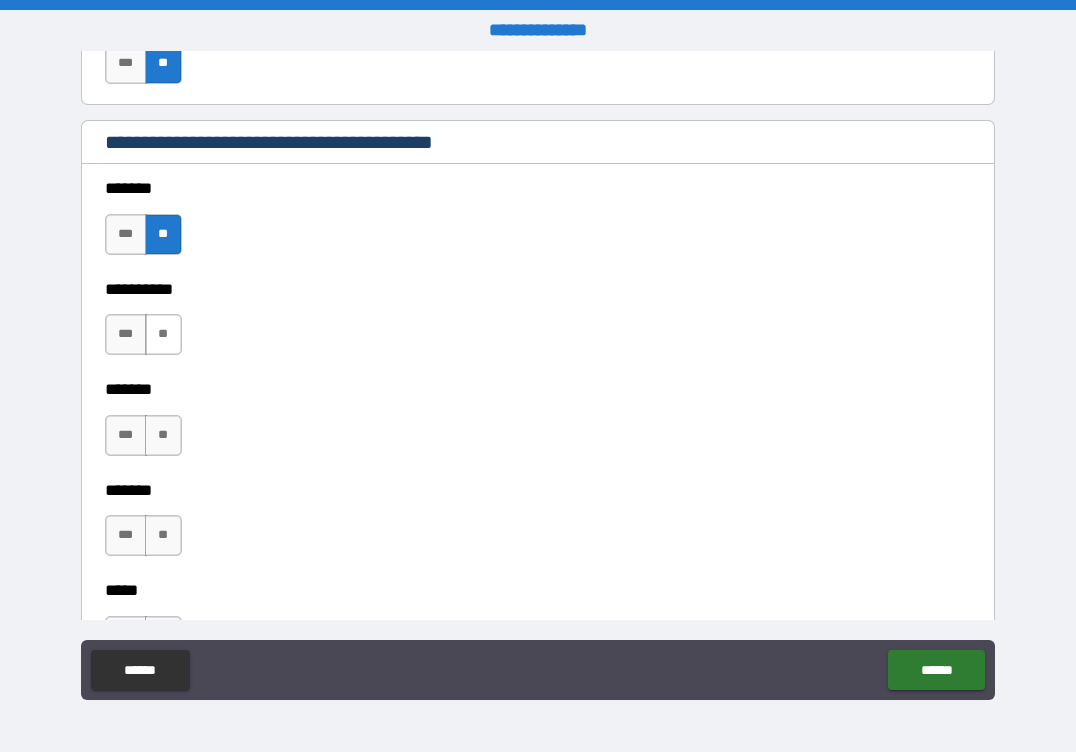 click on "*** **" at bounding box center (143, 334) 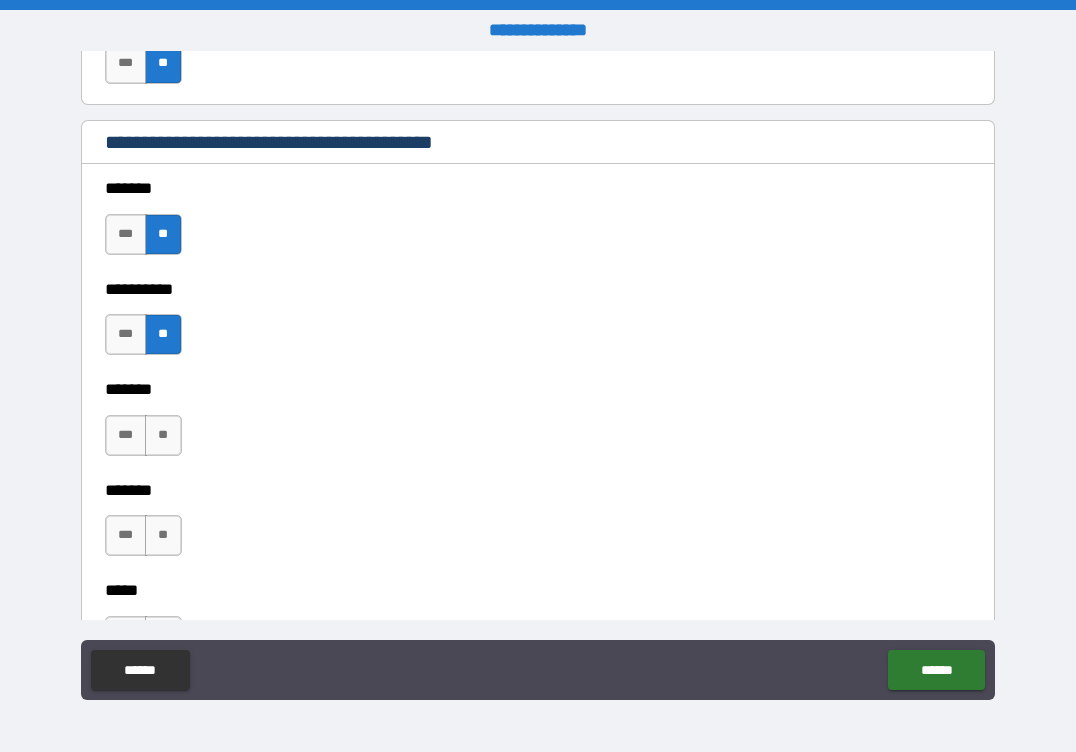 click on "**" at bounding box center (163, 435) 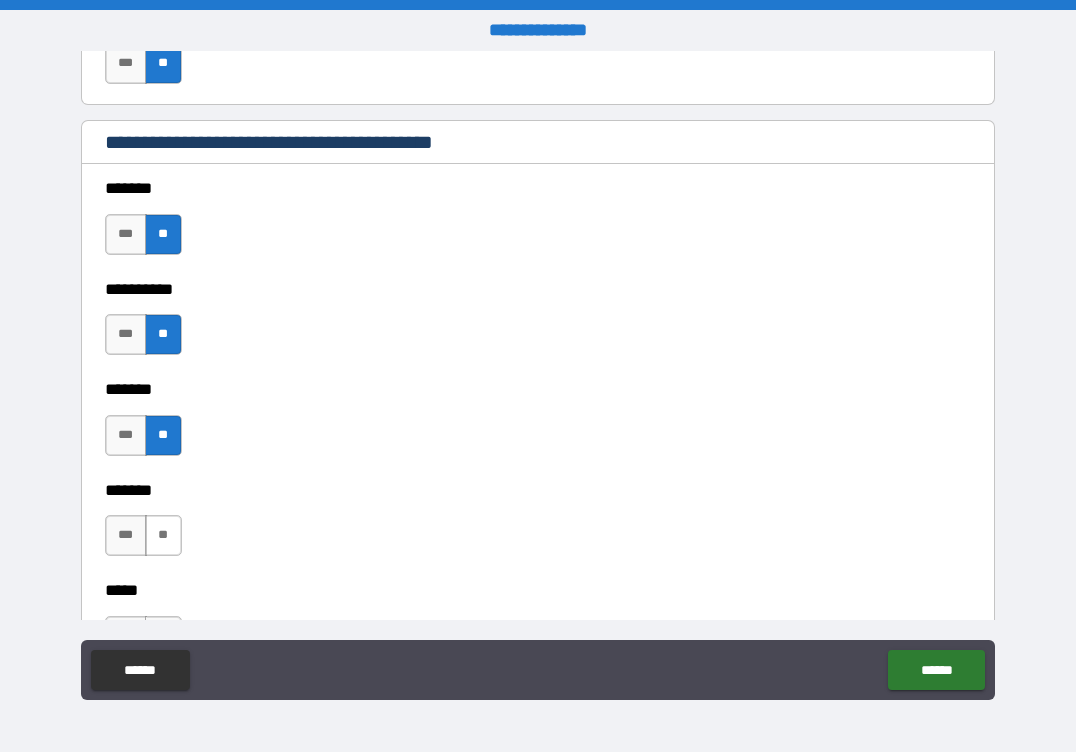 click on "**" at bounding box center (163, 535) 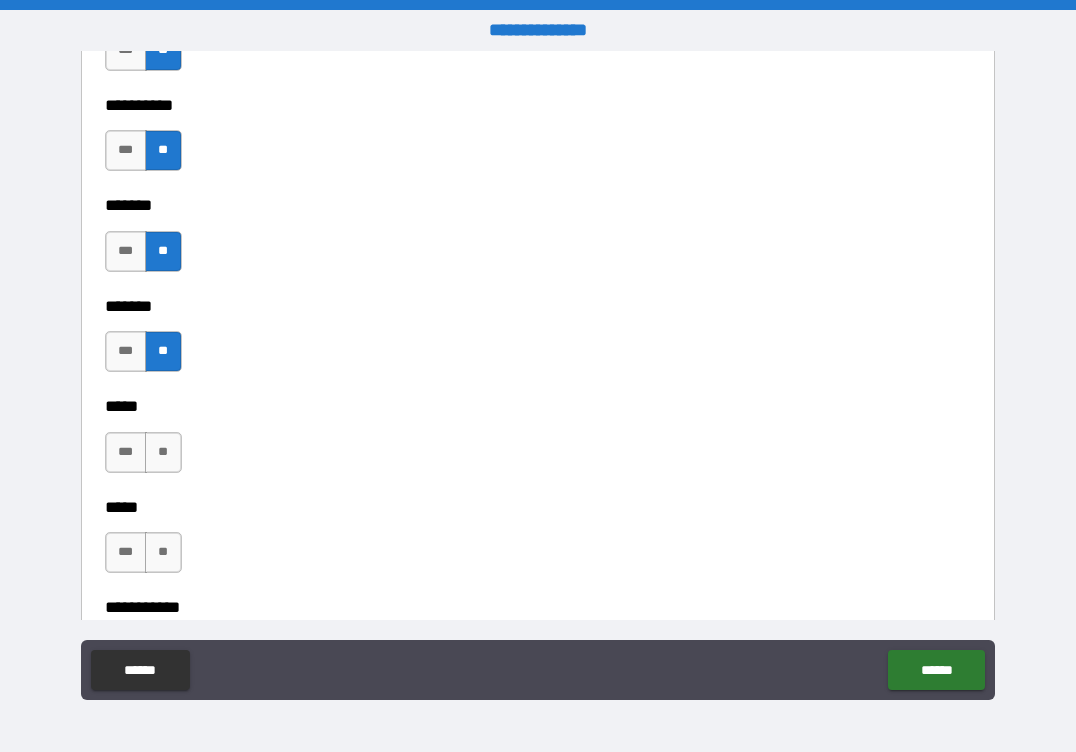 scroll, scrollTop: 2200, scrollLeft: 0, axis: vertical 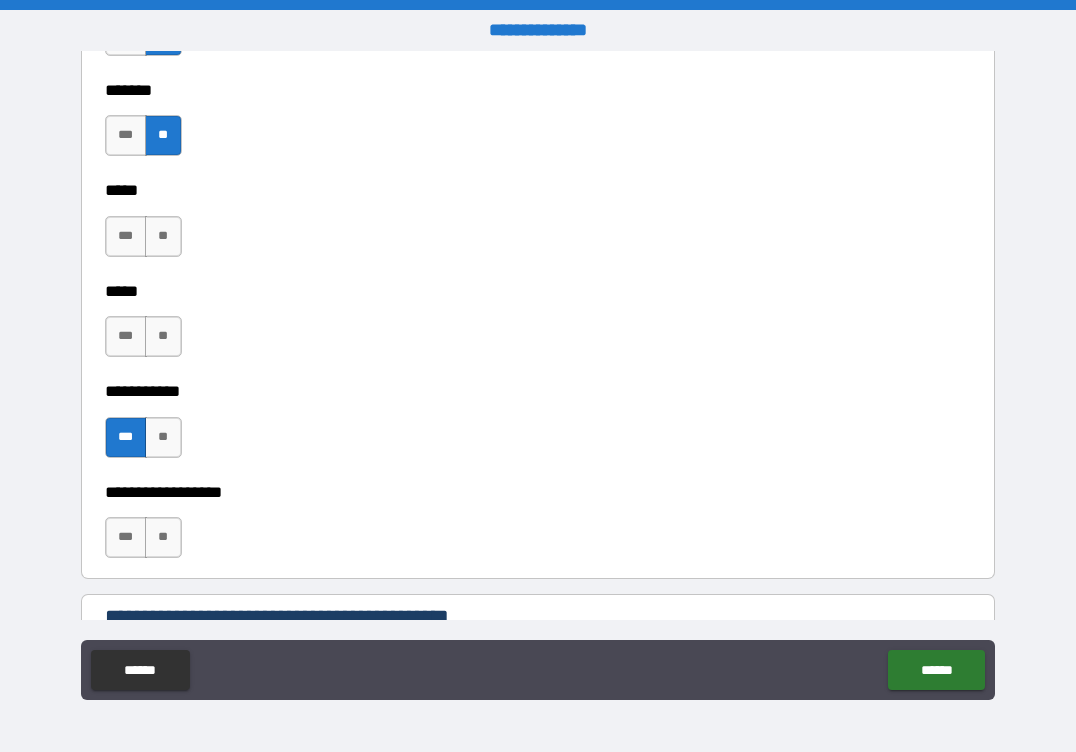 click on "**" at bounding box center (163, 236) 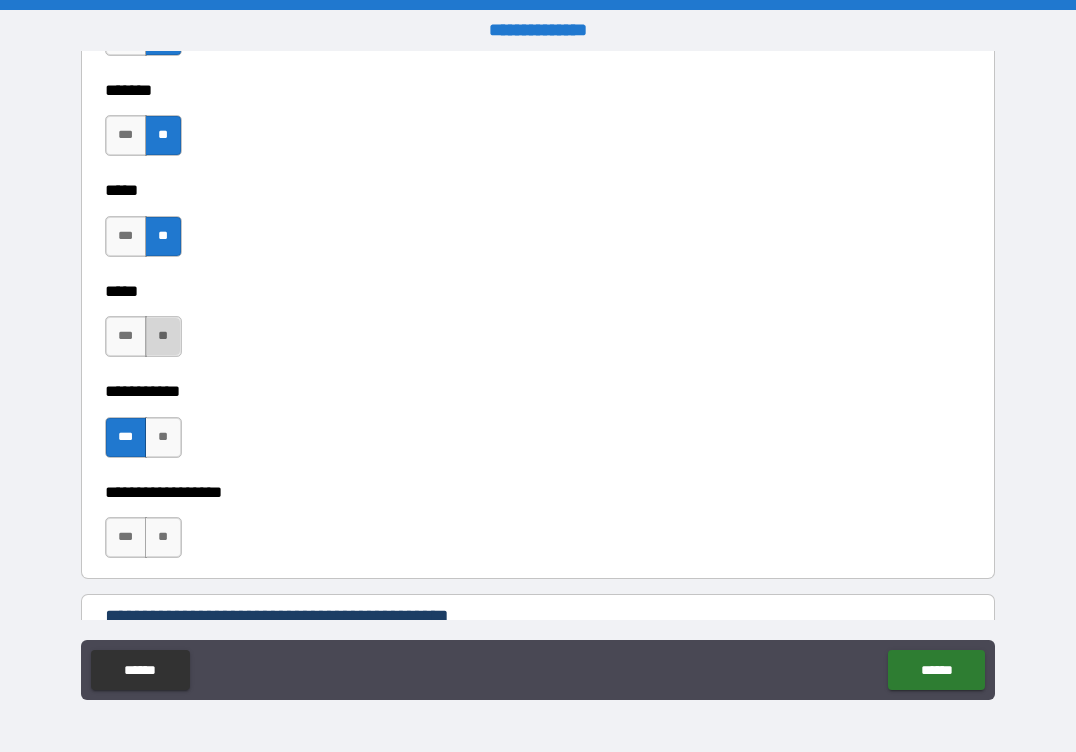 drag, startPoint x: 156, startPoint y: 340, endPoint x: 165, endPoint y: 368, distance: 29.410883 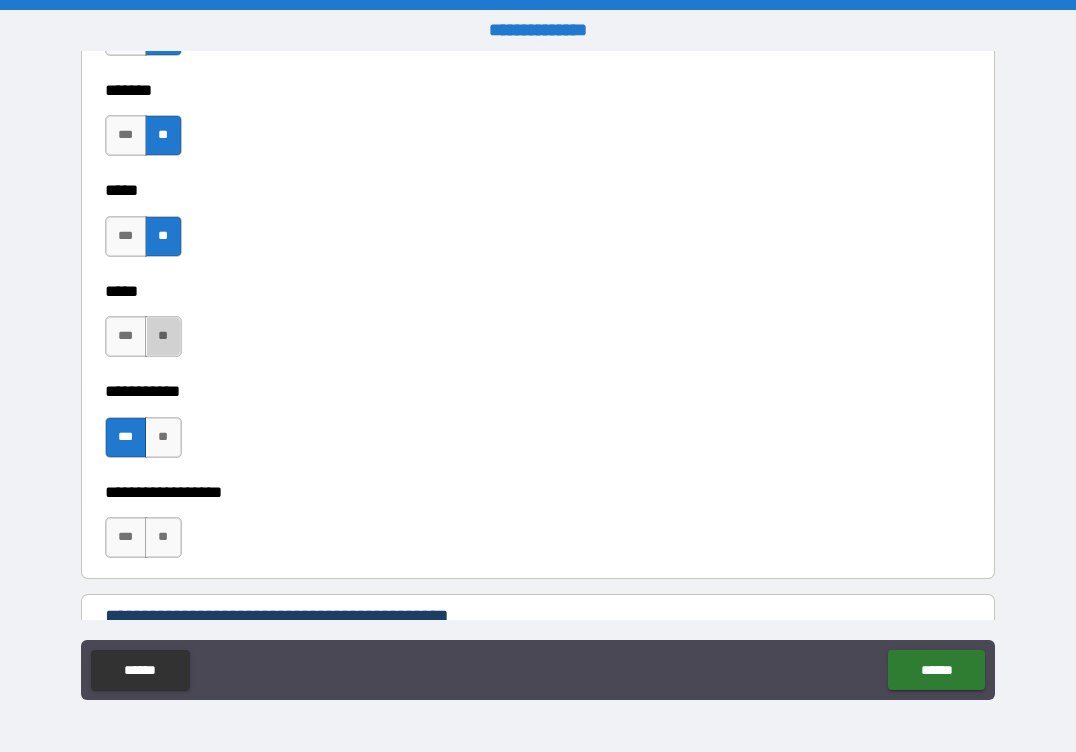 click on "**" at bounding box center [163, 336] 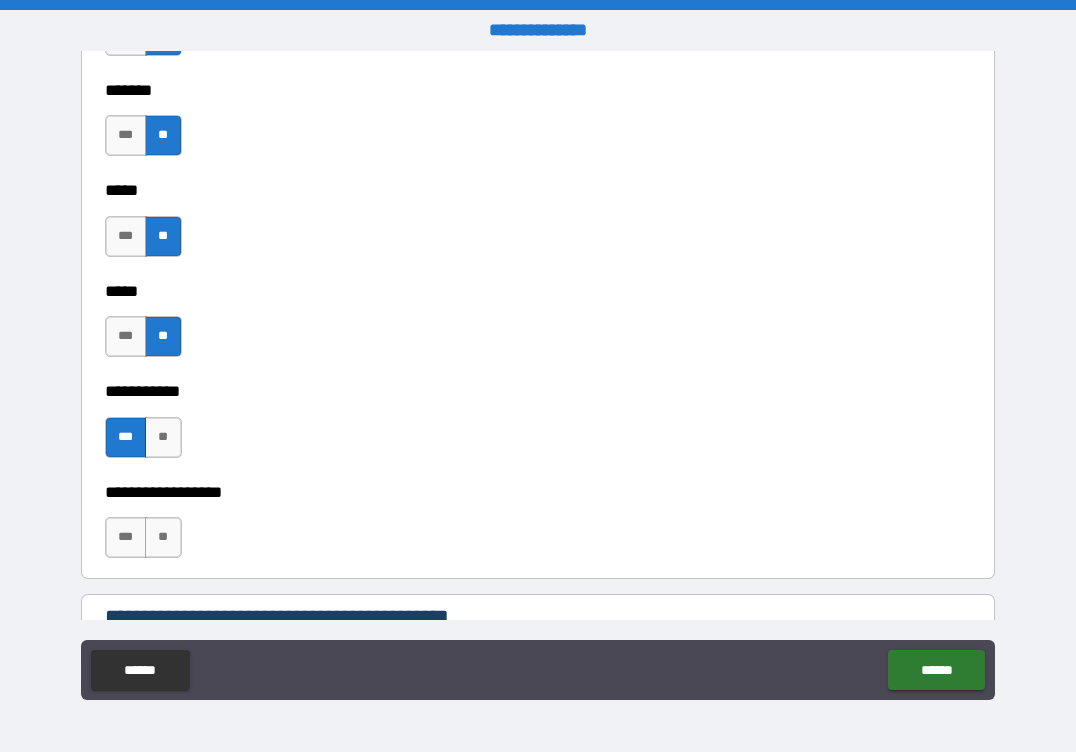 click on "**" at bounding box center (163, 537) 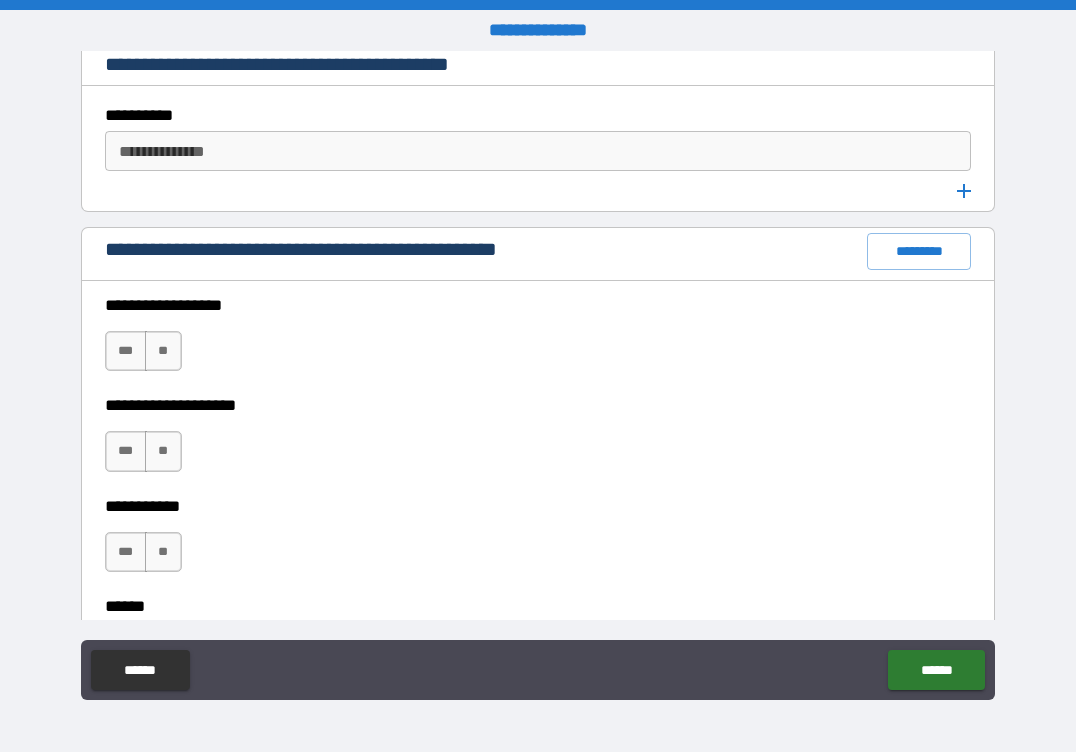 scroll, scrollTop: 2900, scrollLeft: 0, axis: vertical 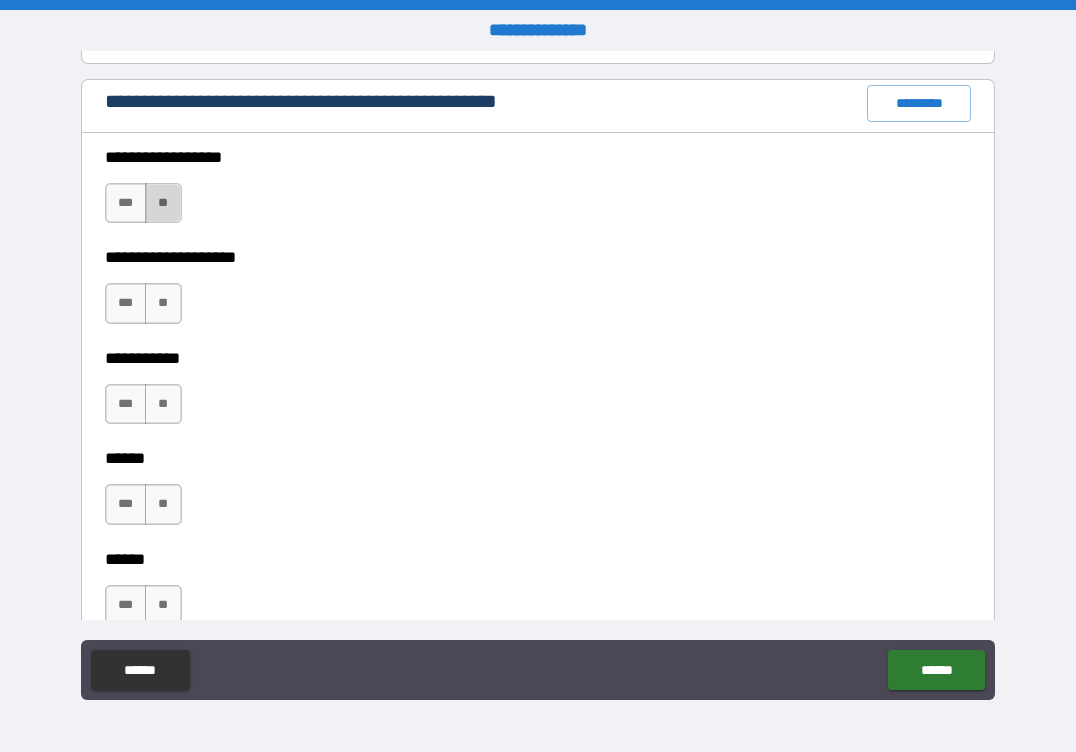 click on "**" at bounding box center [163, 203] 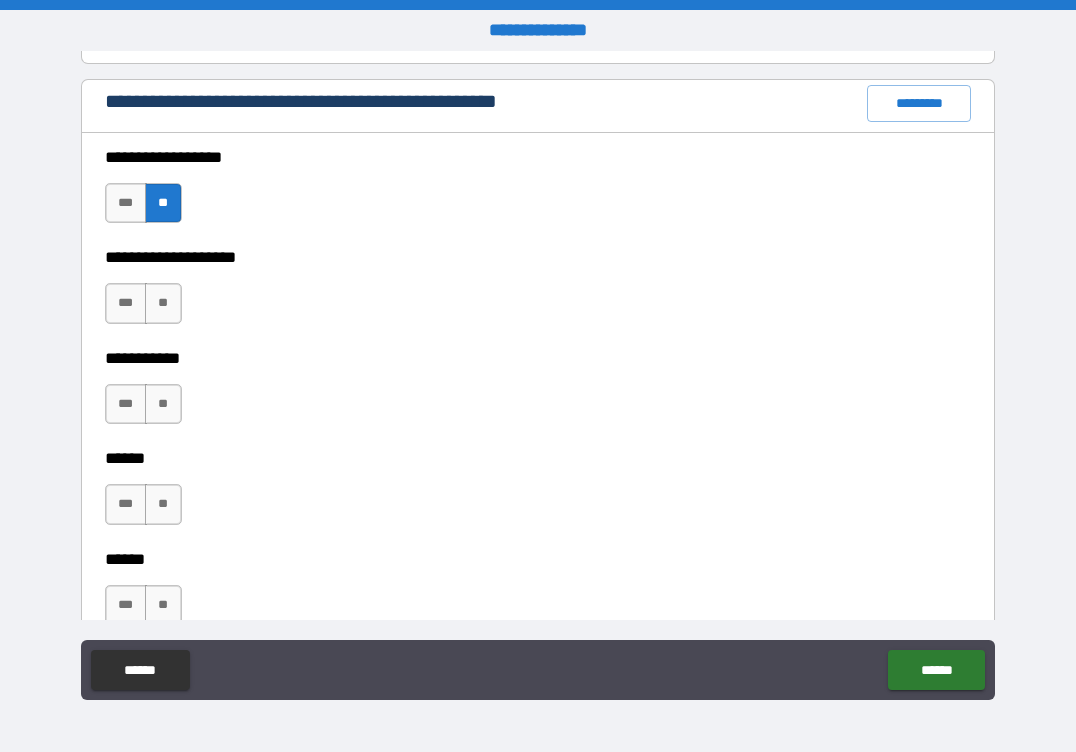 click on "**" at bounding box center [163, 303] 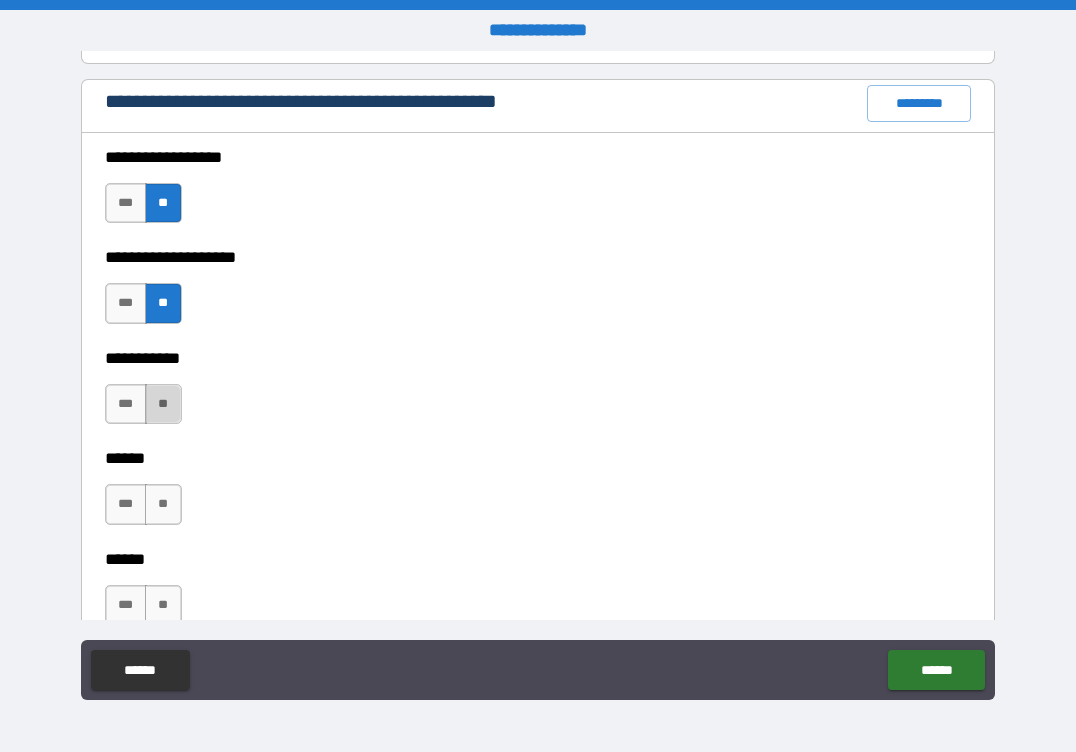 click on "**" at bounding box center [163, 404] 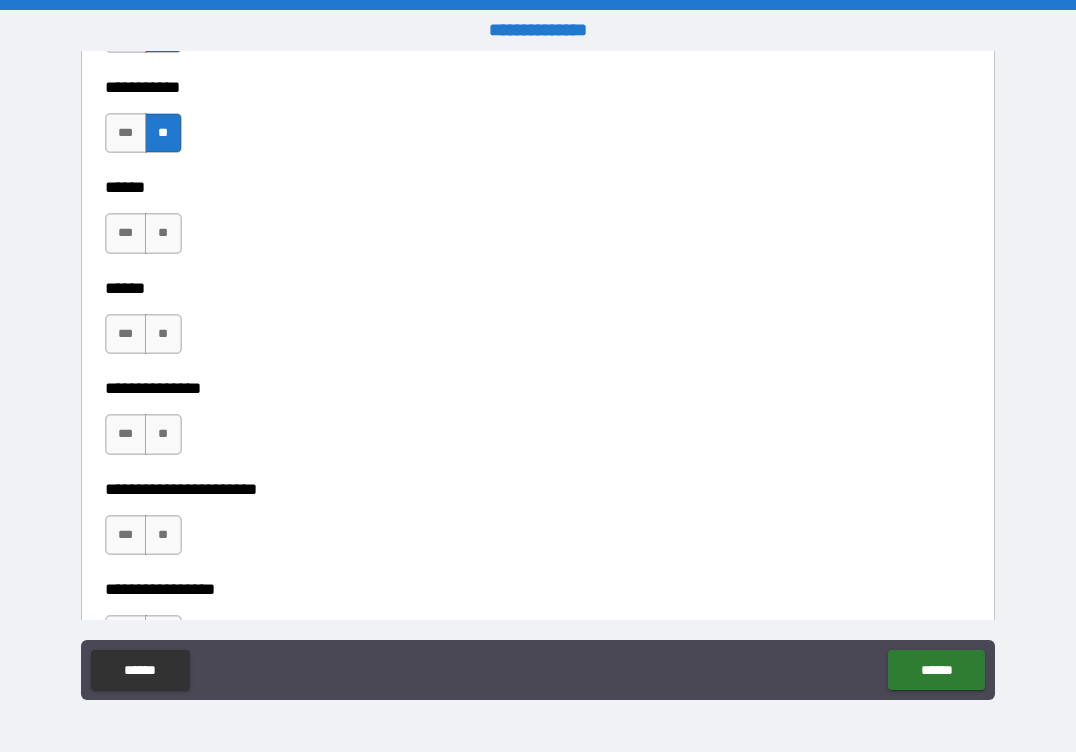 scroll, scrollTop: 3200, scrollLeft: 0, axis: vertical 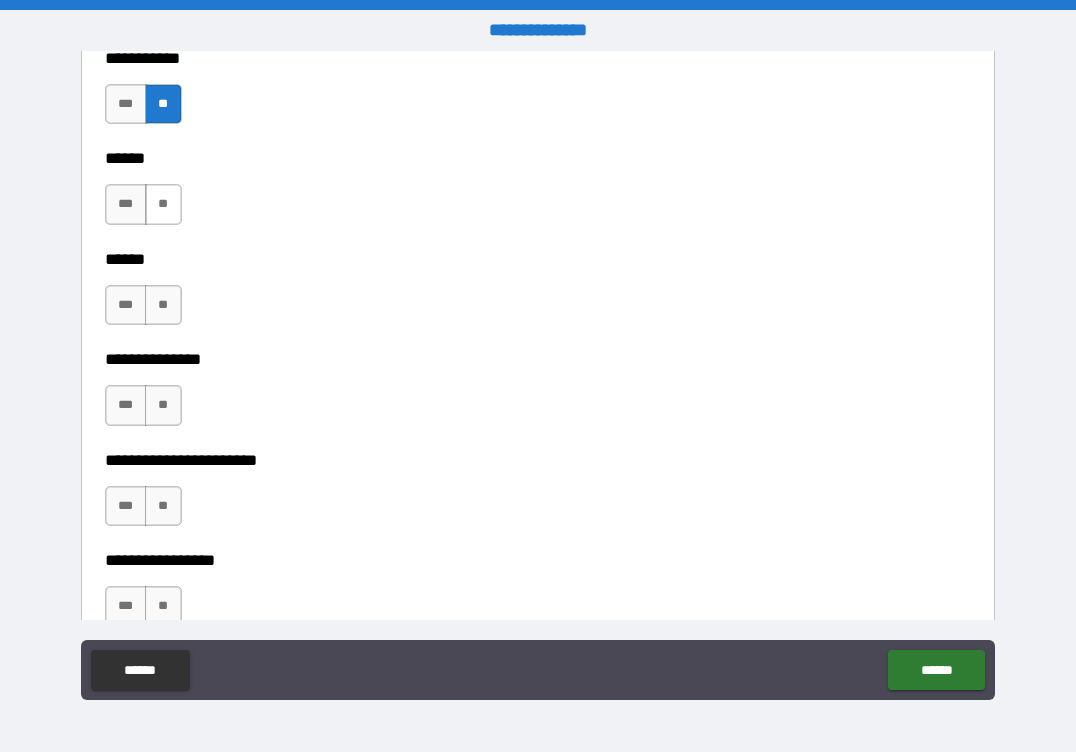 click on "**" at bounding box center (163, 204) 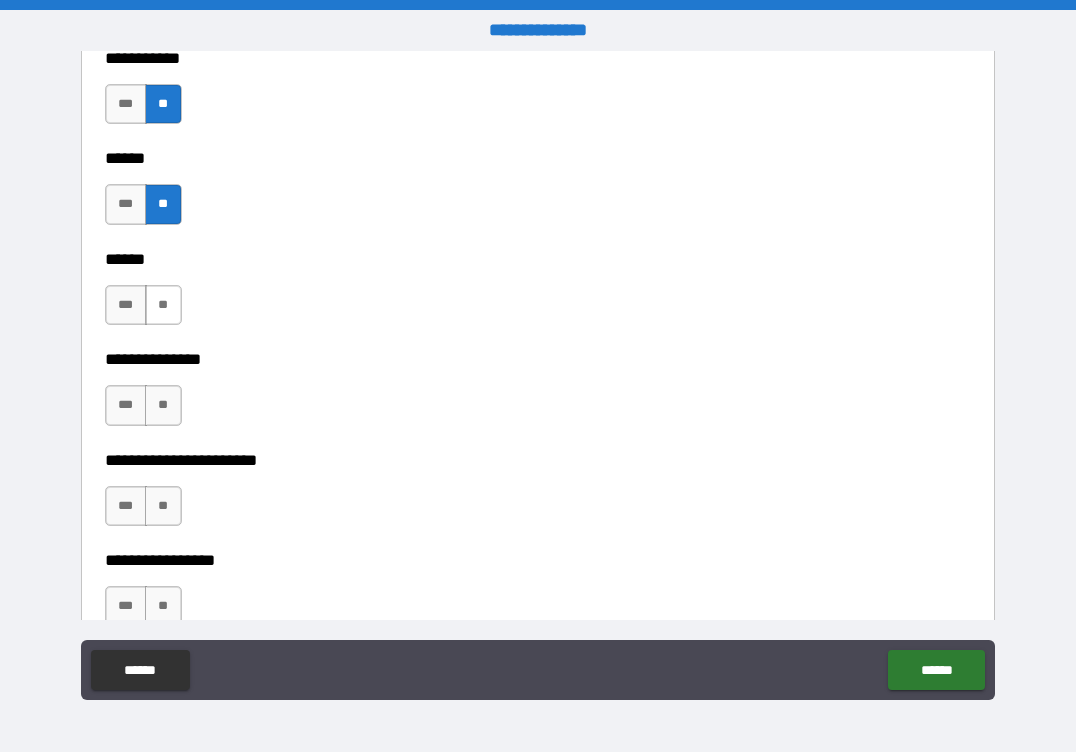 drag, startPoint x: 171, startPoint y: 305, endPoint x: 171, endPoint y: 323, distance: 18 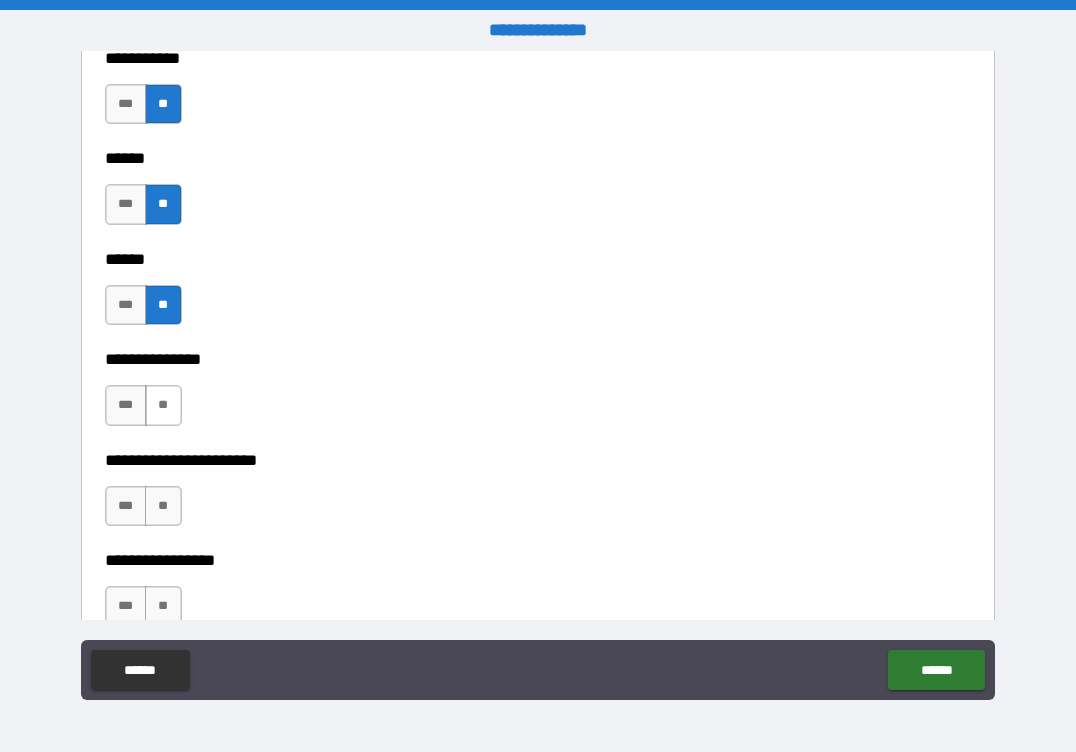 click on "**" at bounding box center [163, 405] 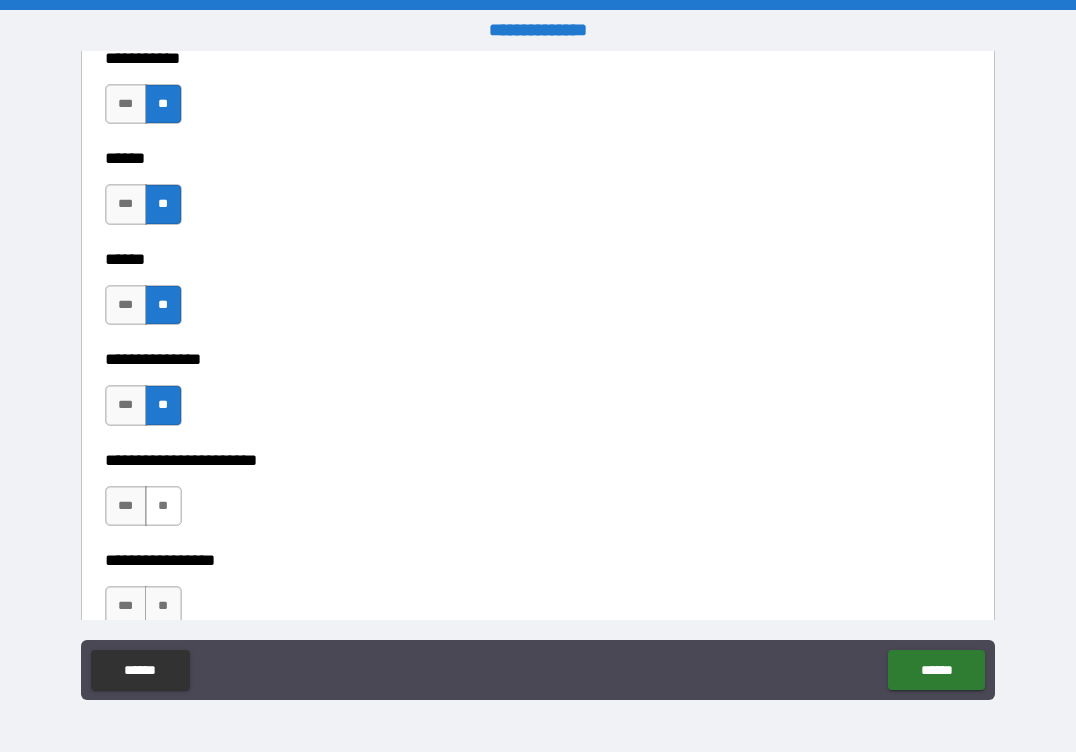 click on "**" at bounding box center (163, 506) 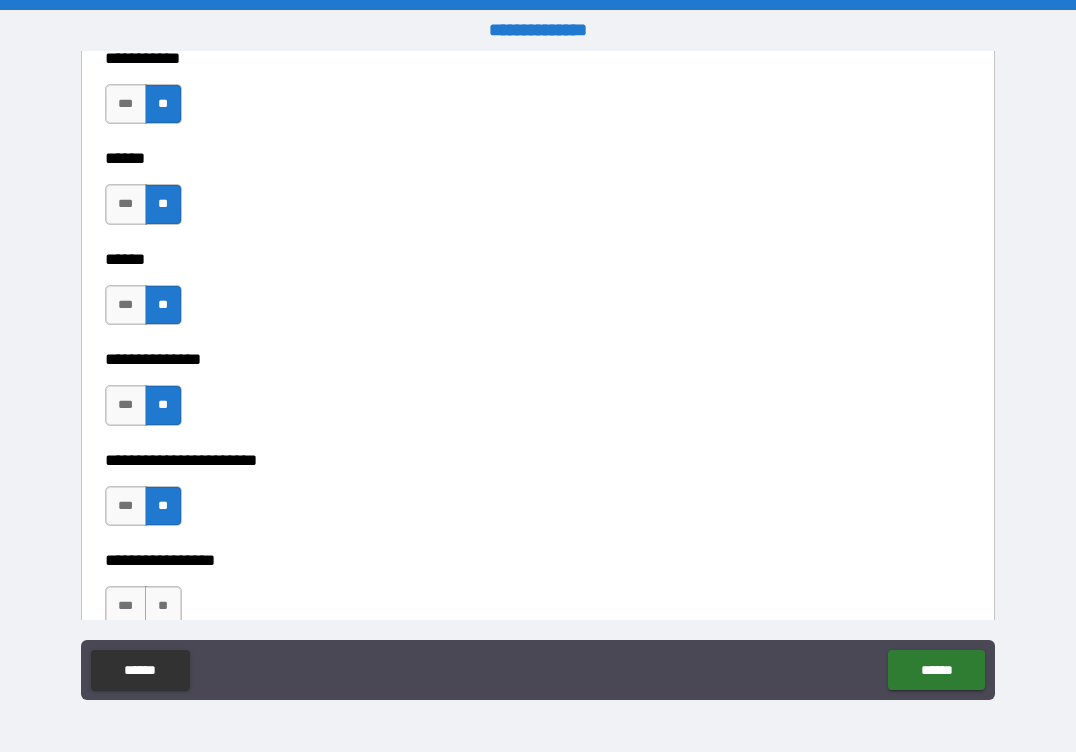 click on "**" at bounding box center [163, 606] 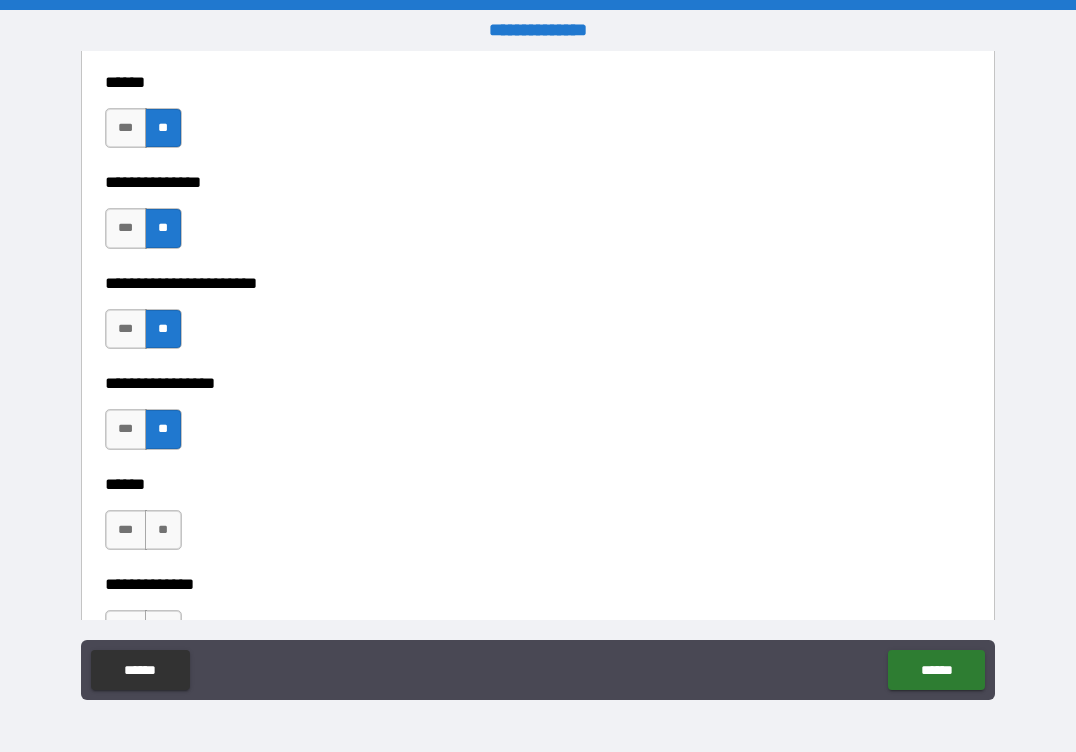 scroll, scrollTop: 3700, scrollLeft: 0, axis: vertical 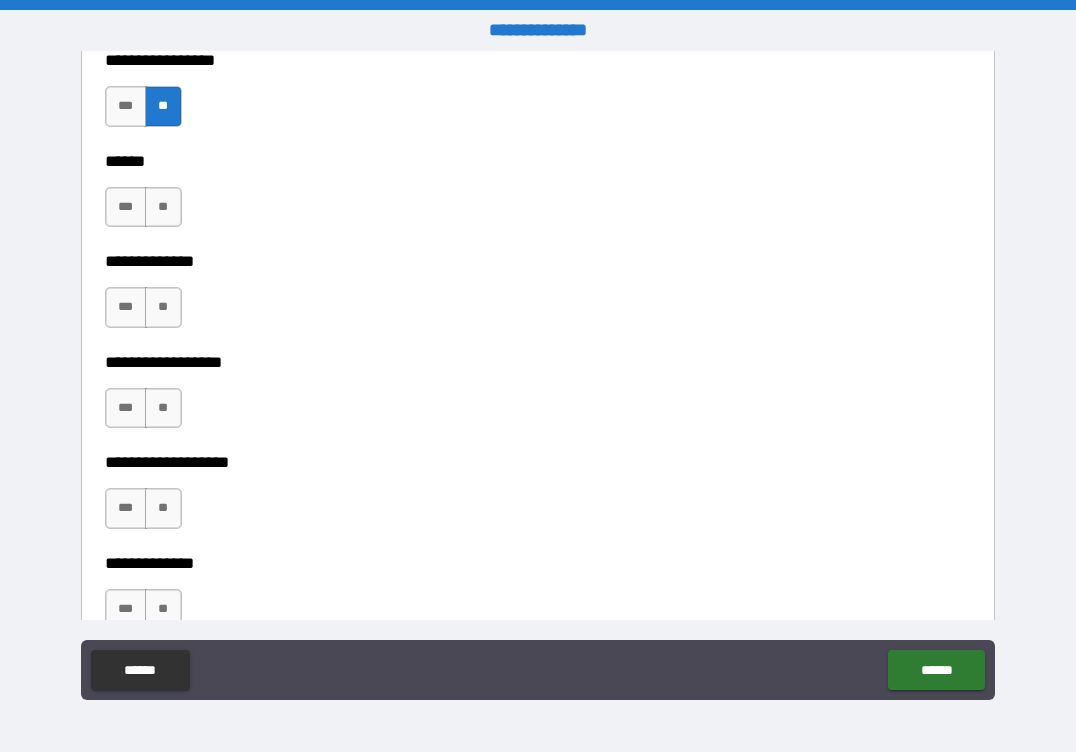 click on "**" at bounding box center [163, 207] 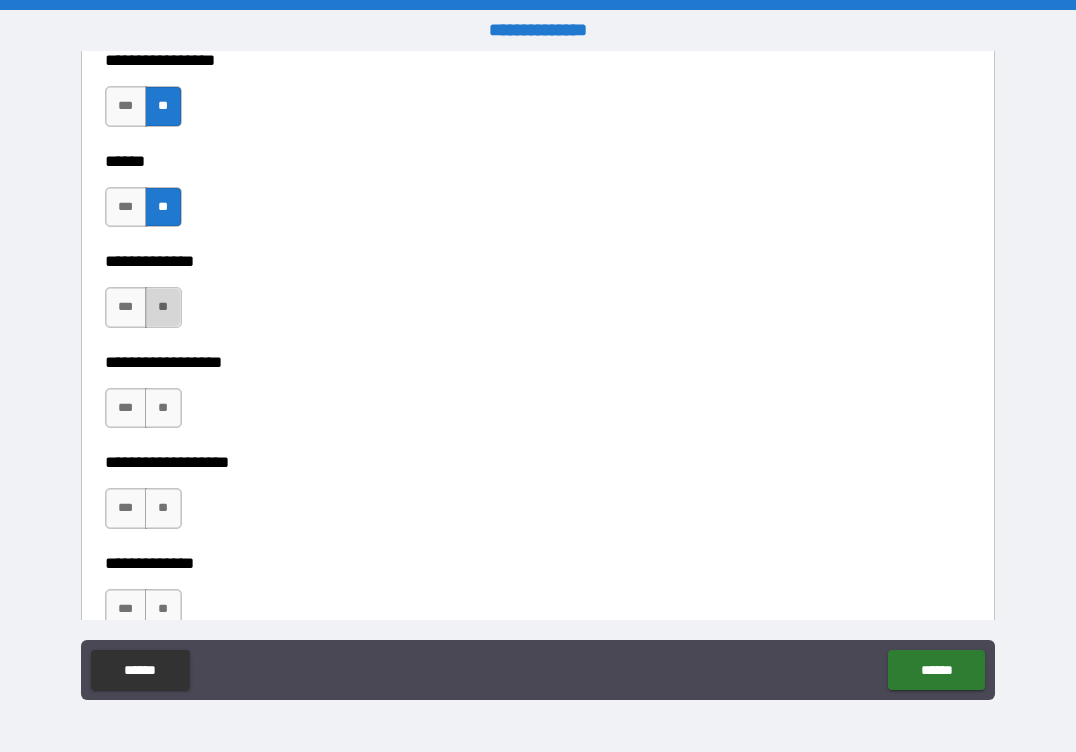 click on "**" at bounding box center [163, 307] 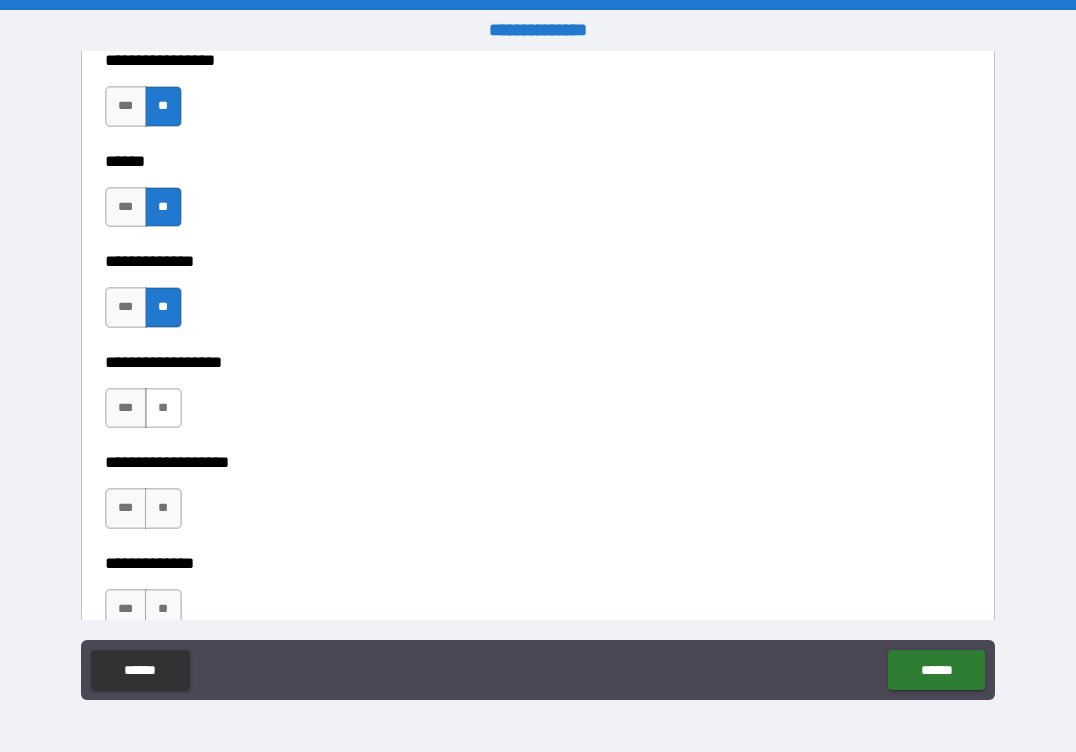click on "**" at bounding box center [163, 408] 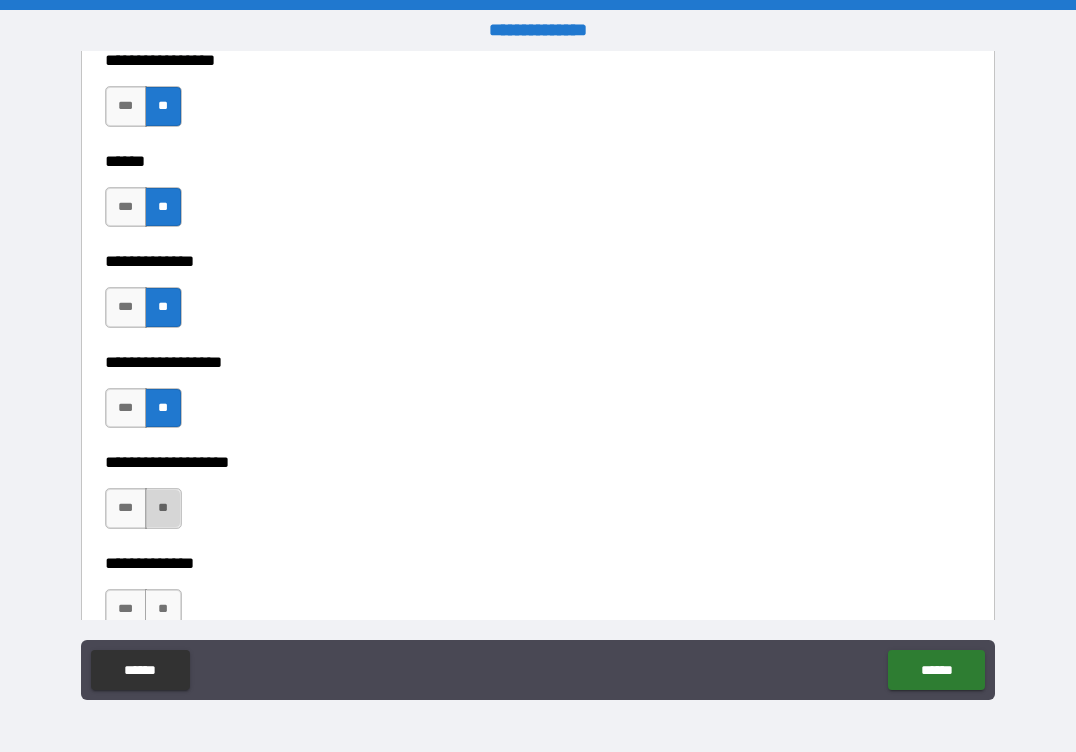 click on "**" at bounding box center (163, 508) 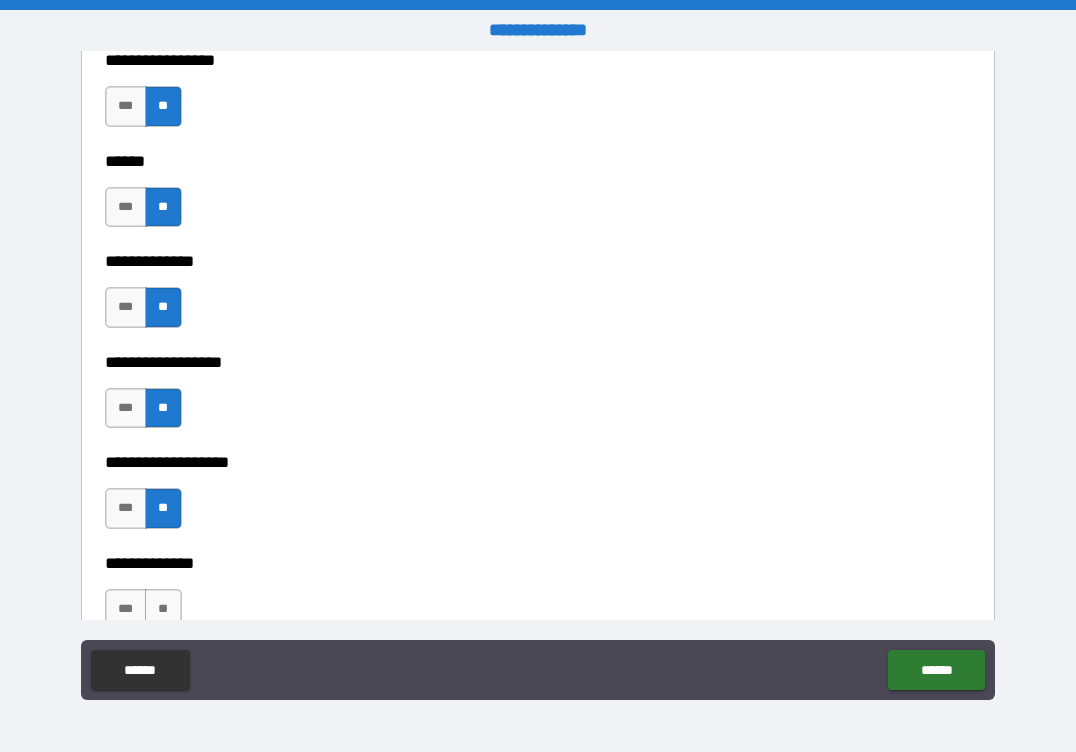 scroll, scrollTop: 4100, scrollLeft: 0, axis: vertical 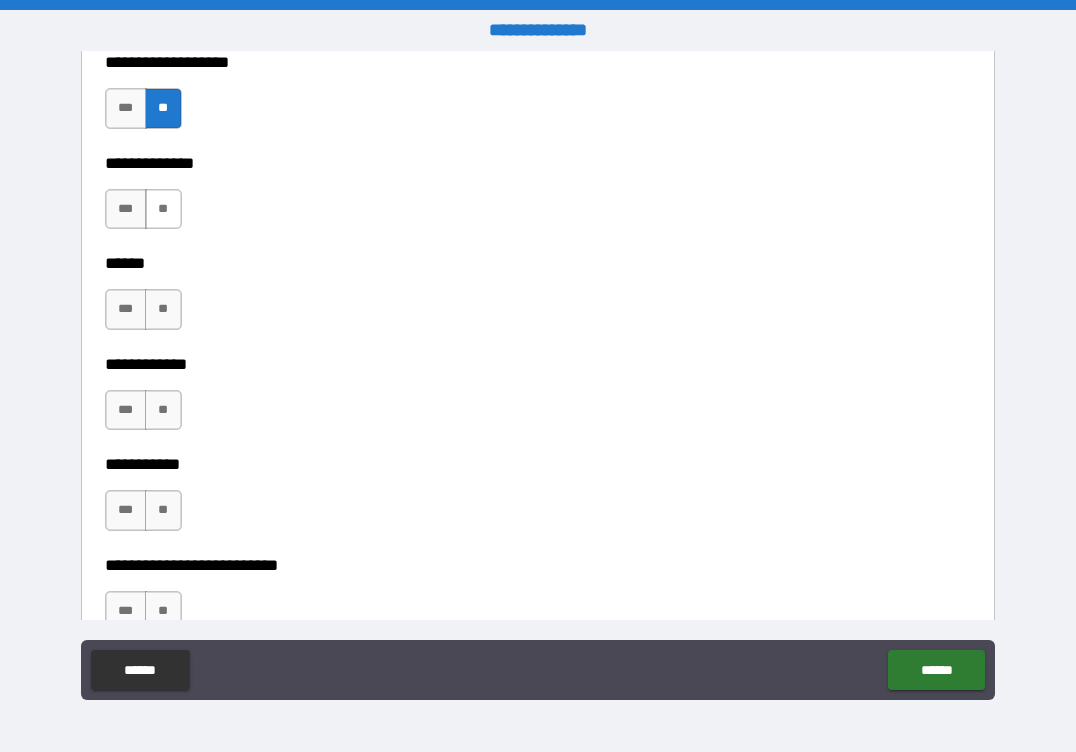 drag, startPoint x: 156, startPoint y: 217, endPoint x: 166, endPoint y: 297, distance: 80.622574 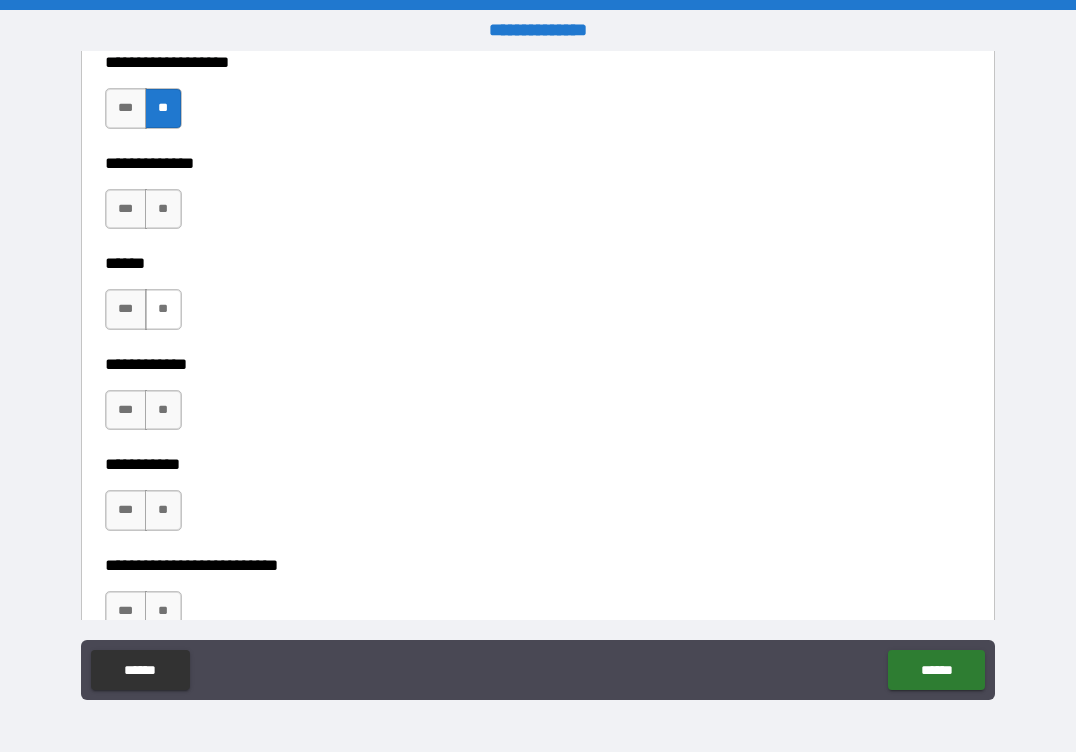 click on "**" at bounding box center (163, 209) 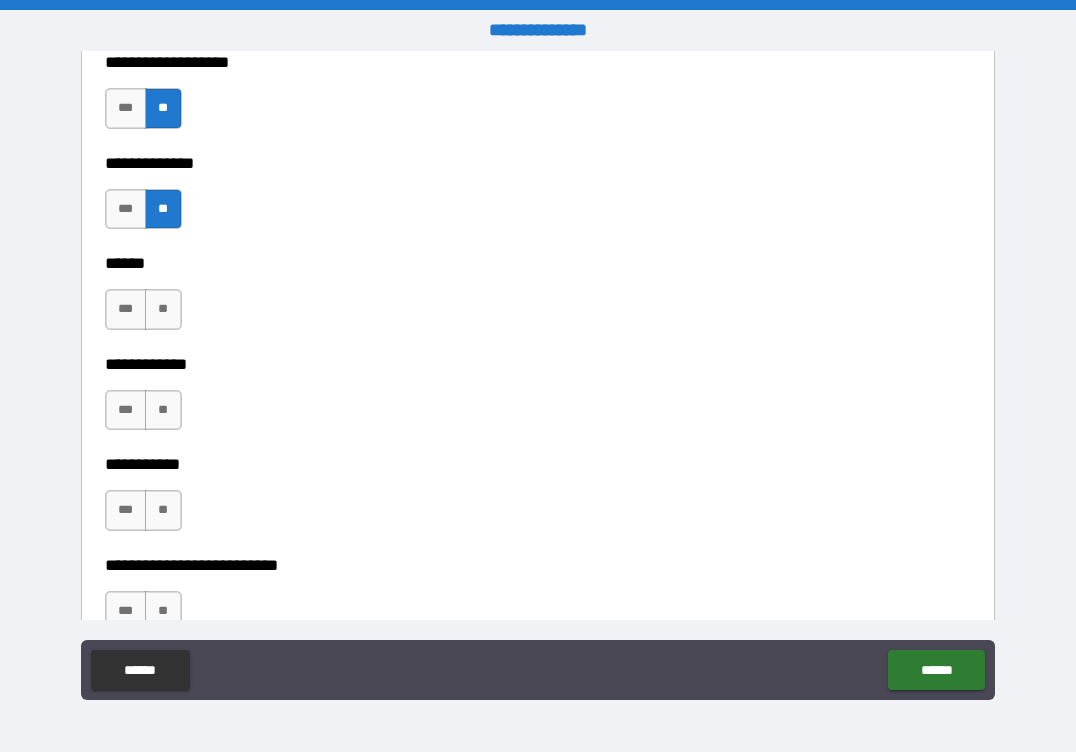 drag, startPoint x: 165, startPoint y: 311, endPoint x: 167, endPoint y: 334, distance: 23.086792 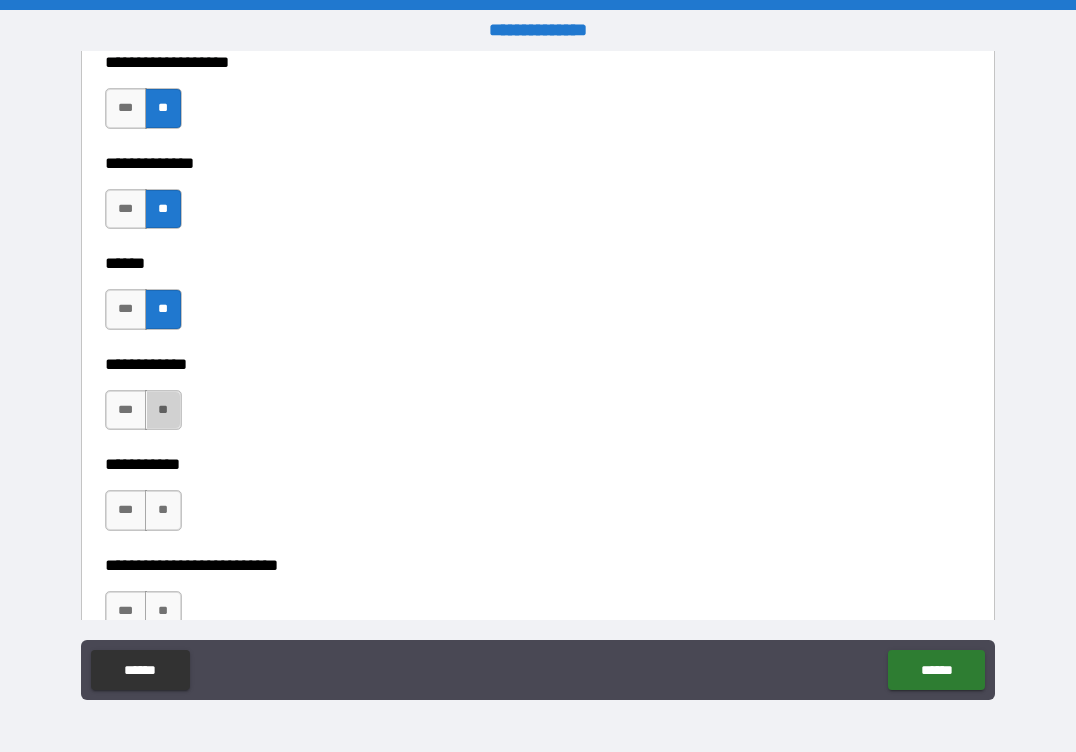 drag, startPoint x: 167, startPoint y: 410, endPoint x: 168, endPoint y: 455, distance: 45.01111 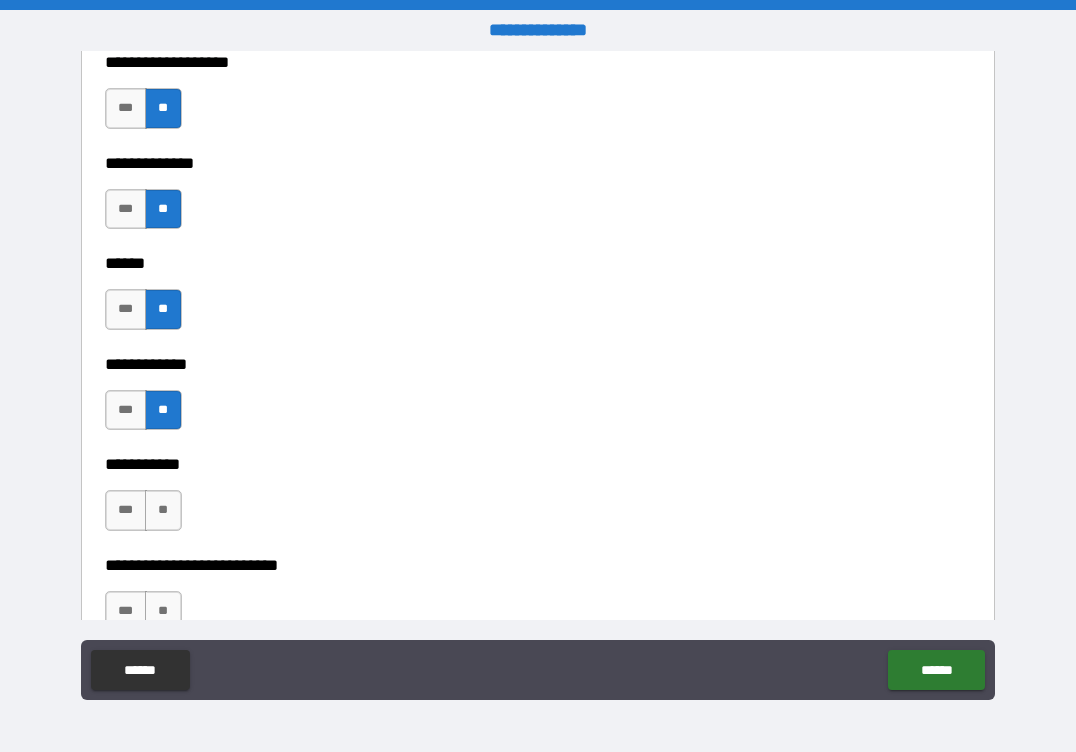 click on "**" at bounding box center (163, 510) 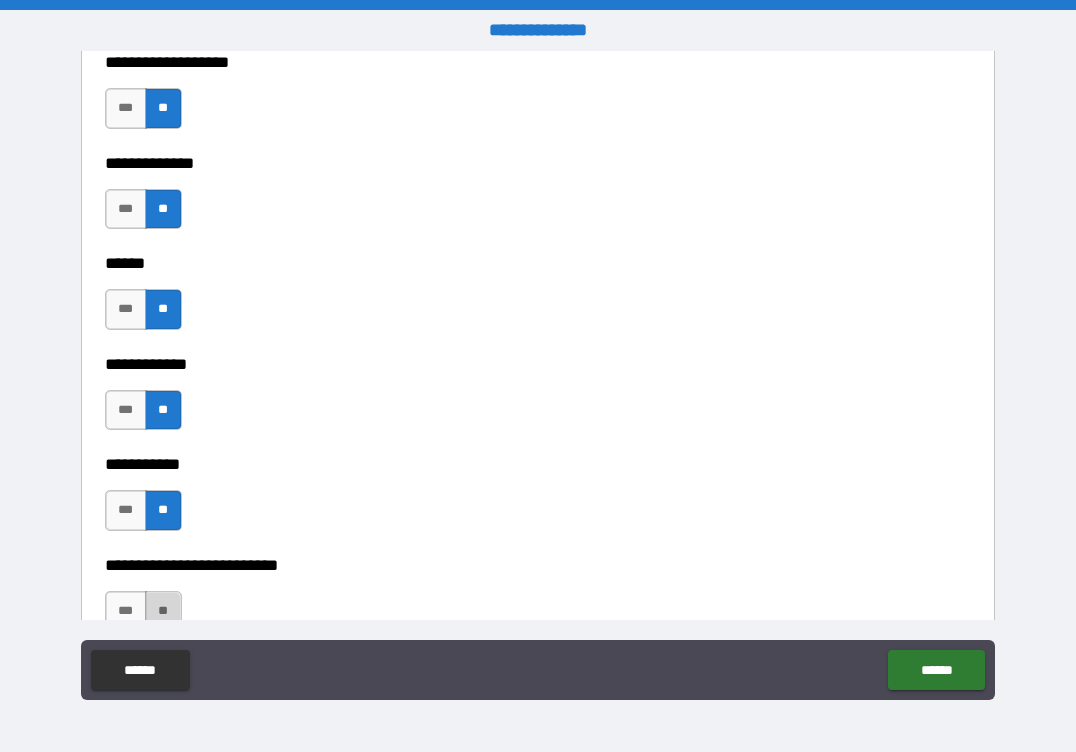 click on "**" at bounding box center [163, 611] 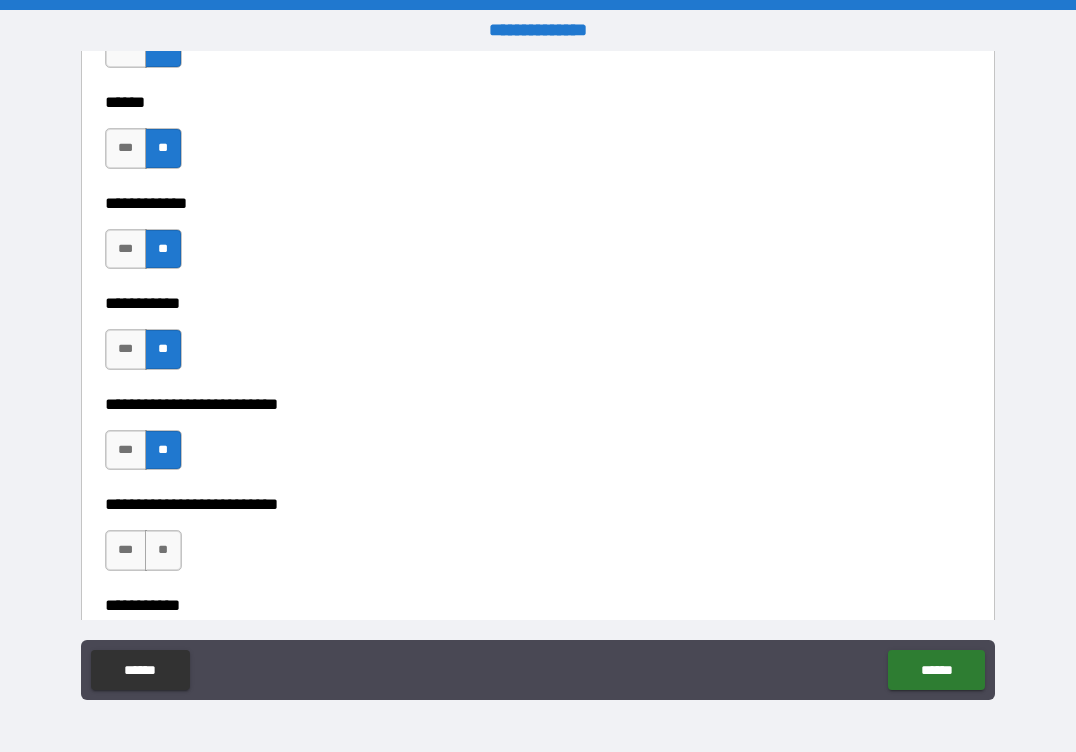 scroll, scrollTop: 4500, scrollLeft: 0, axis: vertical 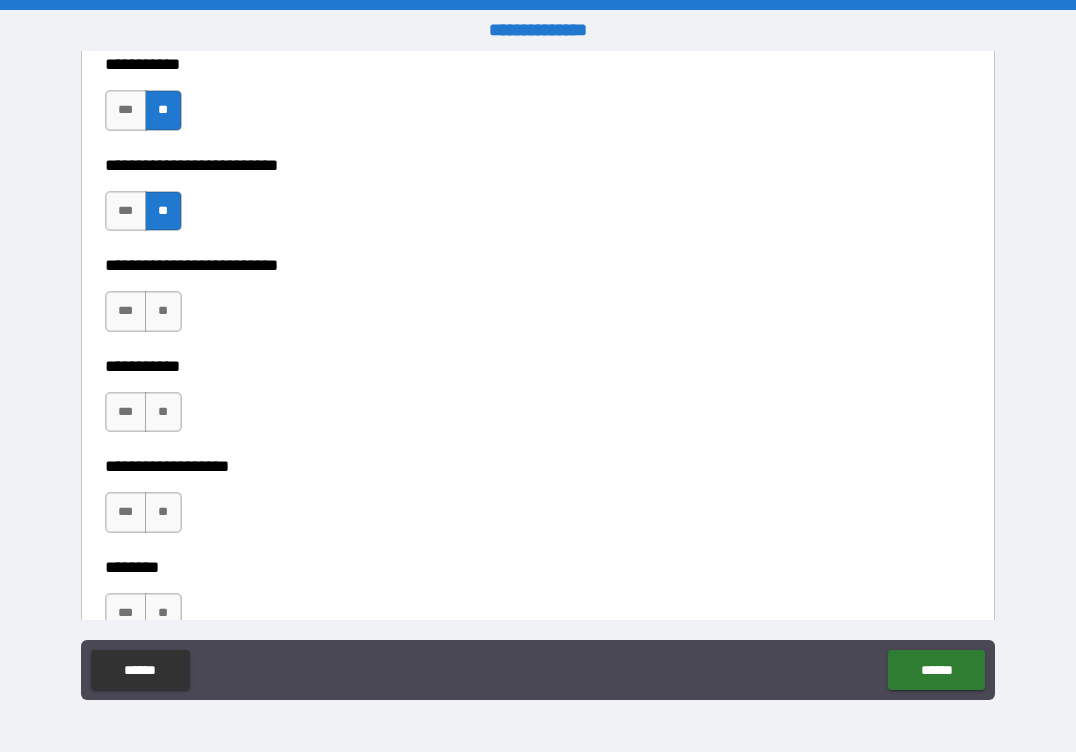 click on "**" at bounding box center (163, 311) 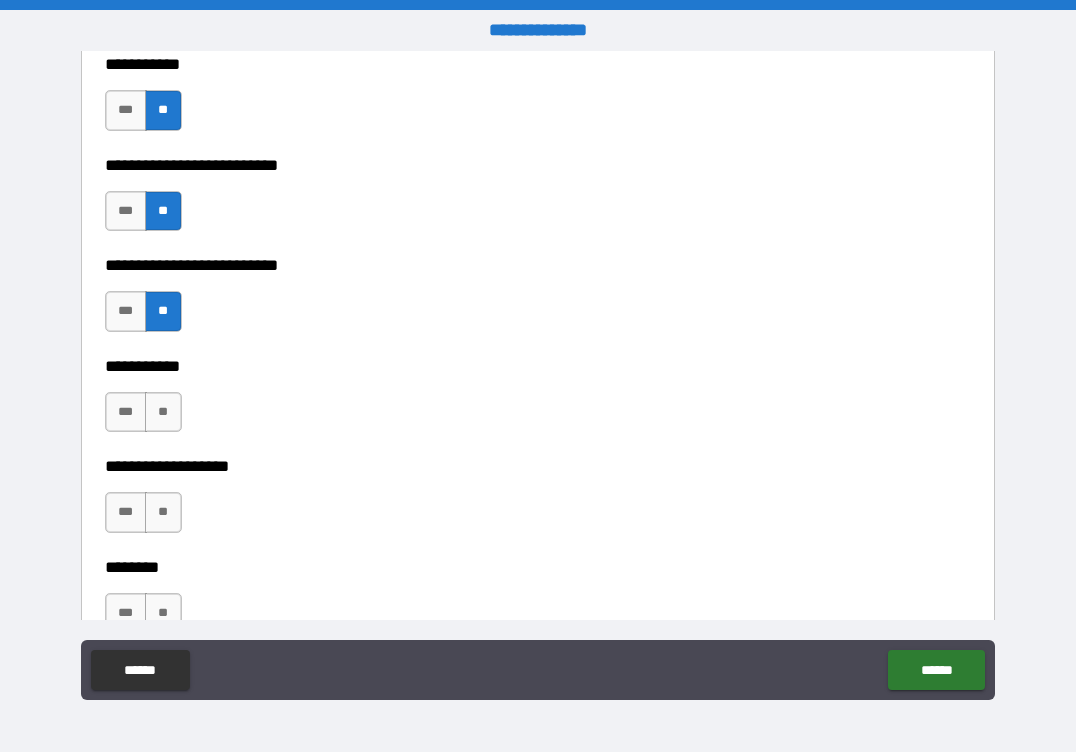 click on "**" at bounding box center [163, 412] 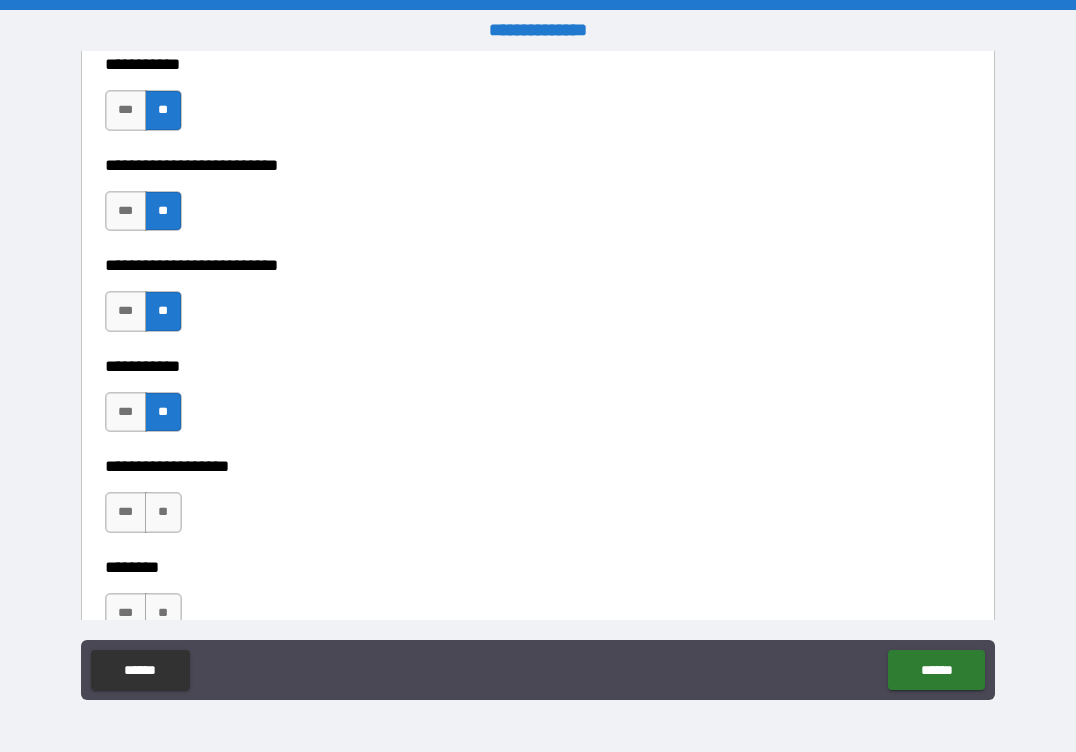 click on "**" at bounding box center (163, 512) 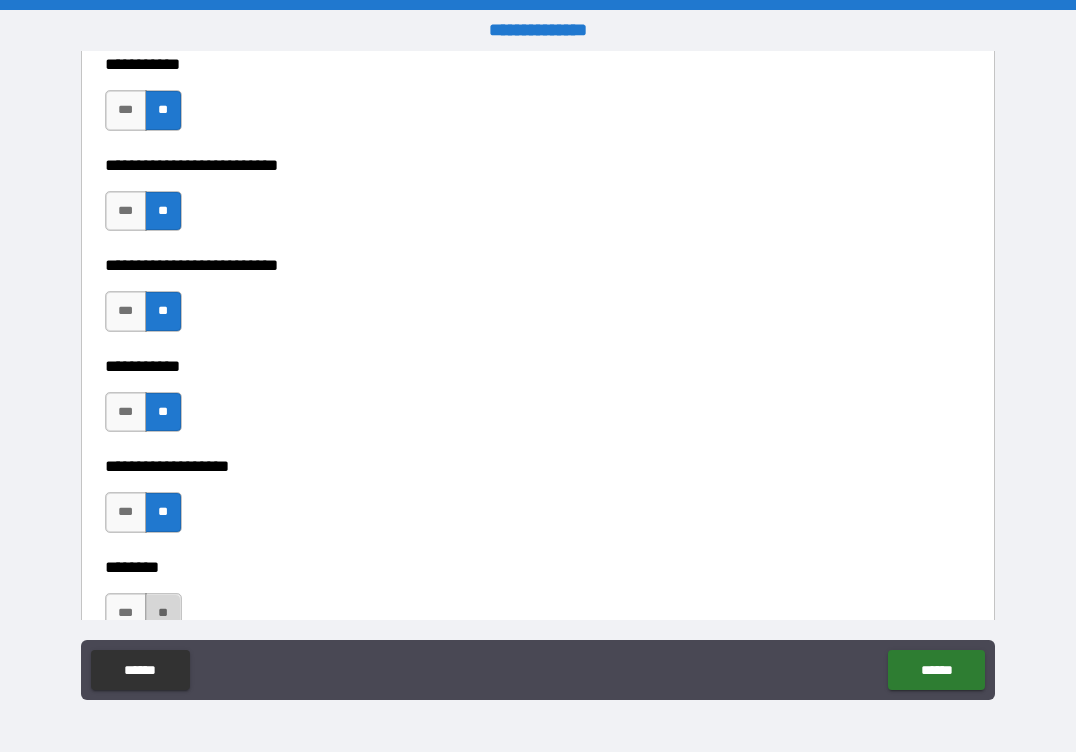 click on "**" at bounding box center [163, 613] 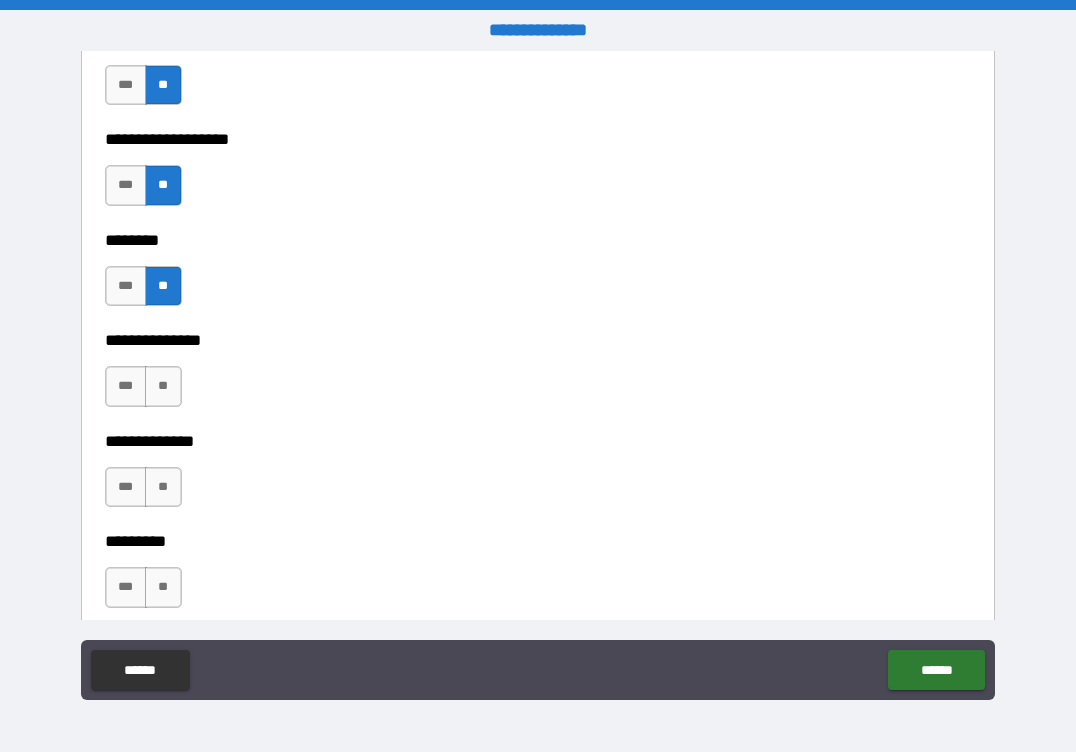 scroll, scrollTop: 4900, scrollLeft: 0, axis: vertical 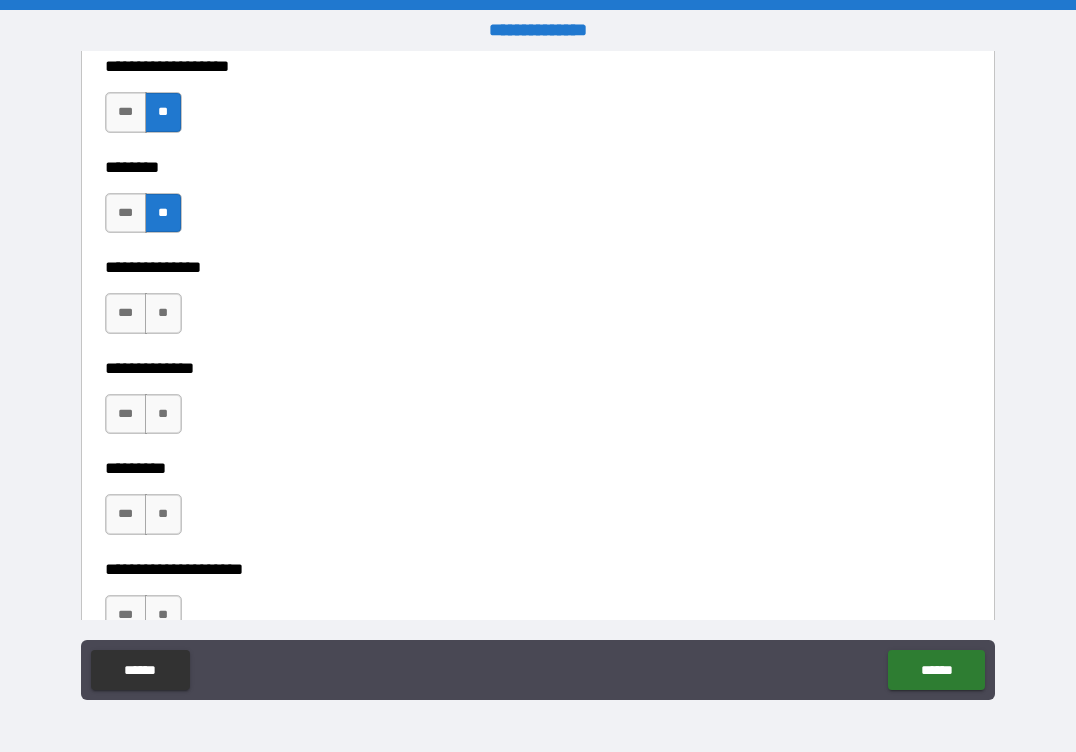 drag, startPoint x: 158, startPoint y: 320, endPoint x: 165, endPoint y: 382, distance: 62.39391 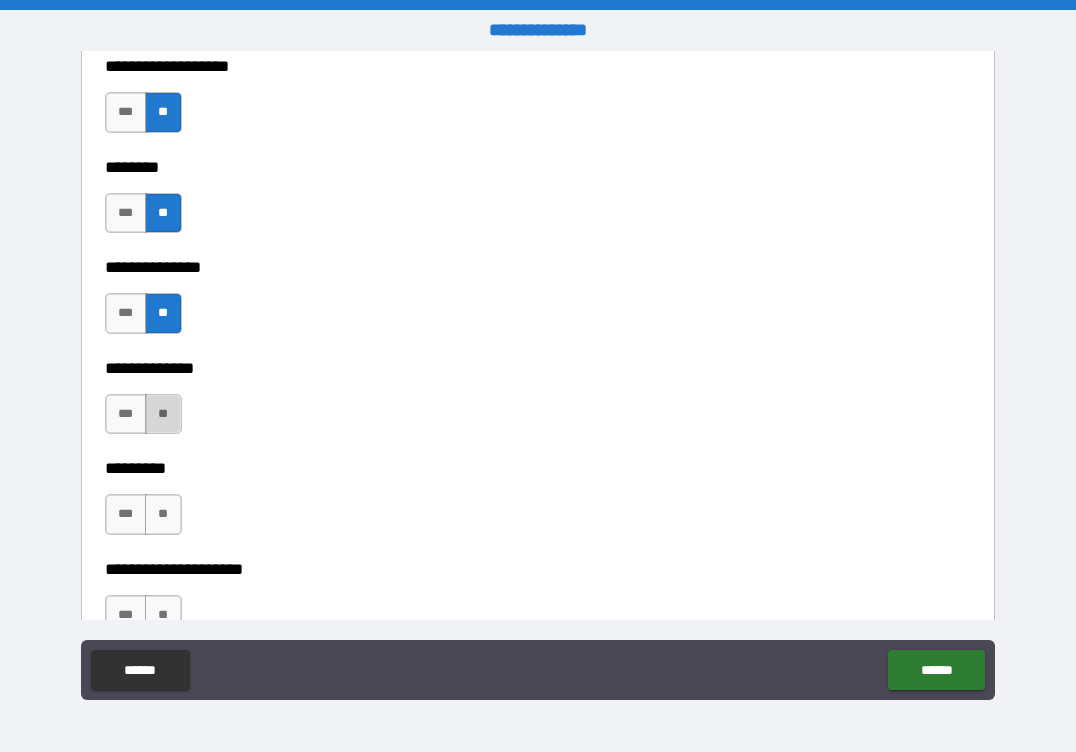 click on "**" at bounding box center (163, 414) 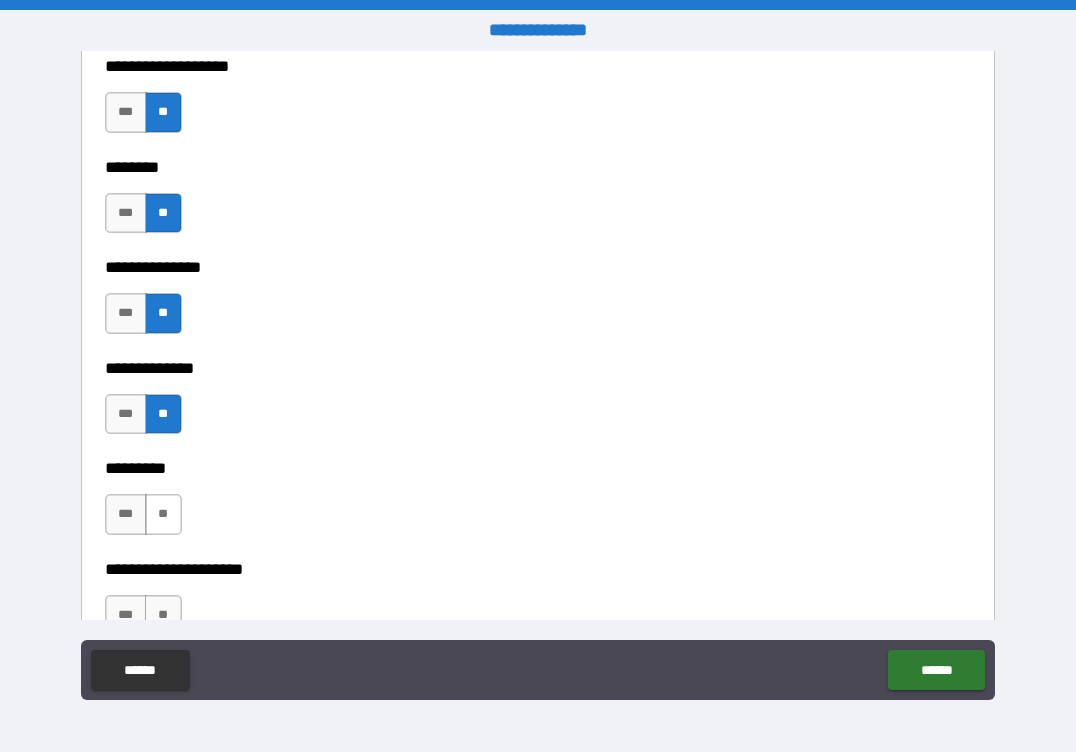 click on "**" at bounding box center (163, 514) 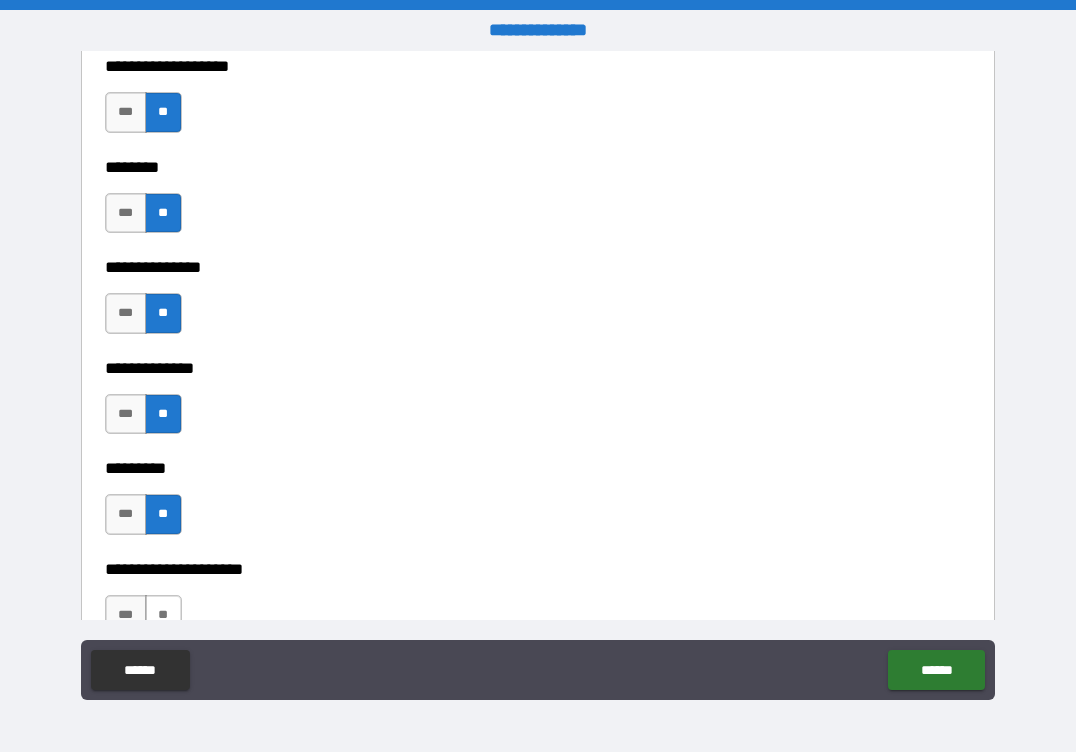 click on "**" at bounding box center (163, 615) 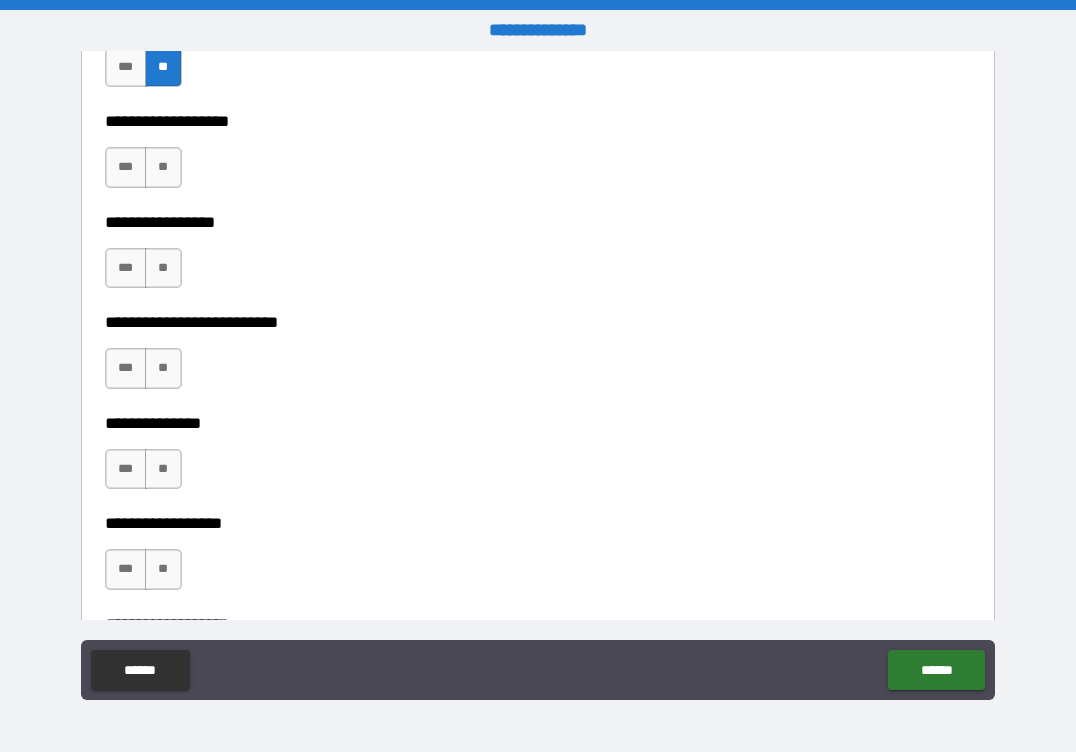 scroll, scrollTop: 5400, scrollLeft: 0, axis: vertical 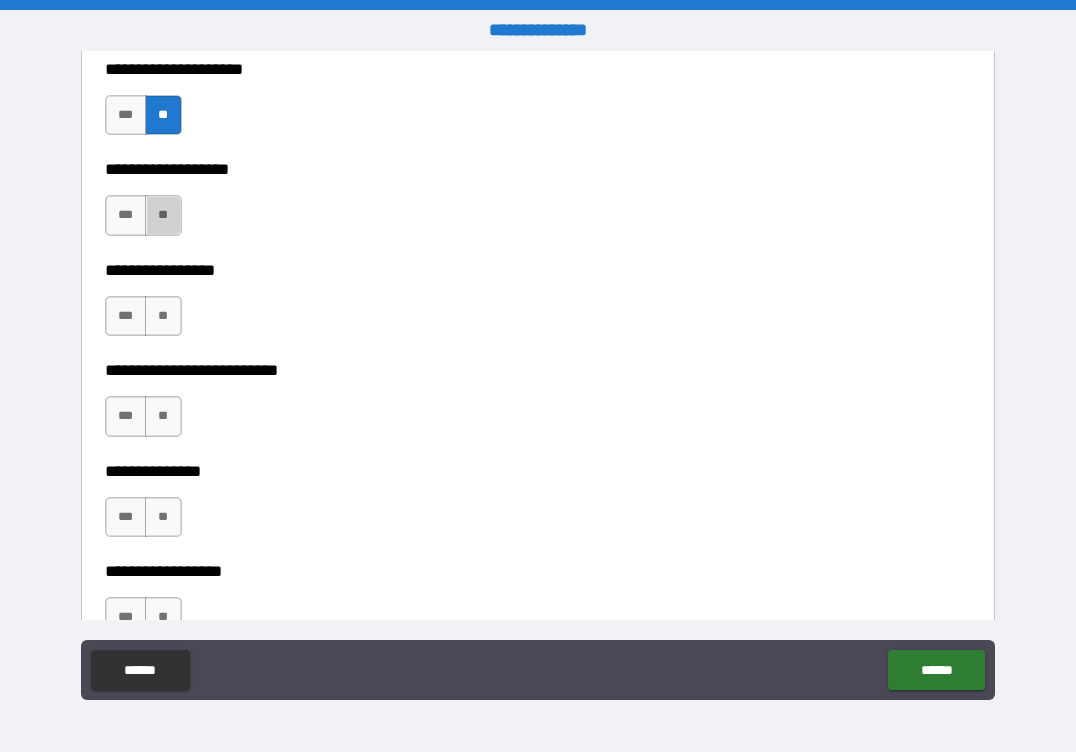 drag, startPoint x: 175, startPoint y: 210, endPoint x: 181, endPoint y: 262, distance: 52.34501 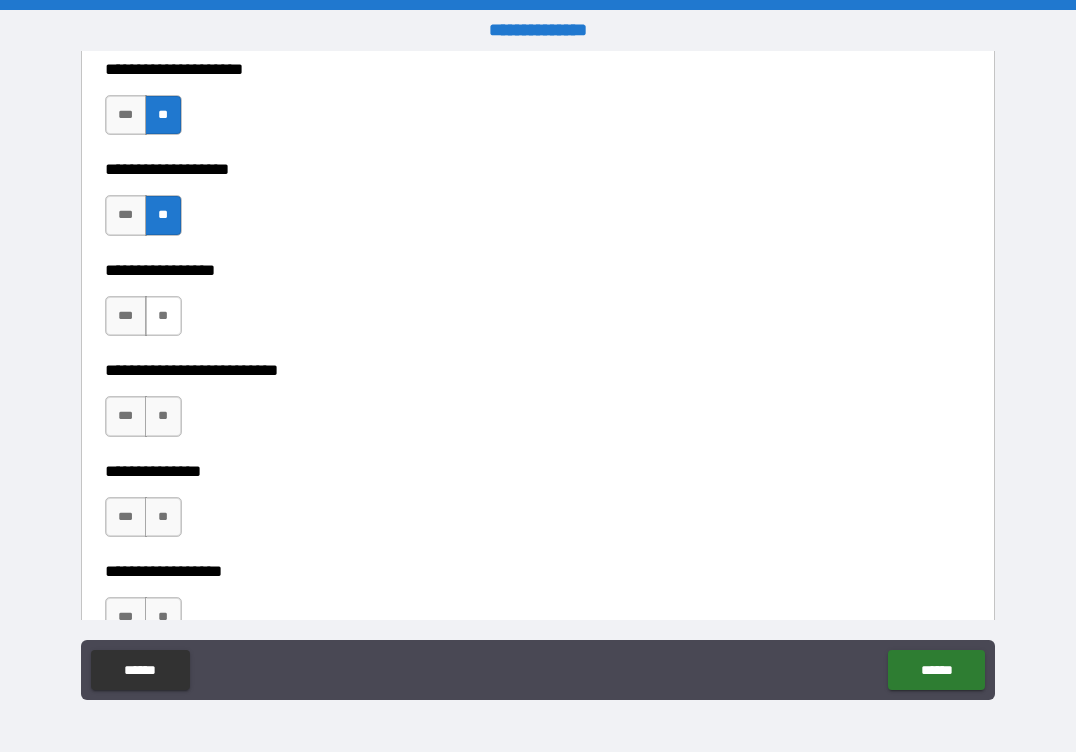 click on "**" at bounding box center [163, 316] 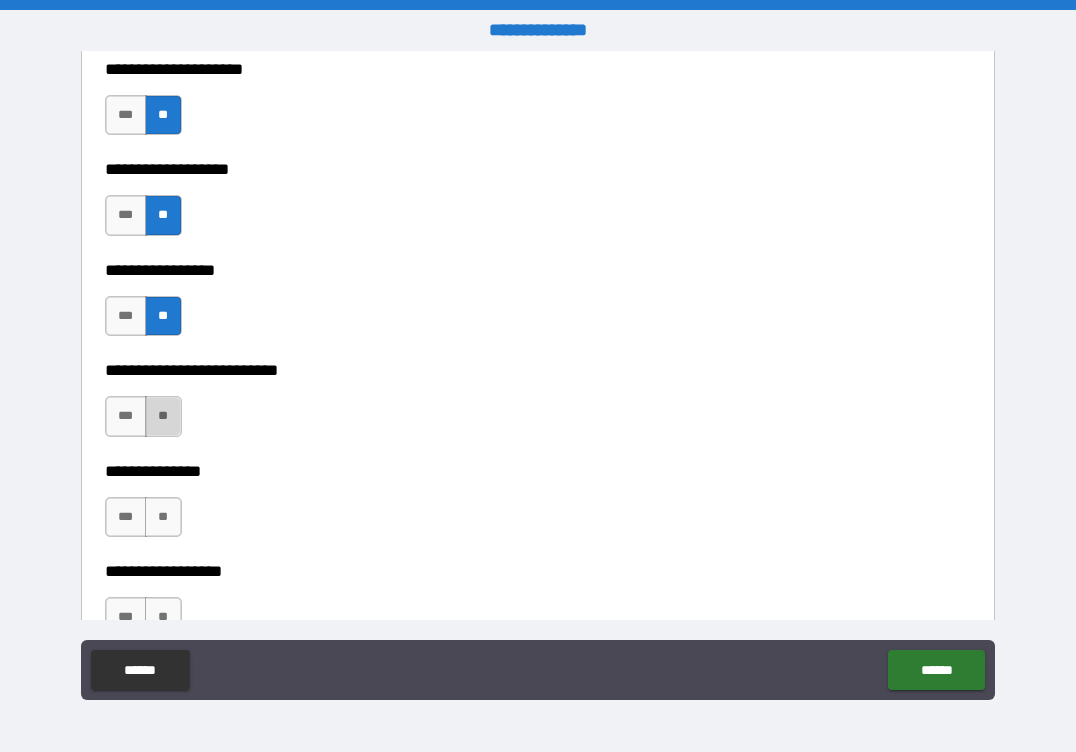 click on "**" at bounding box center [163, 416] 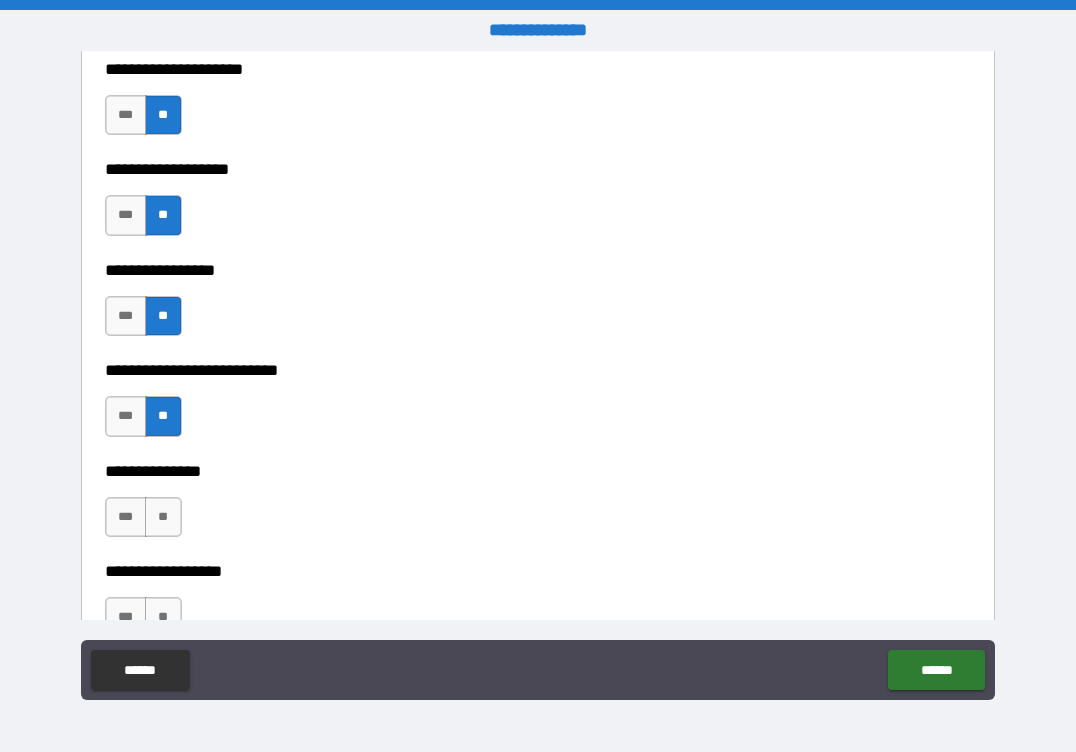 drag, startPoint x: 160, startPoint y: 521, endPoint x: 169, endPoint y: 542, distance: 22.847319 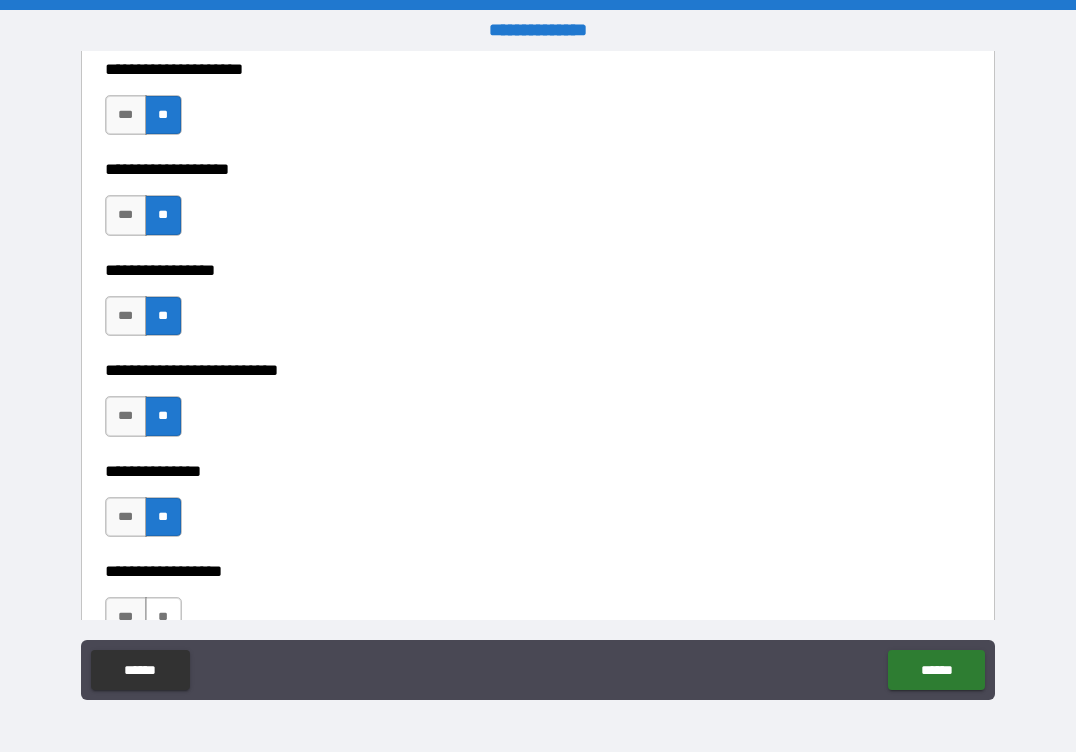click on "**" at bounding box center [163, 617] 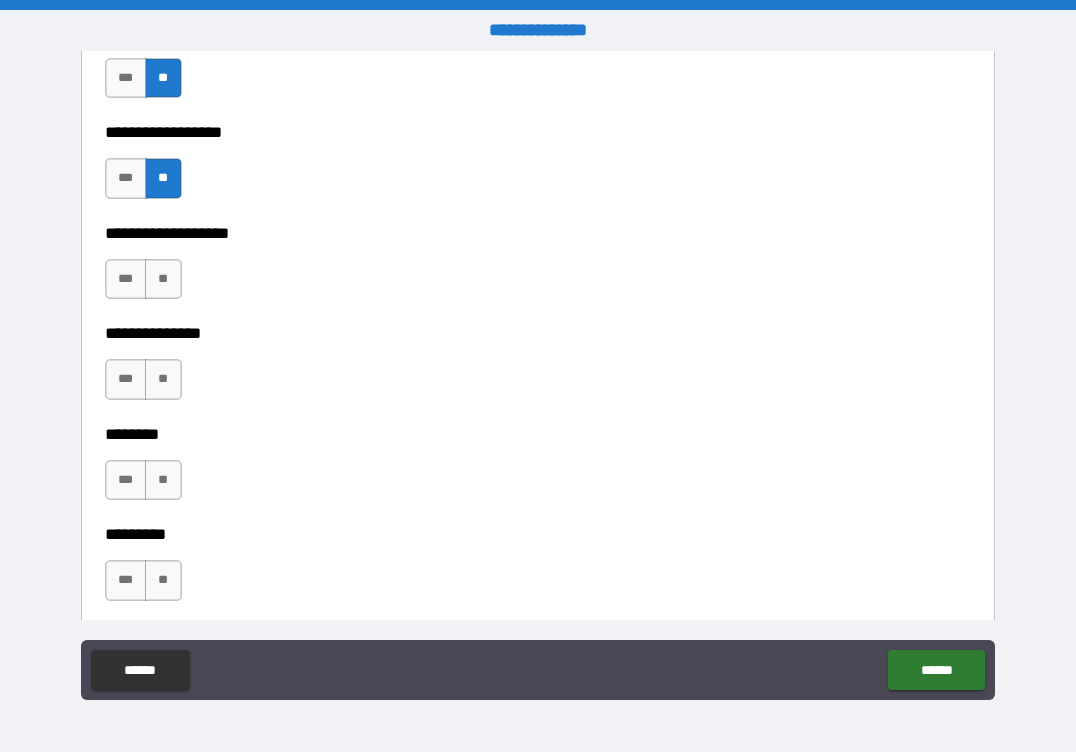 scroll, scrollTop: 5900, scrollLeft: 0, axis: vertical 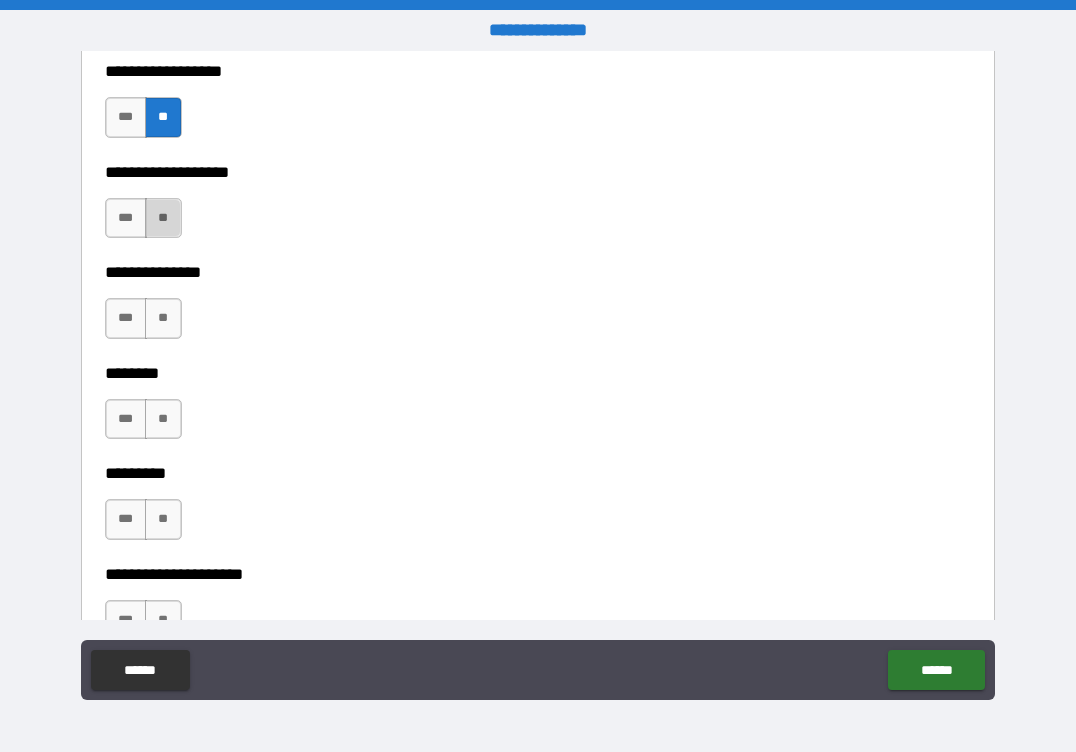 click on "**" at bounding box center (163, 218) 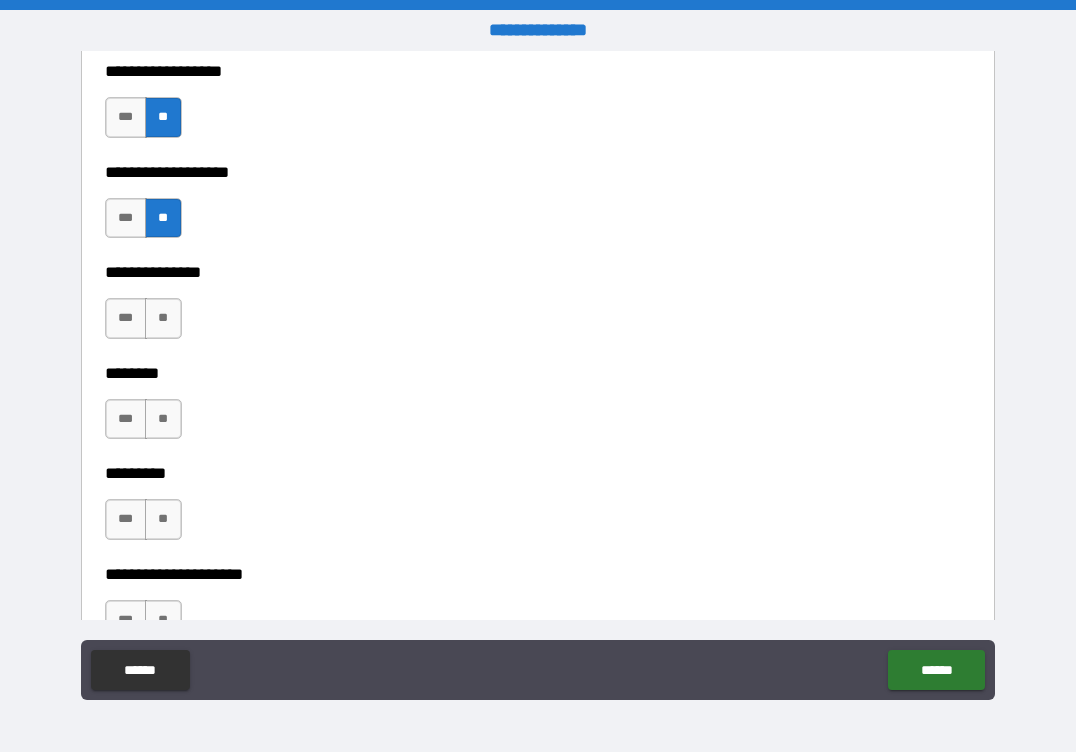 click on "**" at bounding box center [163, 318] 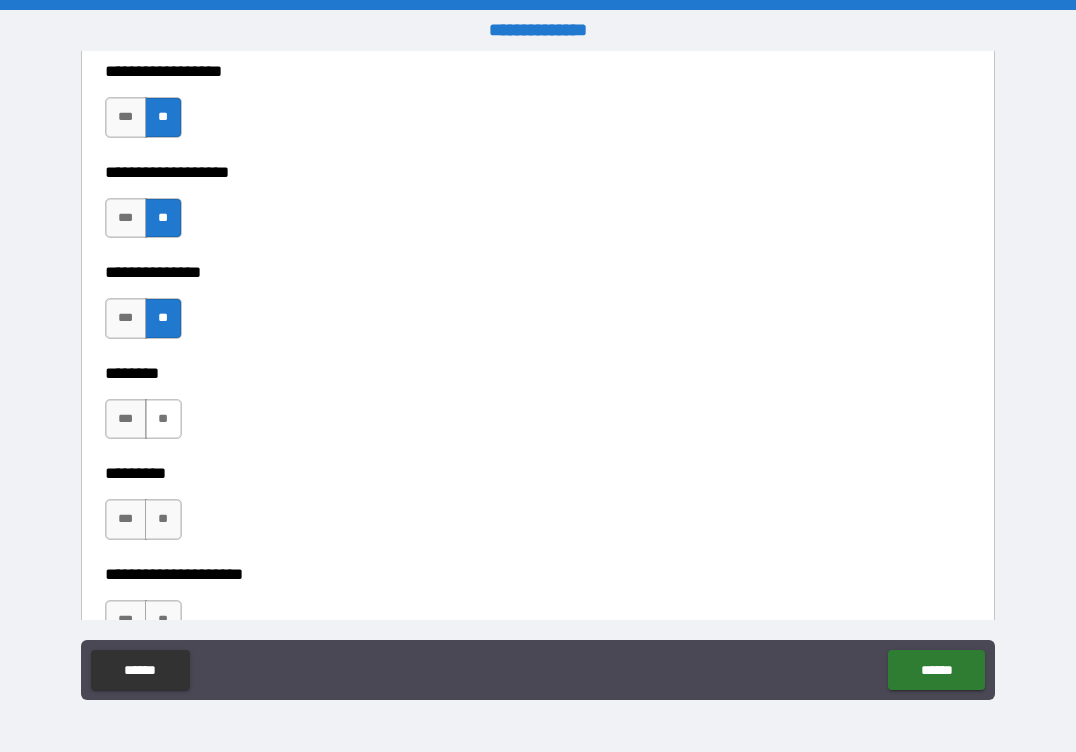click on "**" at bounding box center (163, 419) 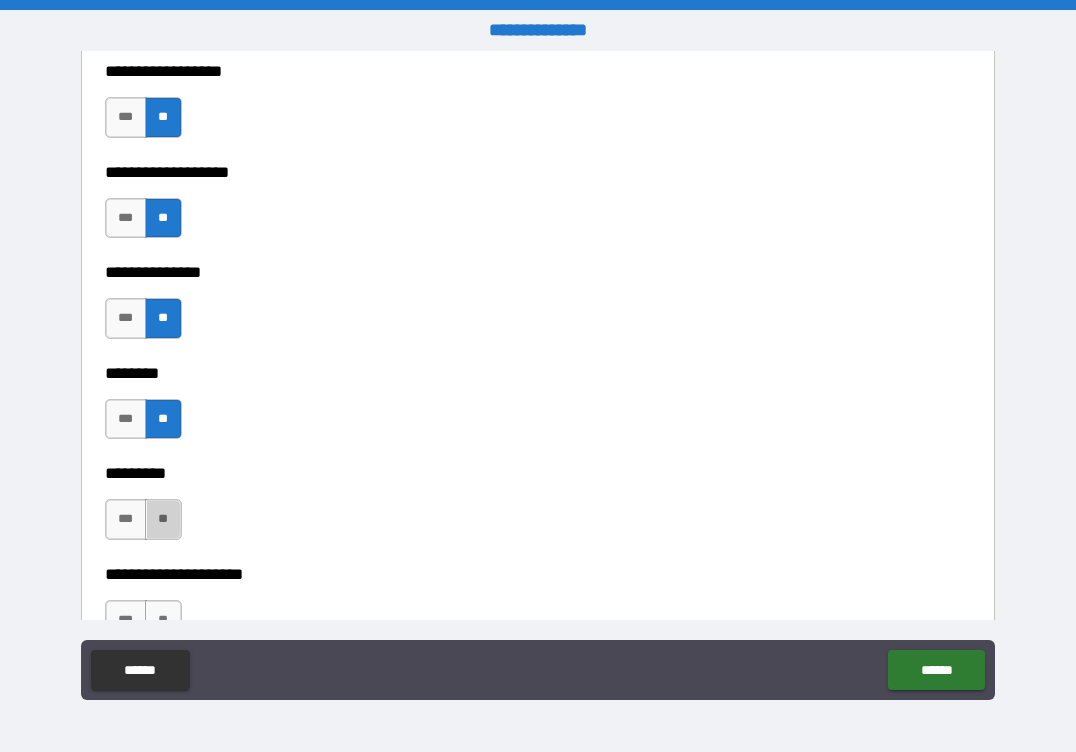 drag, startPoint x: 164, startPoint y: 526, endPoint x: 169, endPoint y: 549, distance: 23.537205 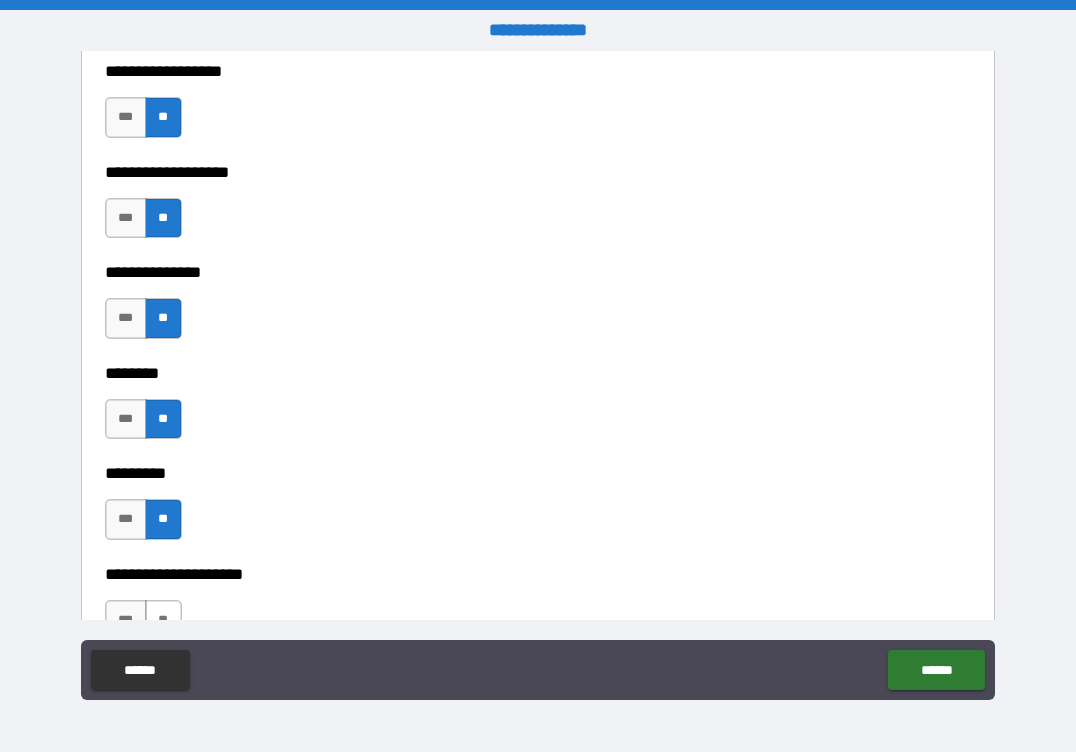 click on "**" at bounding box center [163, 620] 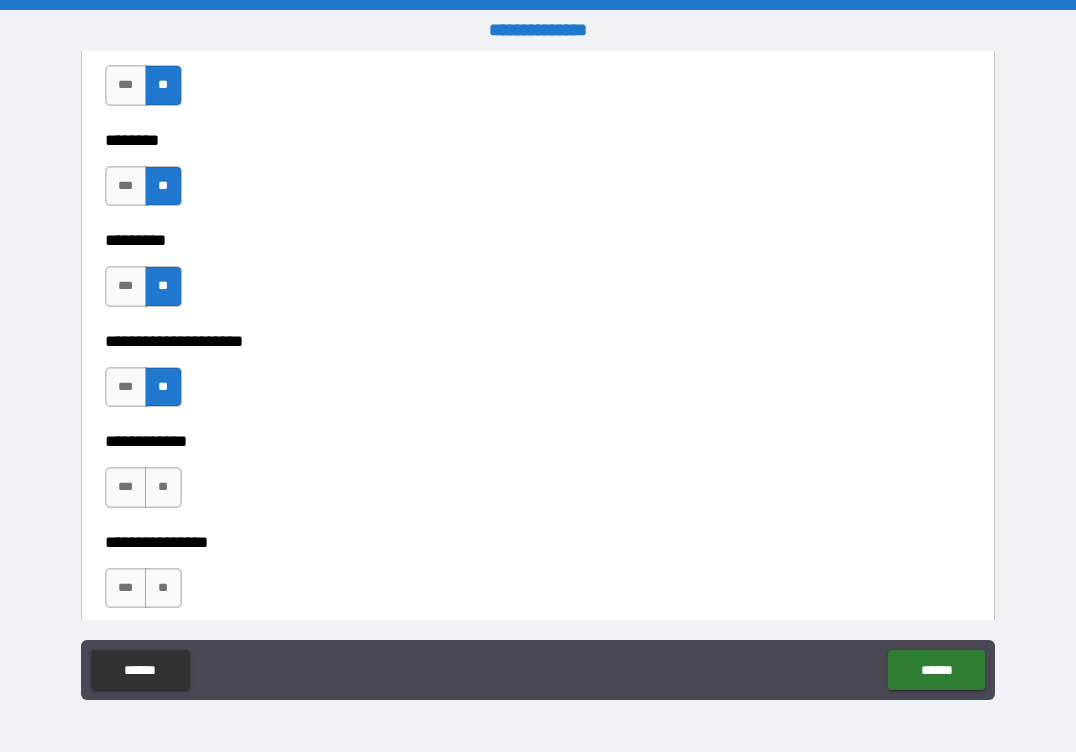 scroll, scrollTop: 6300, scrollLeft: 0, axis: vertical 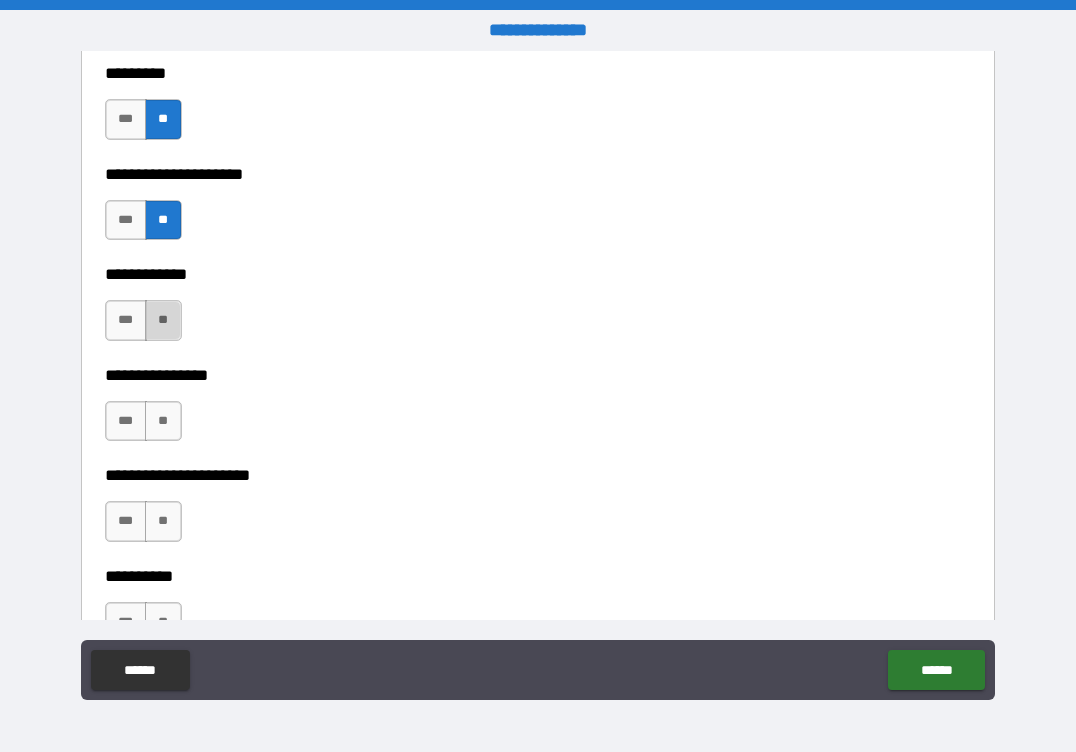 click on "**" at bounding box center [163, 320] 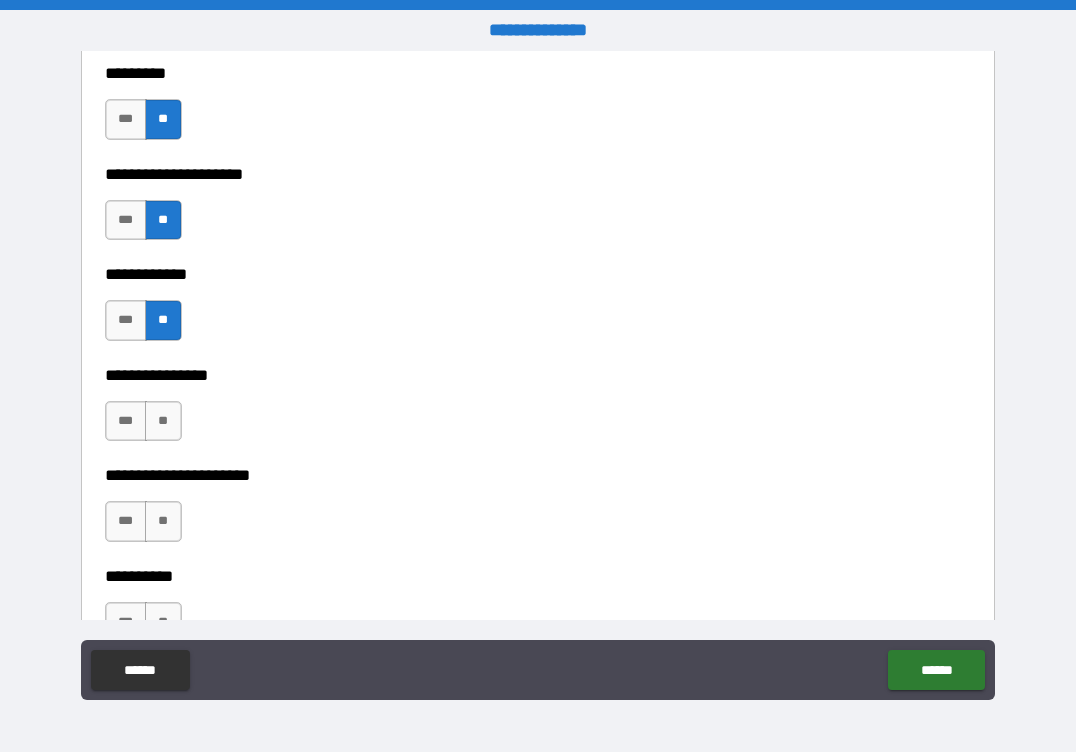 click on "**" at bounding box center [163, 421] 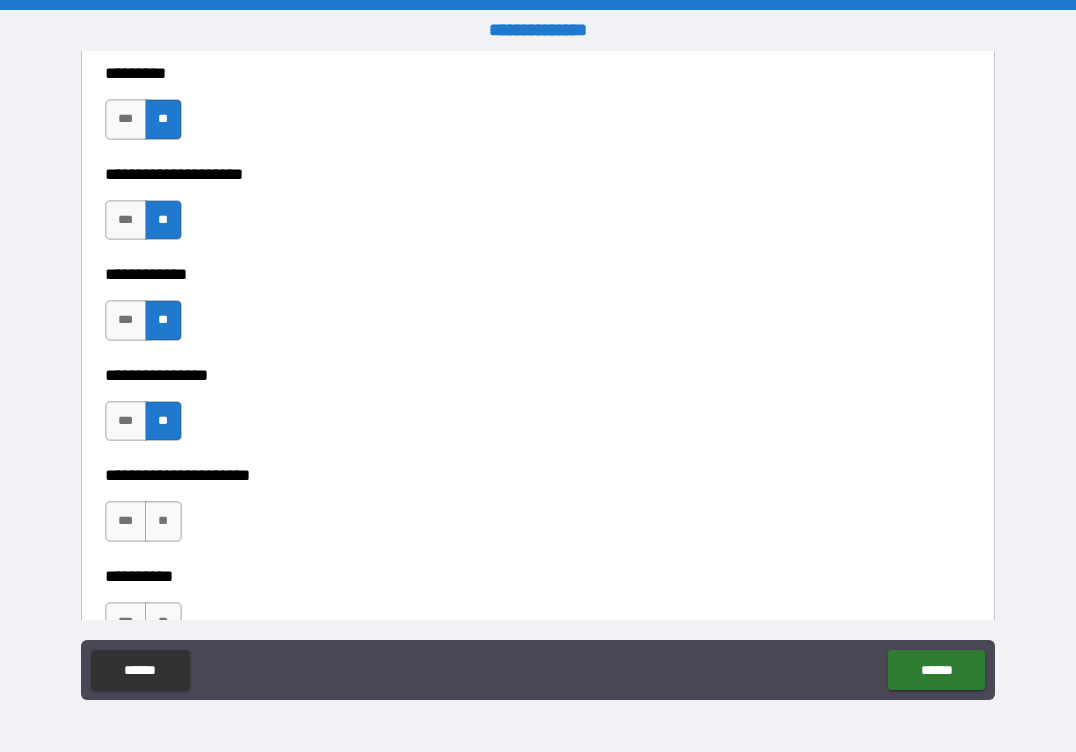 click on "**" at bounding box center [163, 521] 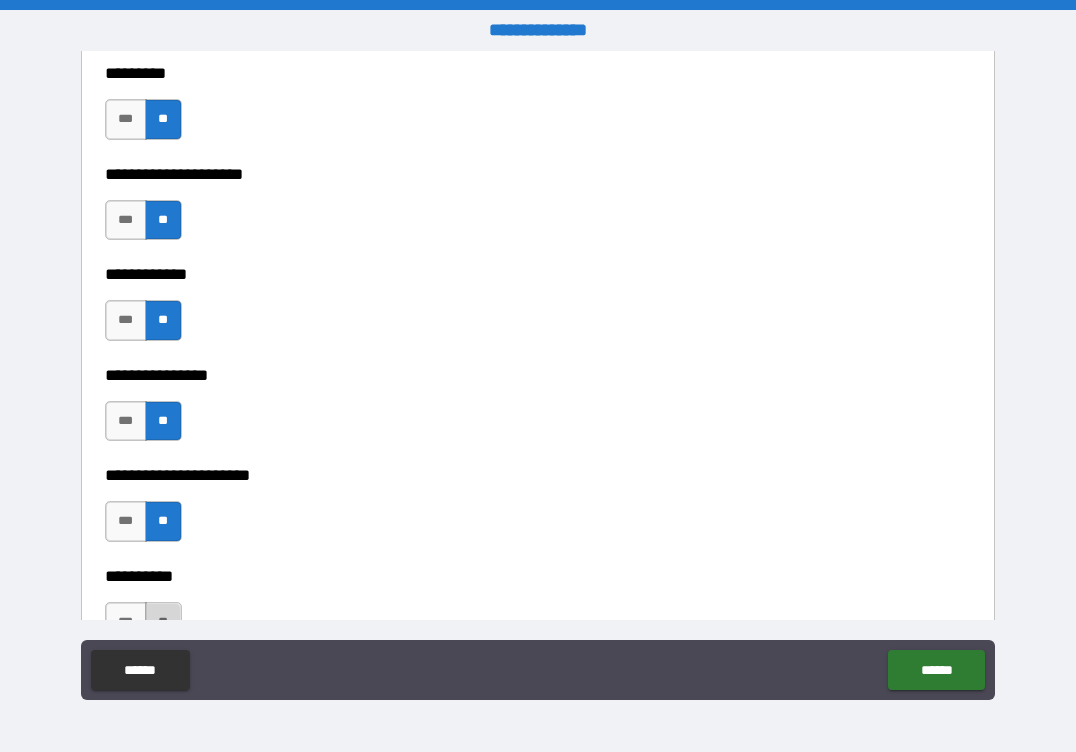 click on "**" at bounding box center [163, 622] 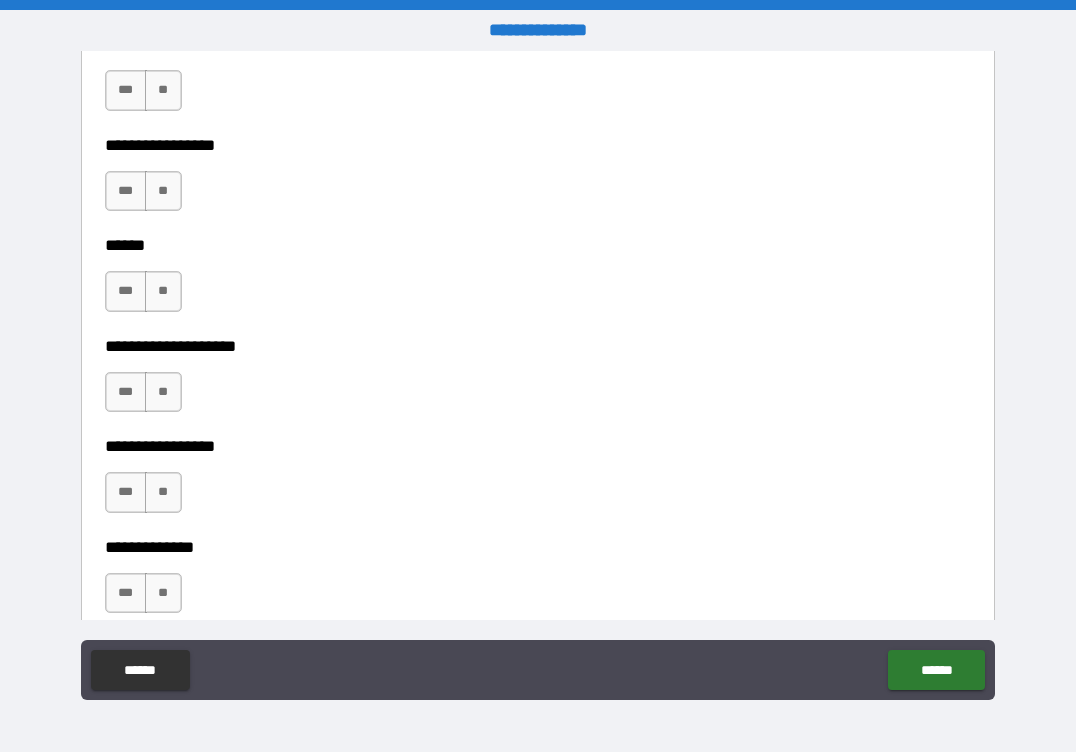 scroll, scrollTop: 6900, scrollLeft: 0, axis: vertical 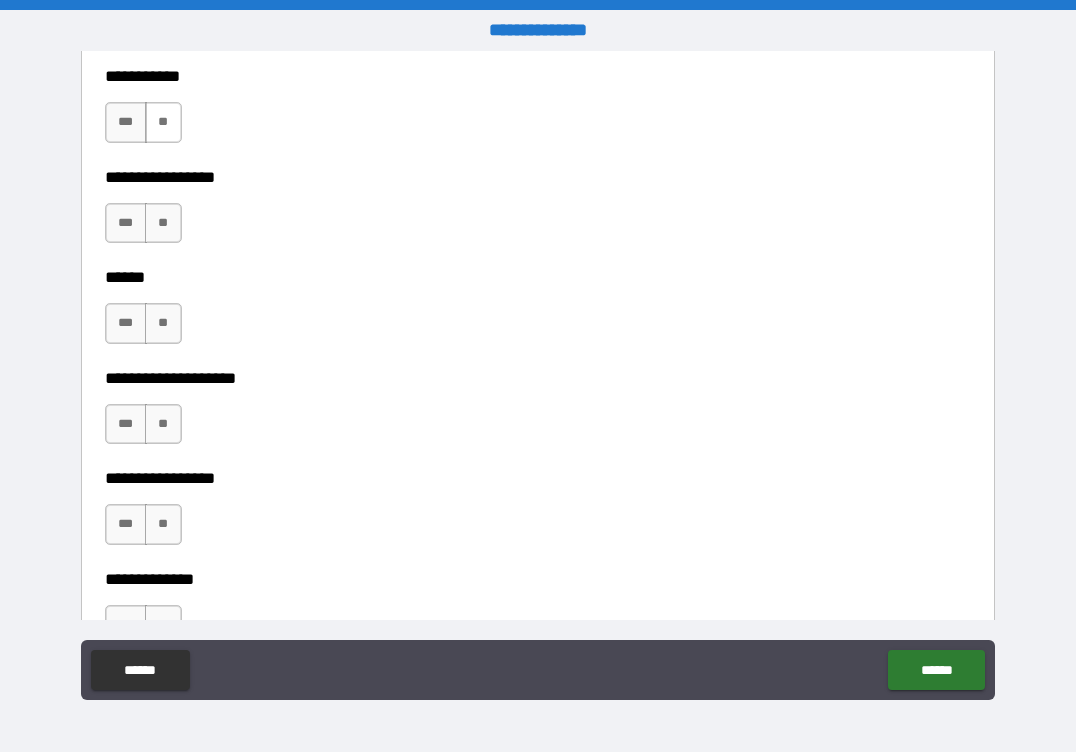 click on "**" at bounding box center (163, 122) 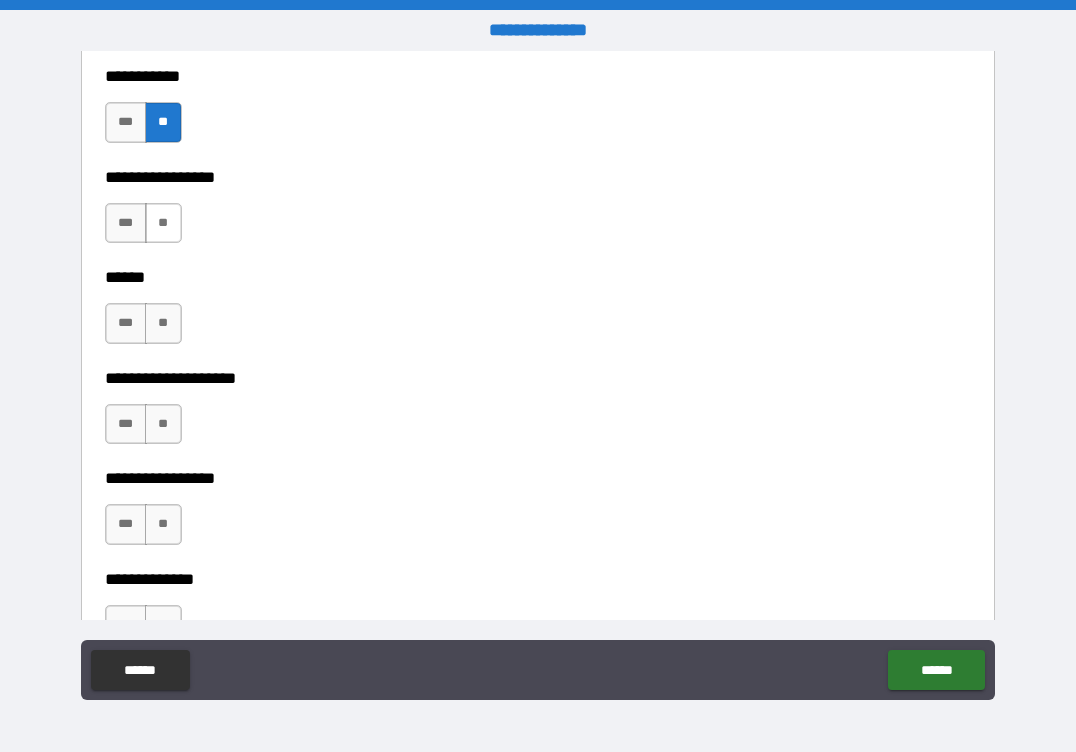 click on "**" at bounding box center (163, 223) 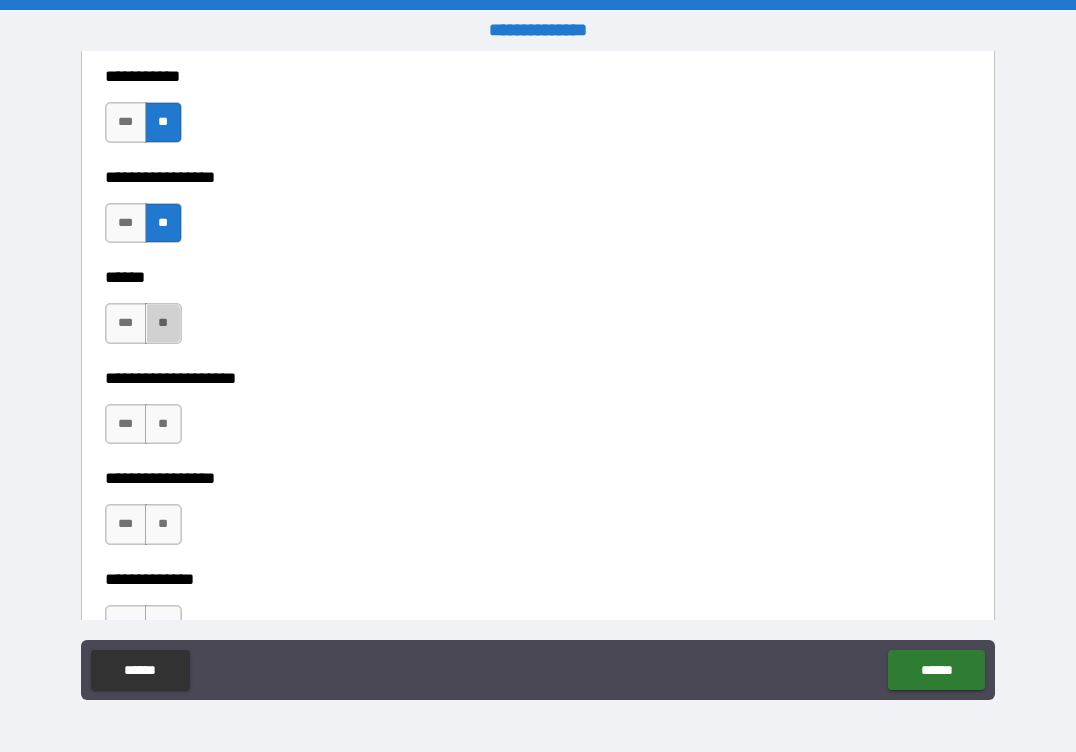 drag, startPoint x: 167, startPoint y: 332, endPoint x: 165, endPoint y: 384, distance: 52.03845 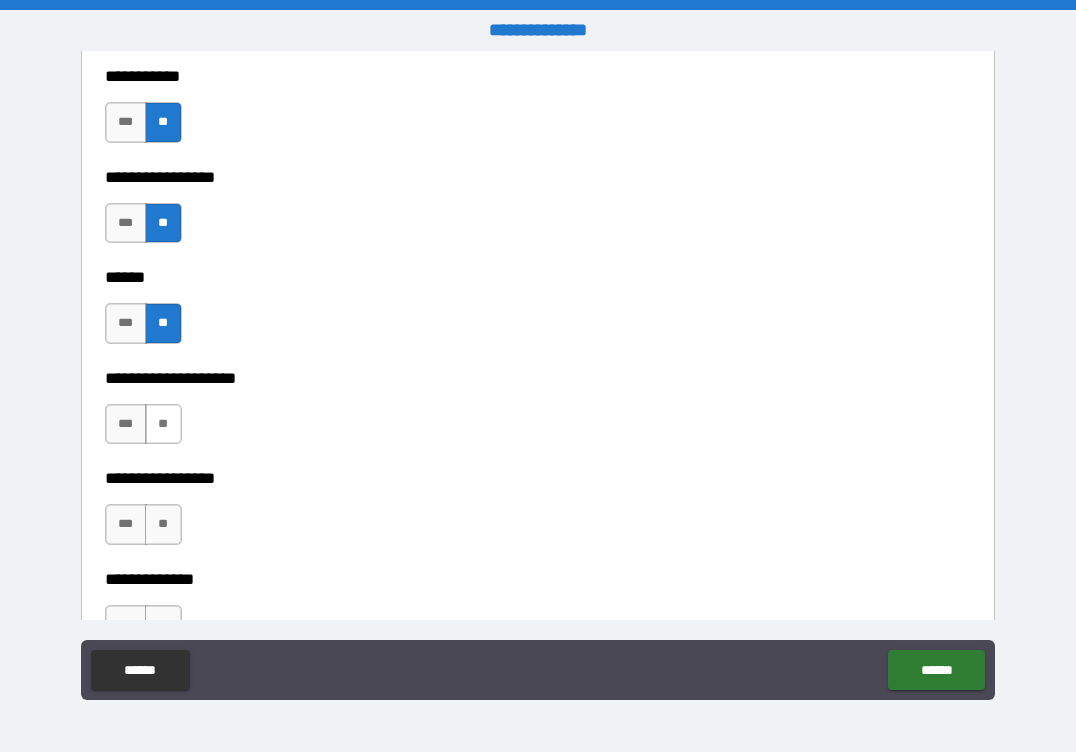 click on "**" at bounding box center [163, 424] 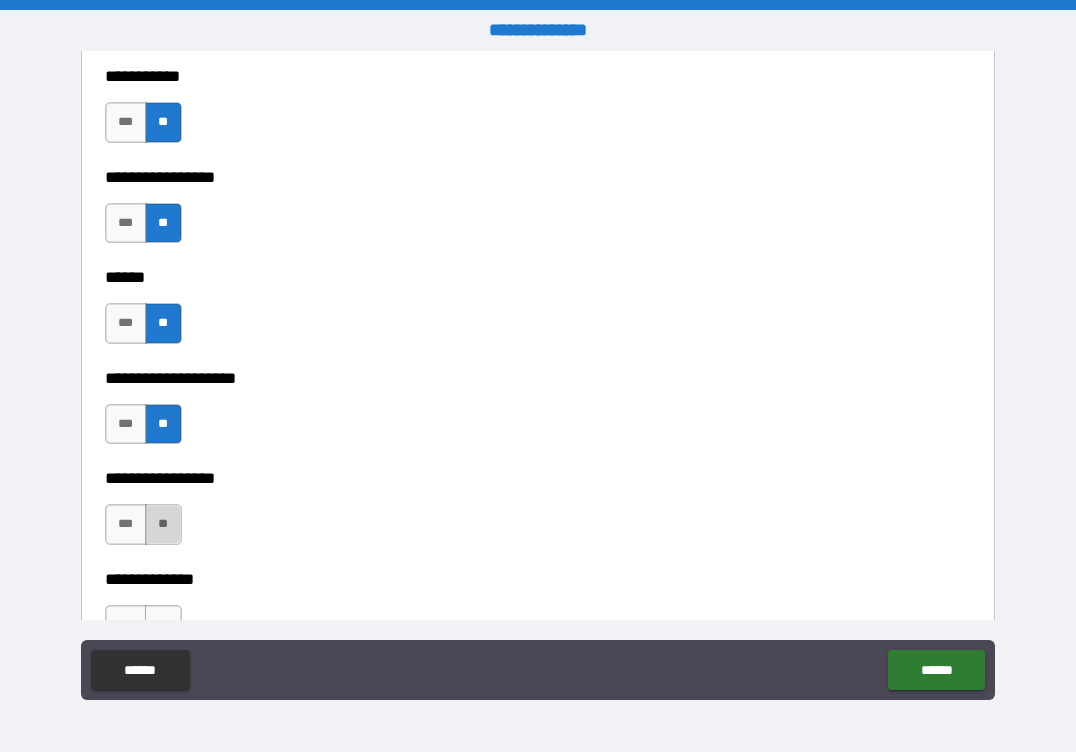 click on "**" at bounding box center [163, 524] 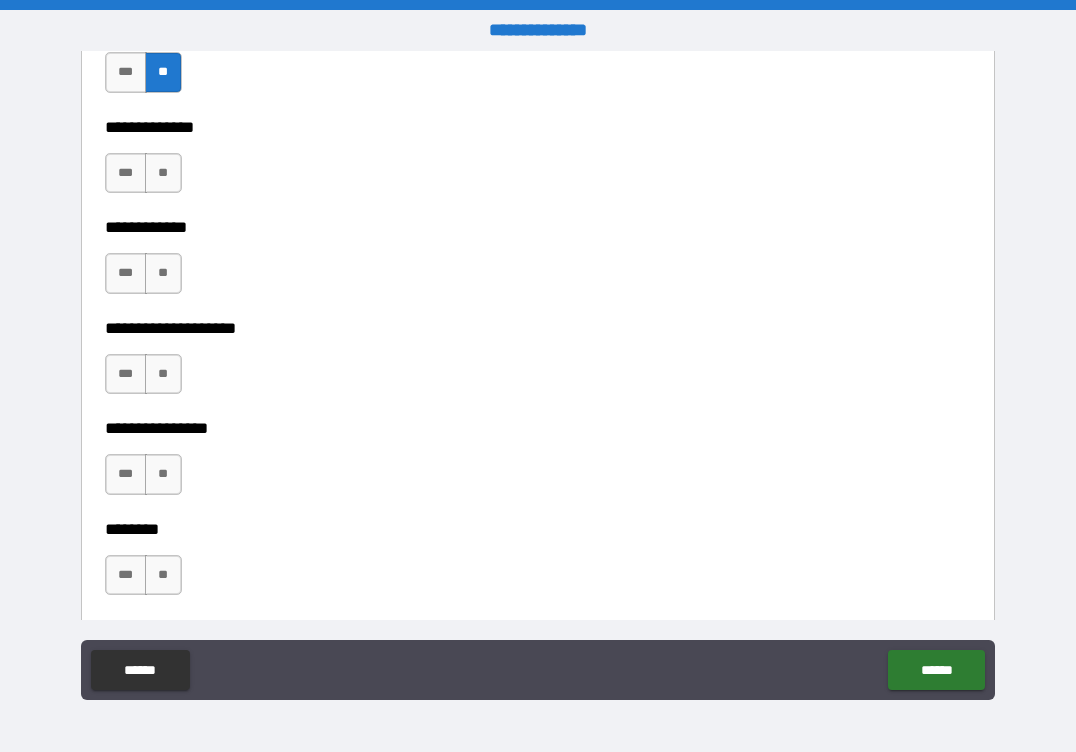 scroll, scrollTop: 7400, scrollLeft: 0, axis: vertical 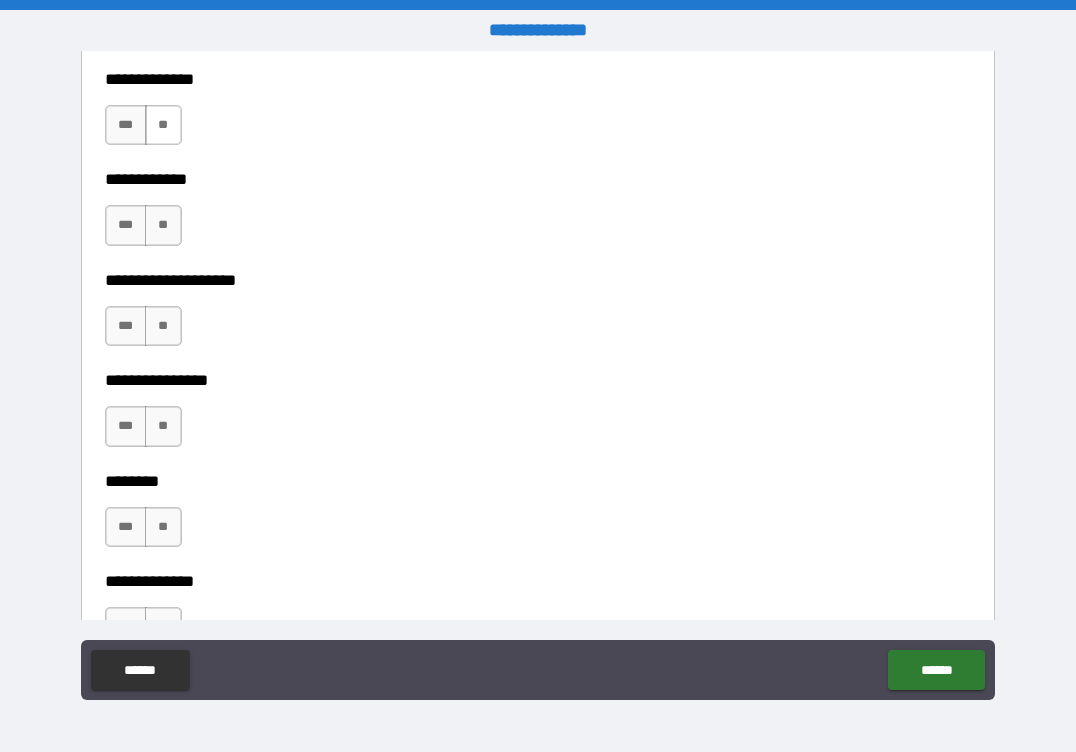 click on "**" at bounding box center (163, 125) 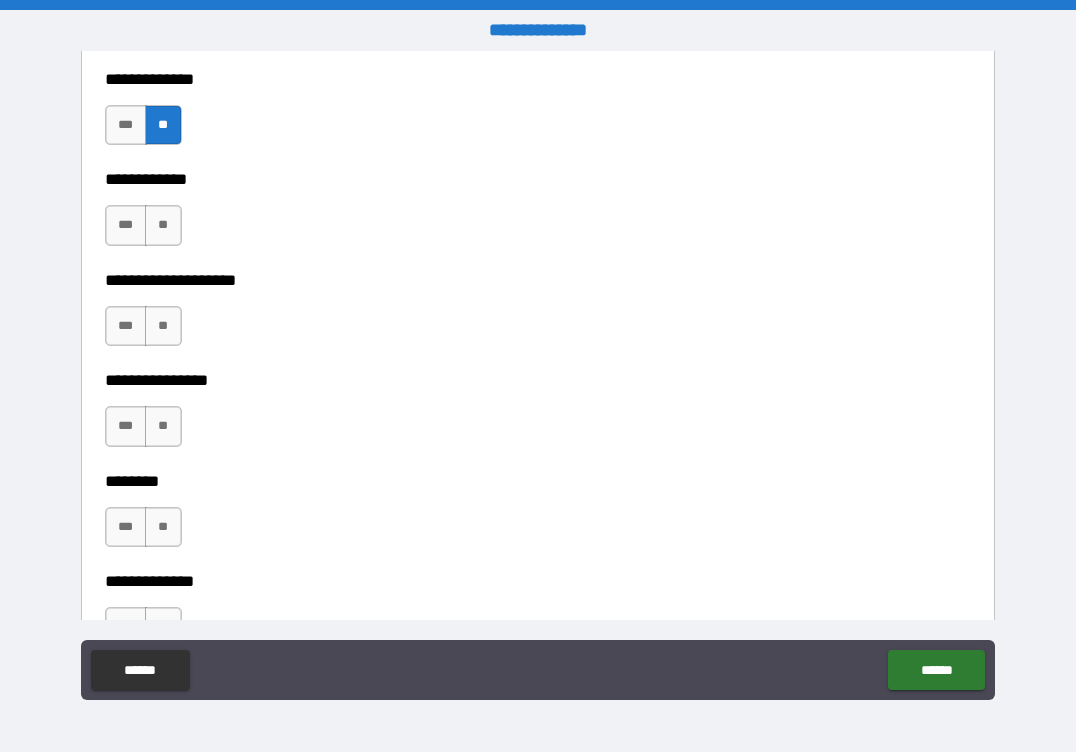 drag, startPoint x: 167, startPoint y: 237, endPoint x: 169, endPoint y: 249, distance: 12.165525 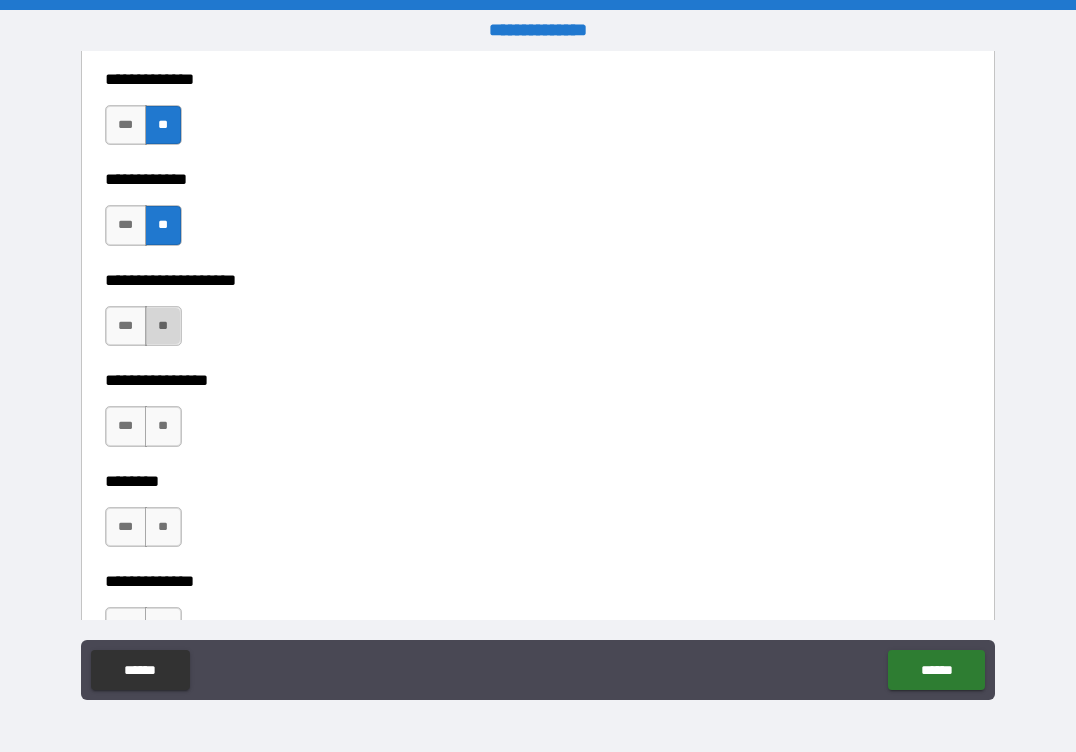 click on "**" at bounding box center (163, 326) 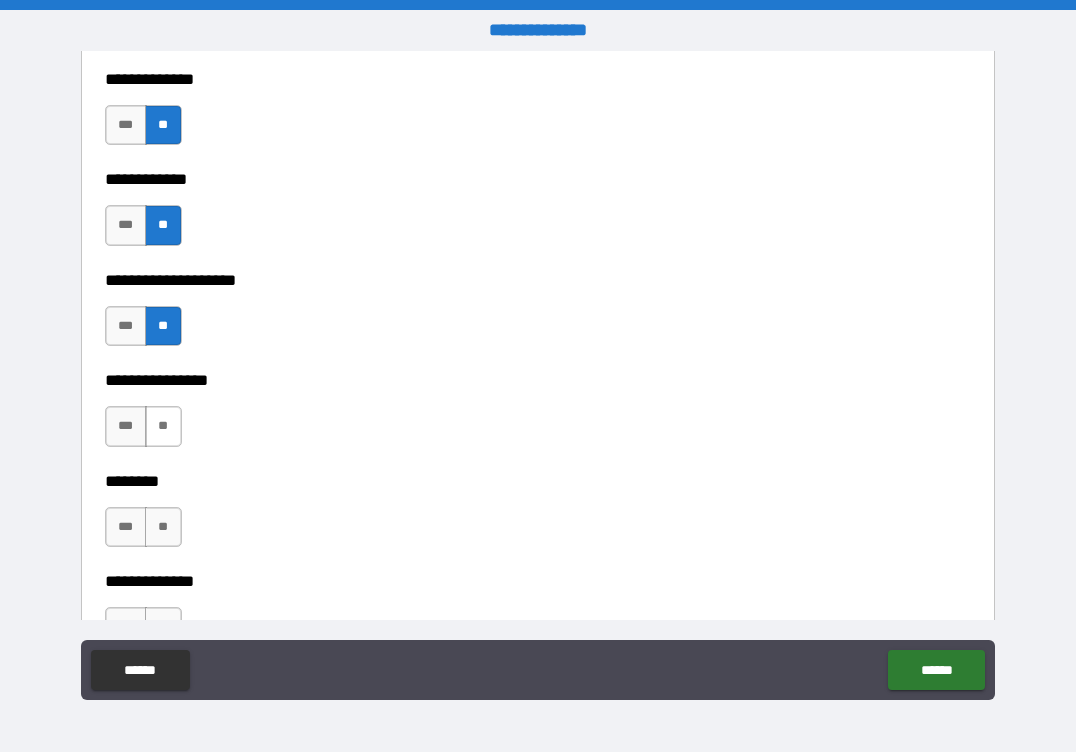 click on "**" at bounding box center (163, 426) 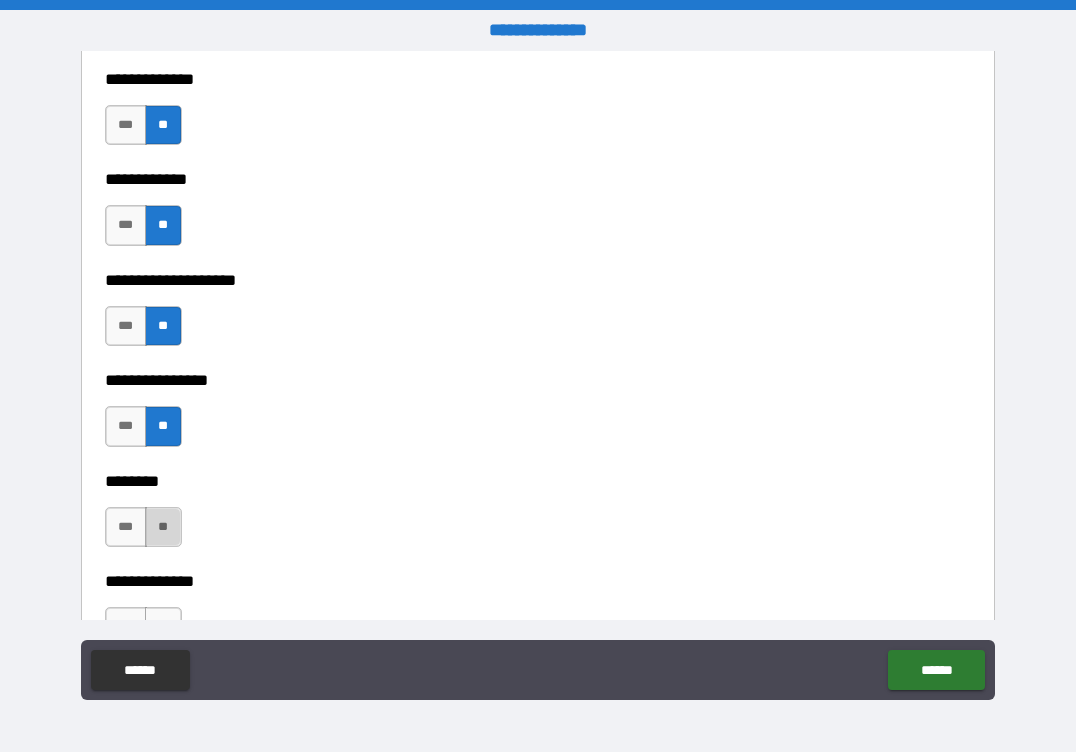 click on "**" at bounding box center (163, 527) 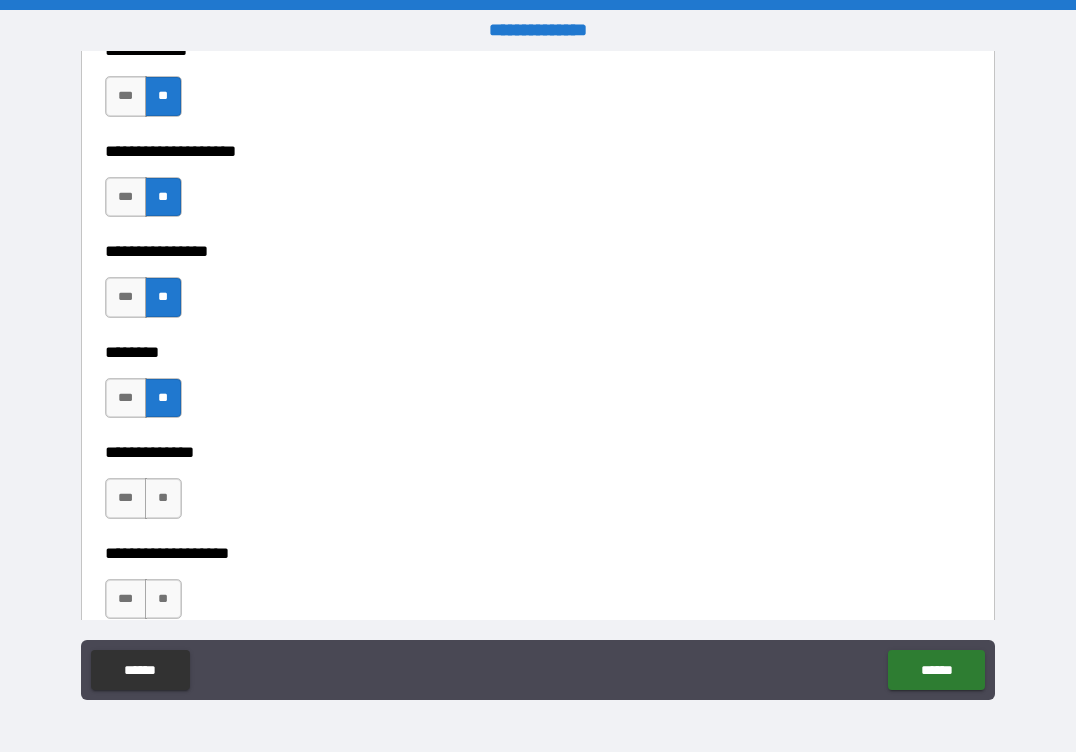 scroll, scrollTop: 7700, scrollLeft: 0, axis: vertical 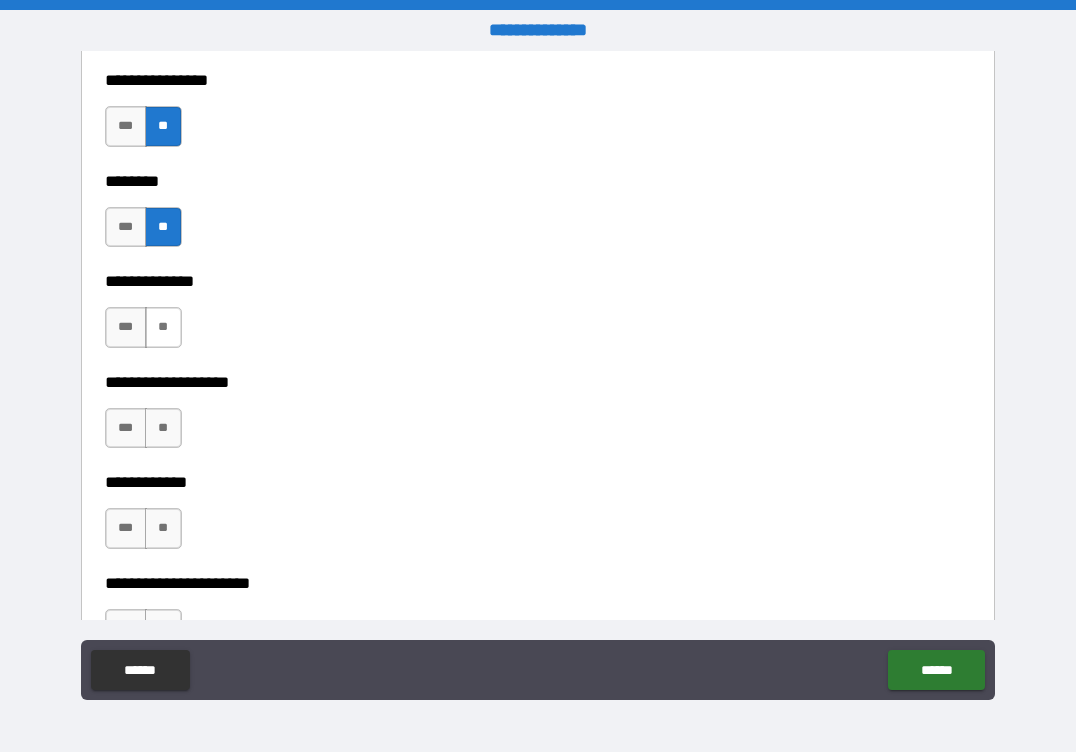 click on "**" at bounding box center [163, 327] 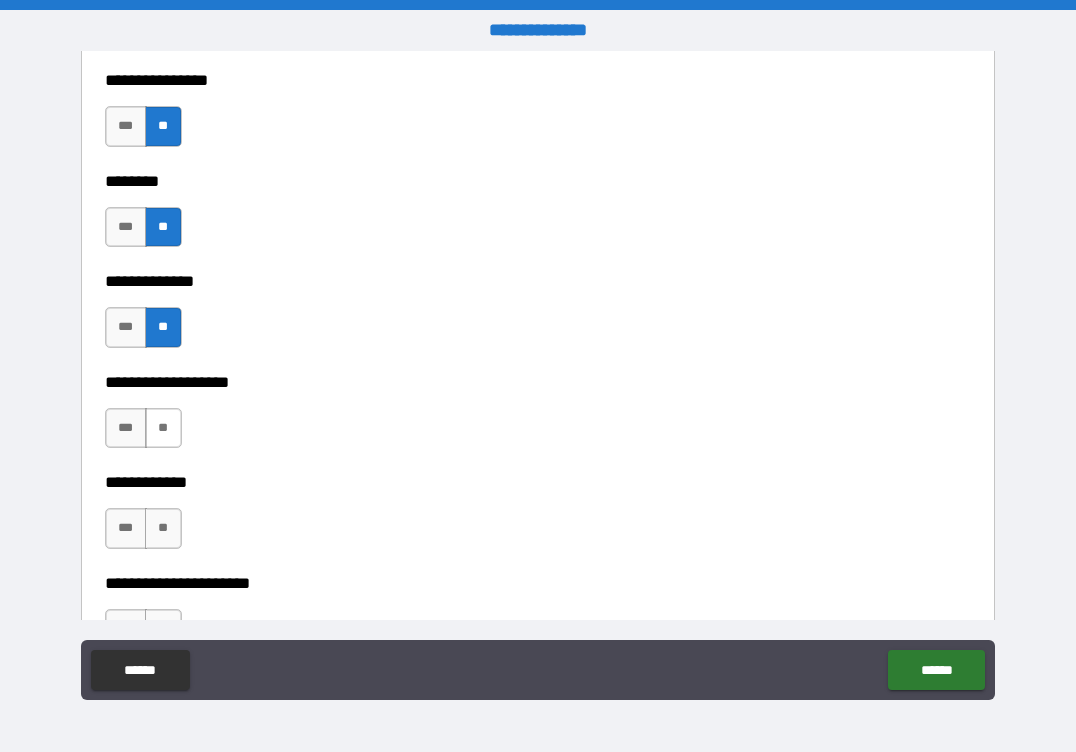 click on "**" at bounding box center (163, 428) 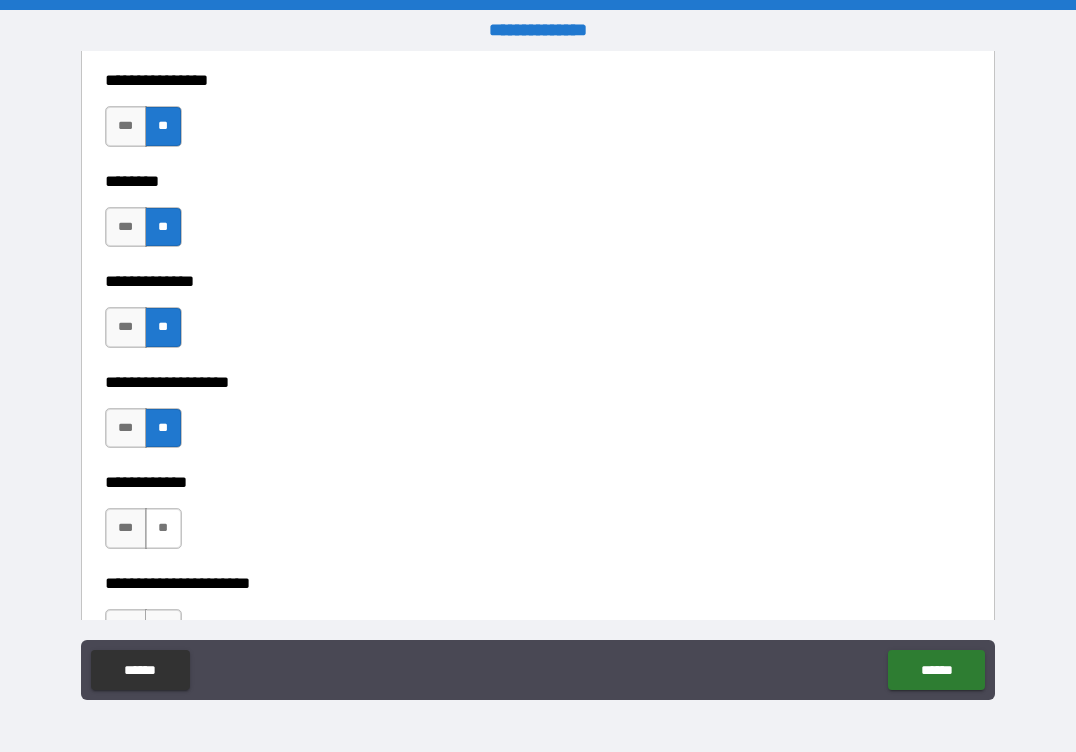 click on "**" at bounding box center [163, 528] 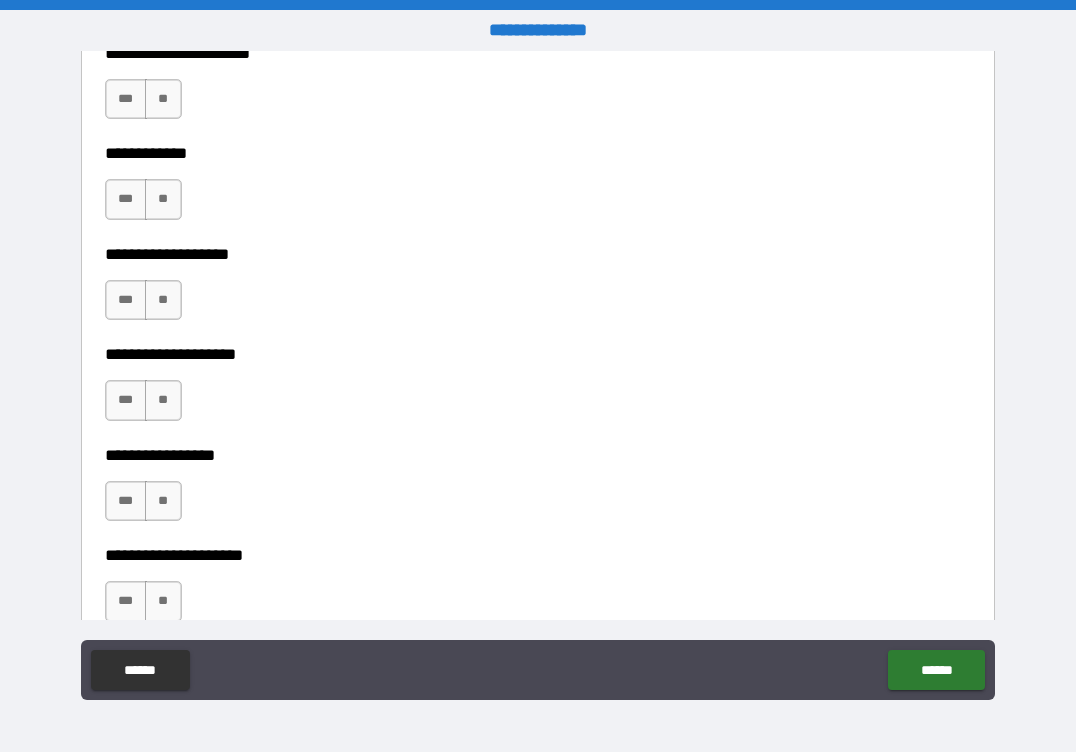 scroll, scrollTop: 8200, scrollLeft: 0, axis: vertical 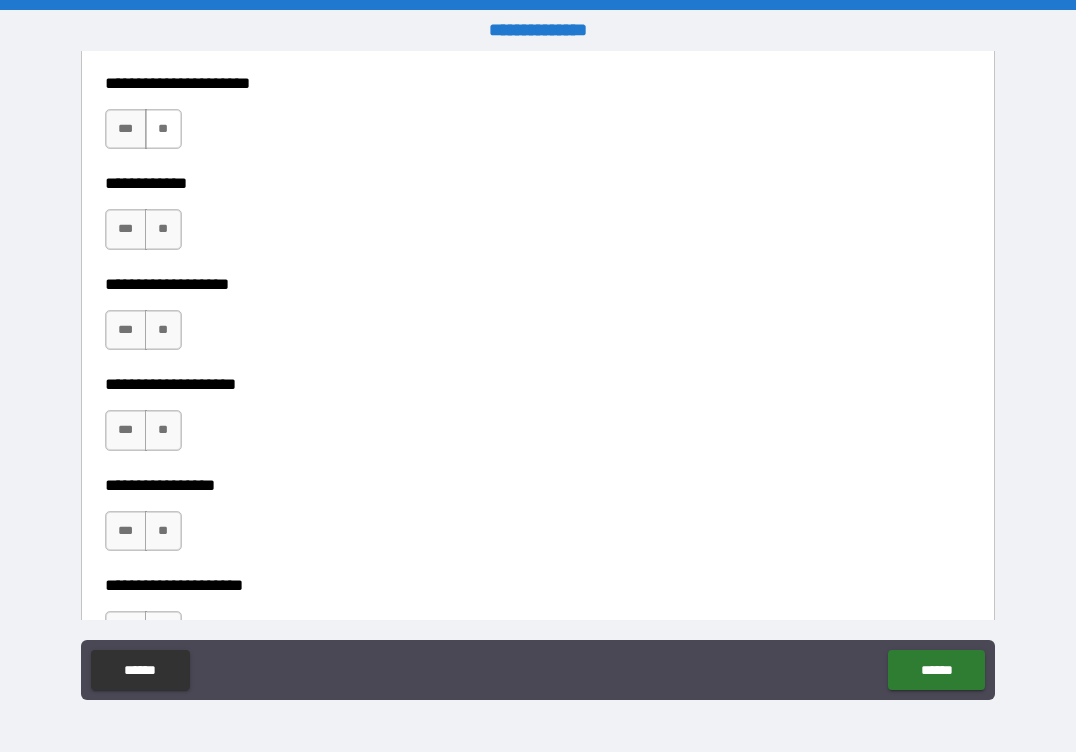 click on "**" at bounding box center [163, 129] 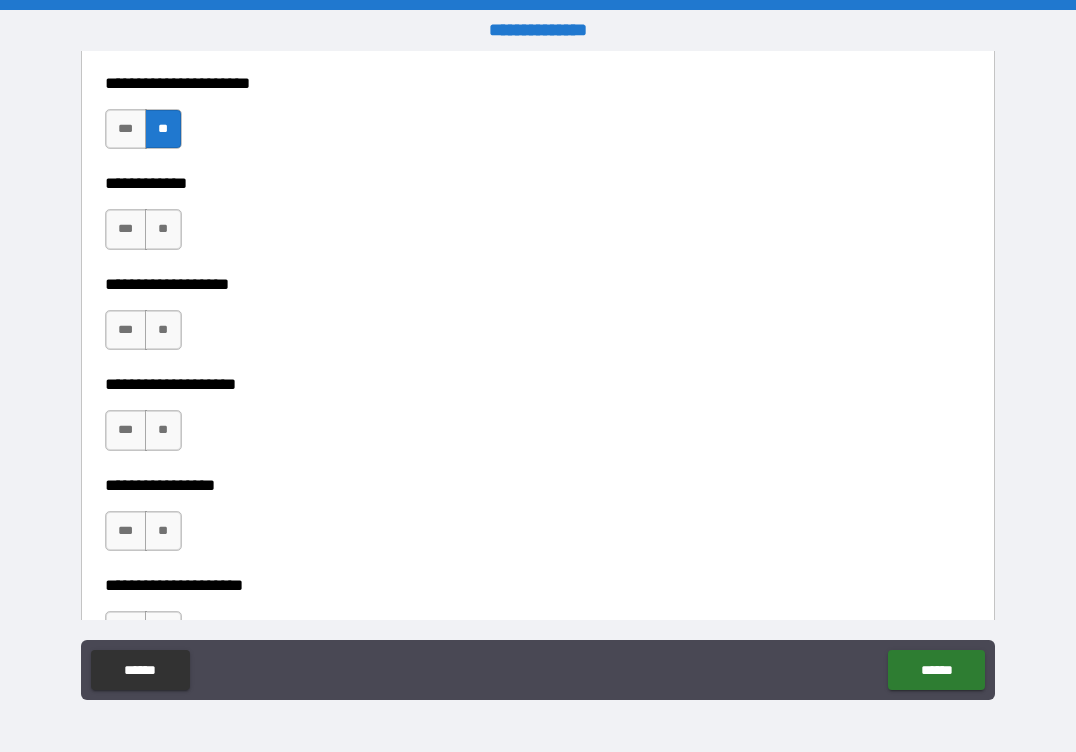 click on "**" at bounding box center [163, 229] 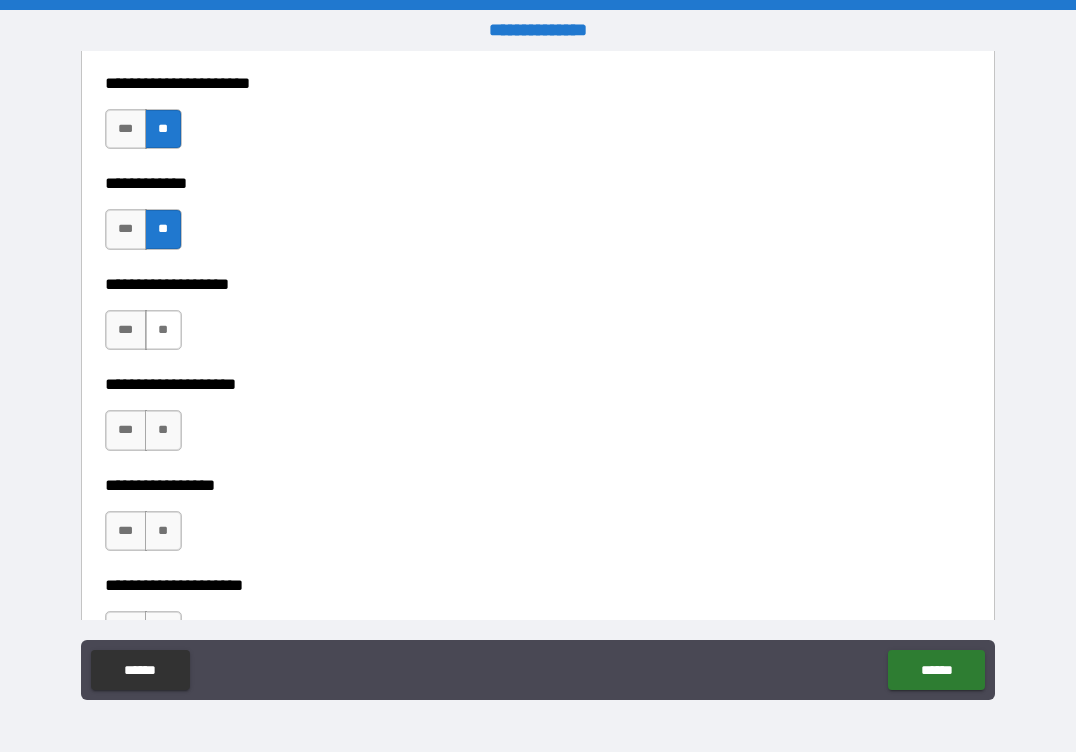 click on "**" at bounding box center [163, 330] 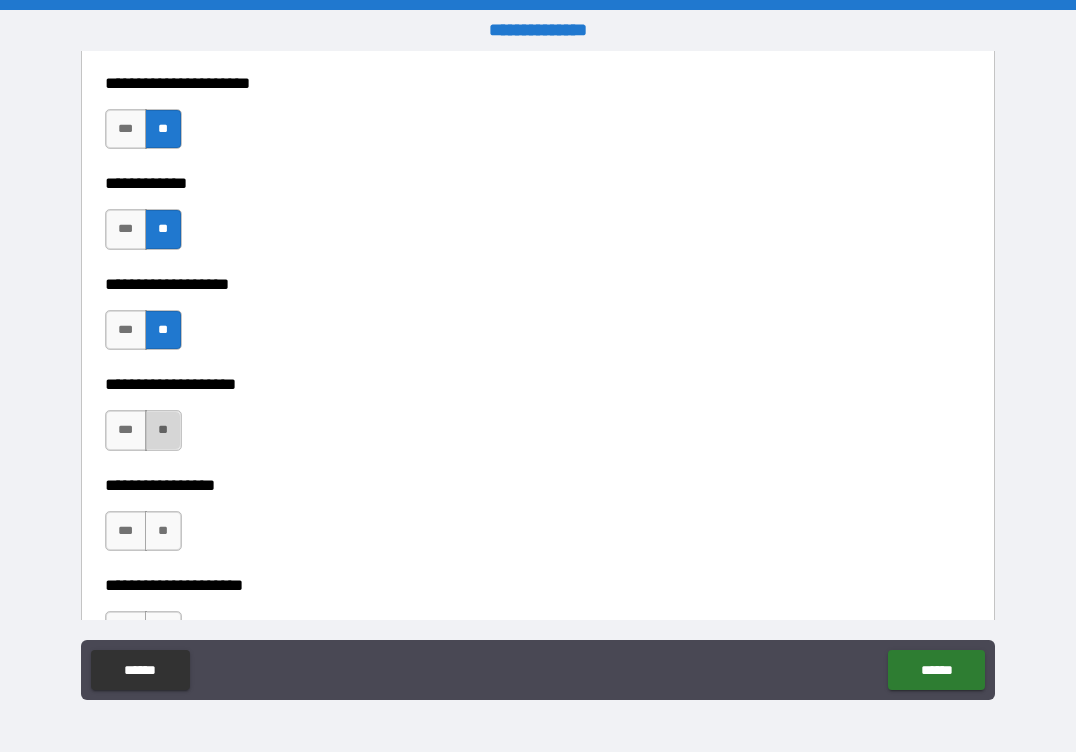 click on "**" at bounding box center (163, 430) 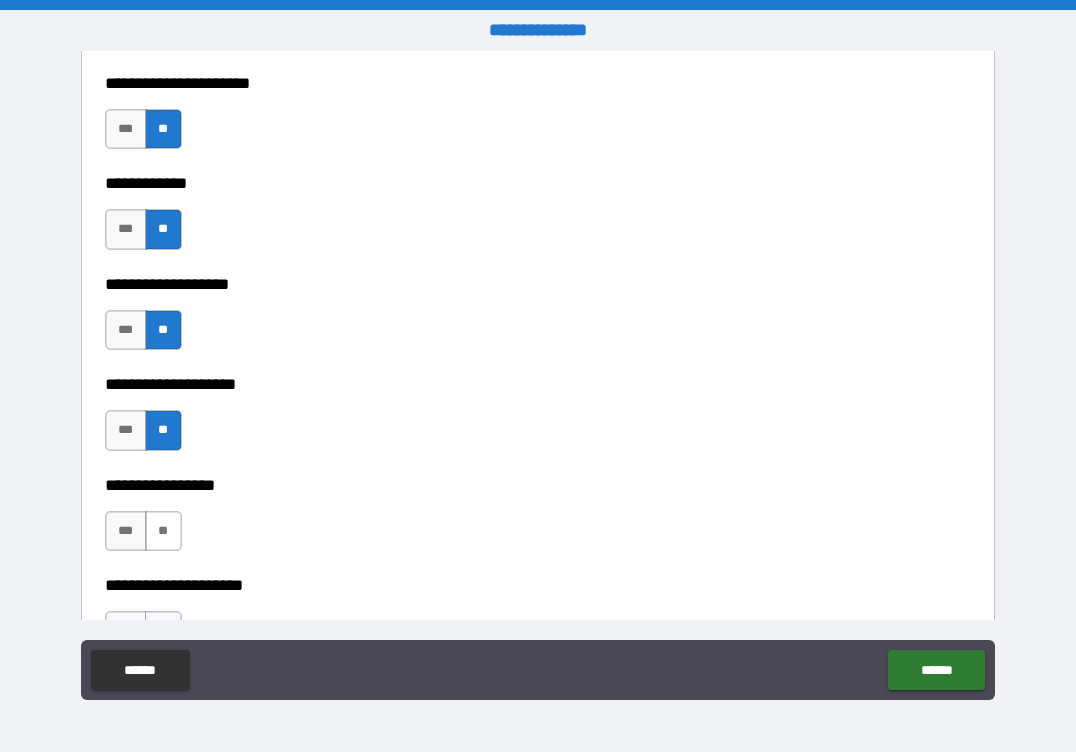 click on "**" at bounding box center (163, 531) 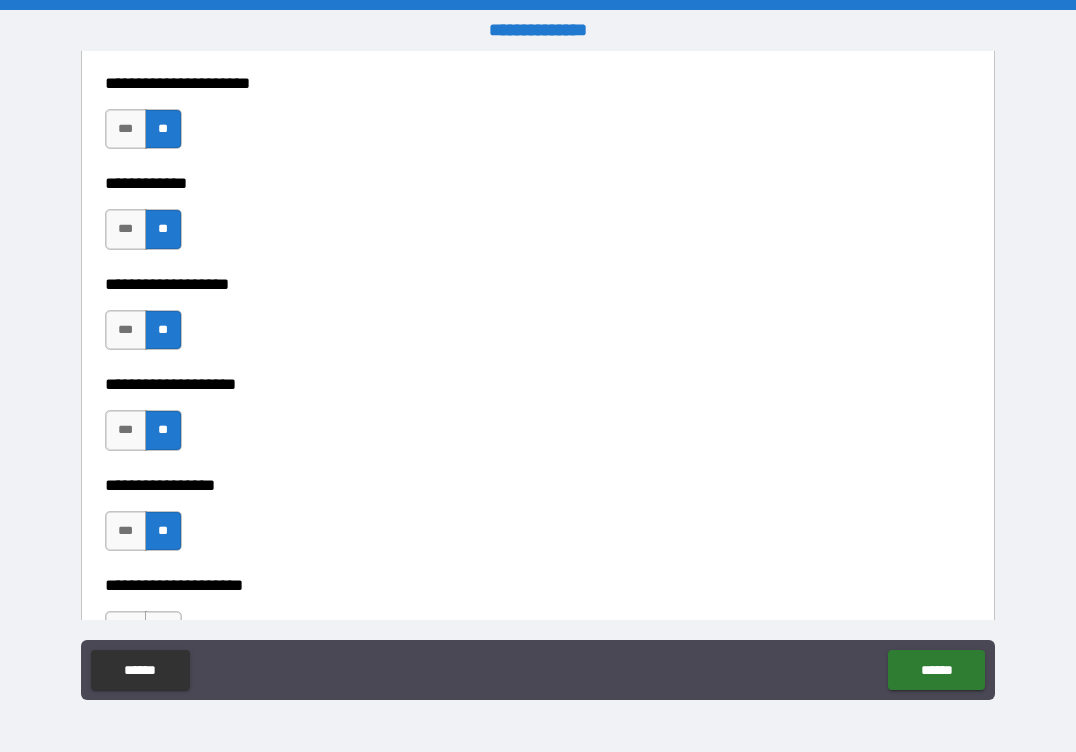 scroll, scrollTop: 8400, scrollLeft: 0, axis: vertical 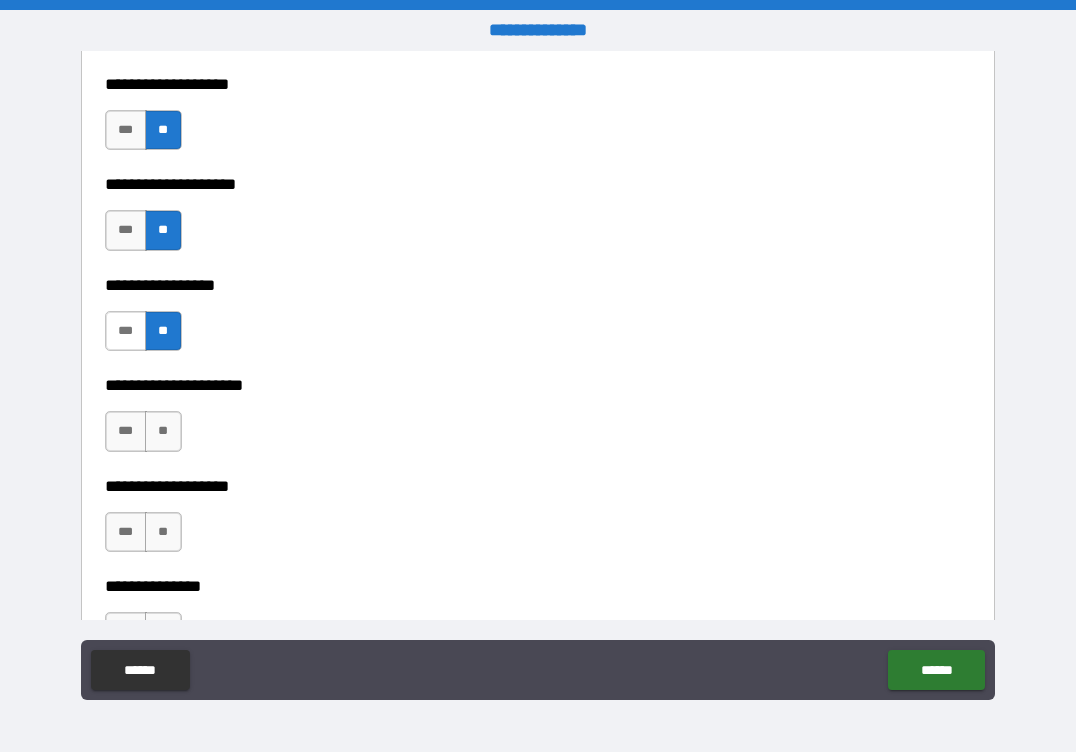 click on "***" at bounding box center (126, 331) 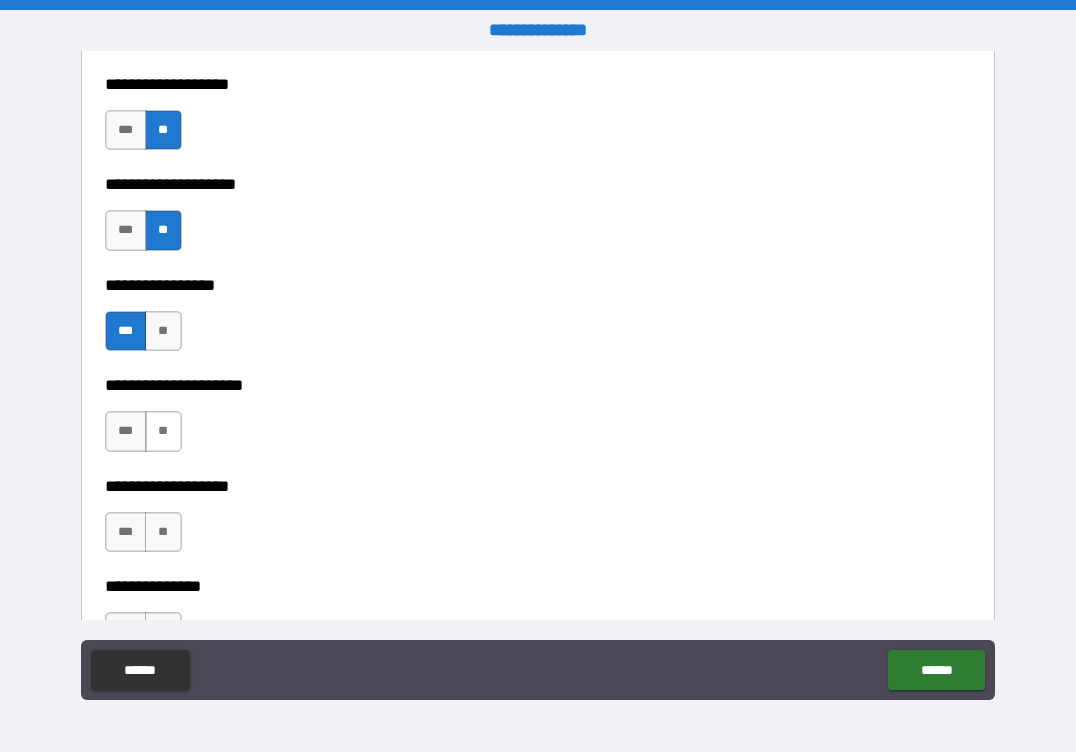 click on "**" at bounding box center (163, 431) 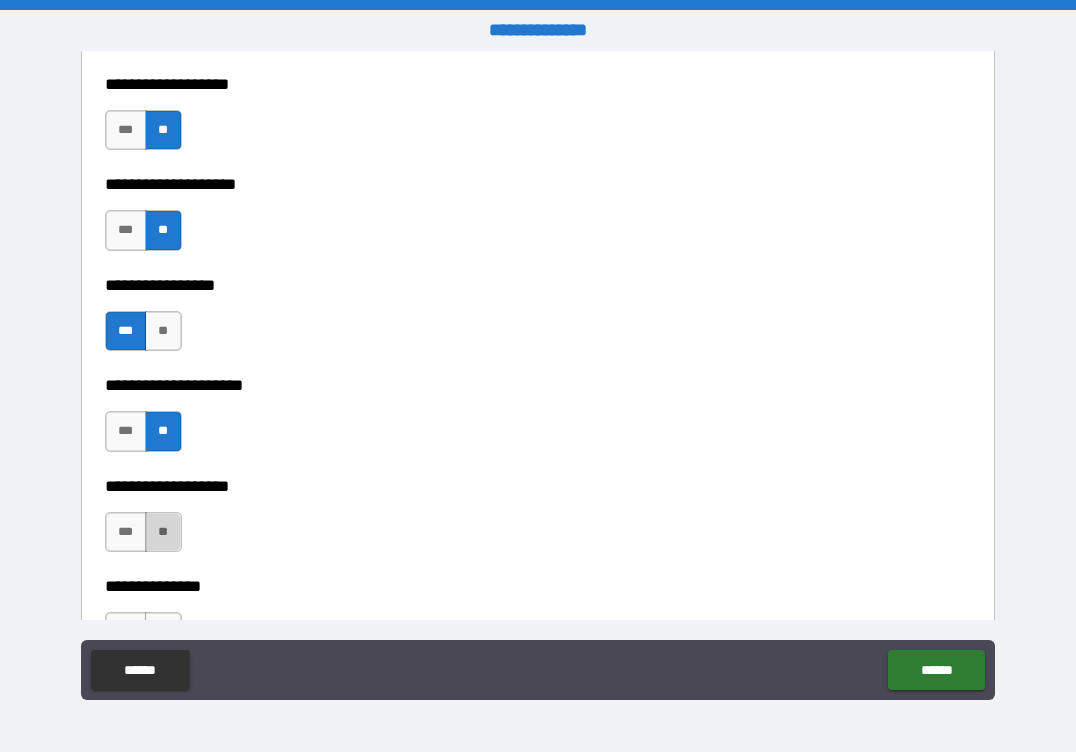 click on "**" at bounding box center (163, 532) 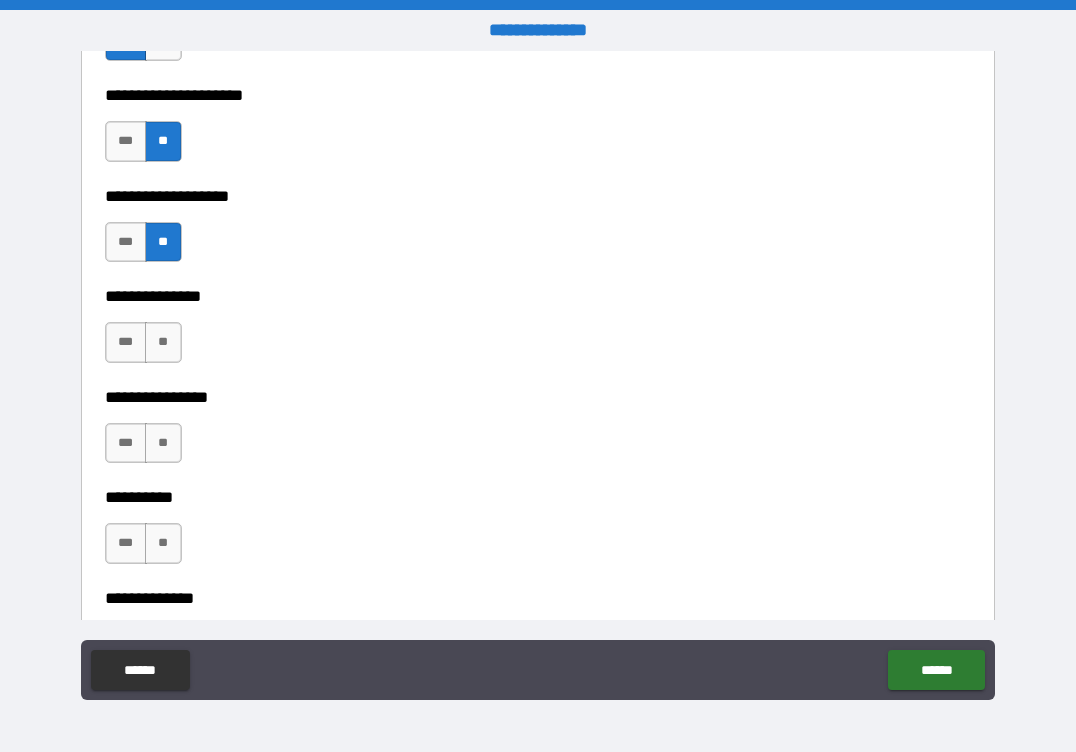 scroll, scrollTop: 8700, scrollLeft: 0, axis: vertical 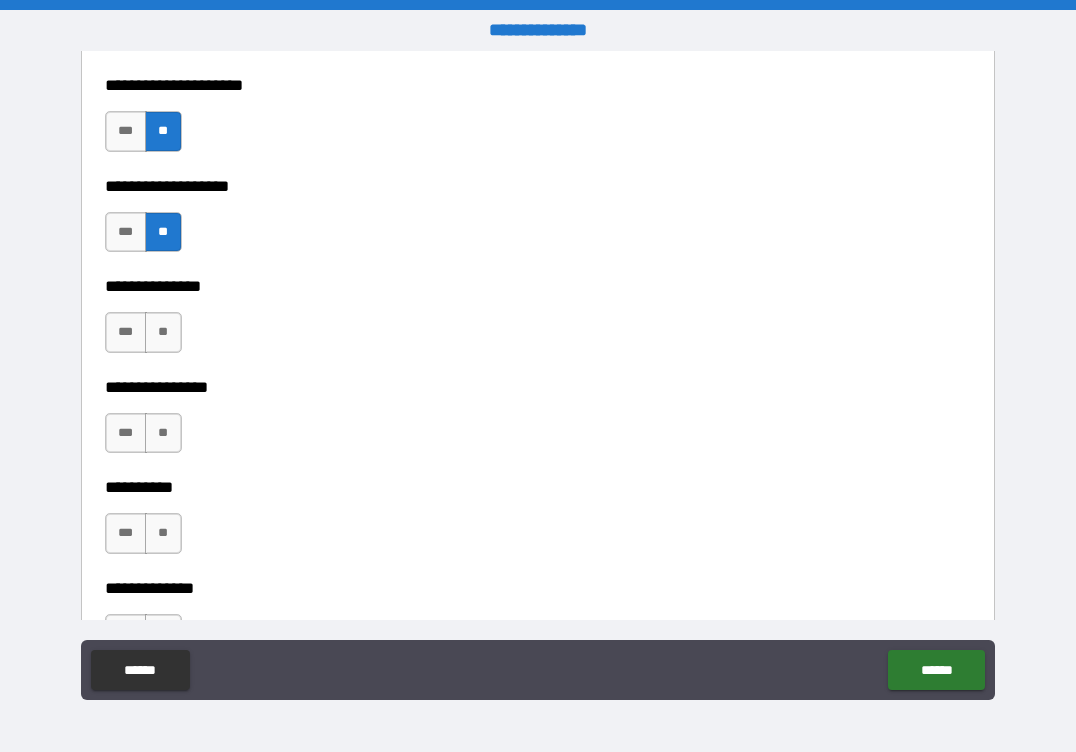 click on "**" at bounding box center [163, 332] 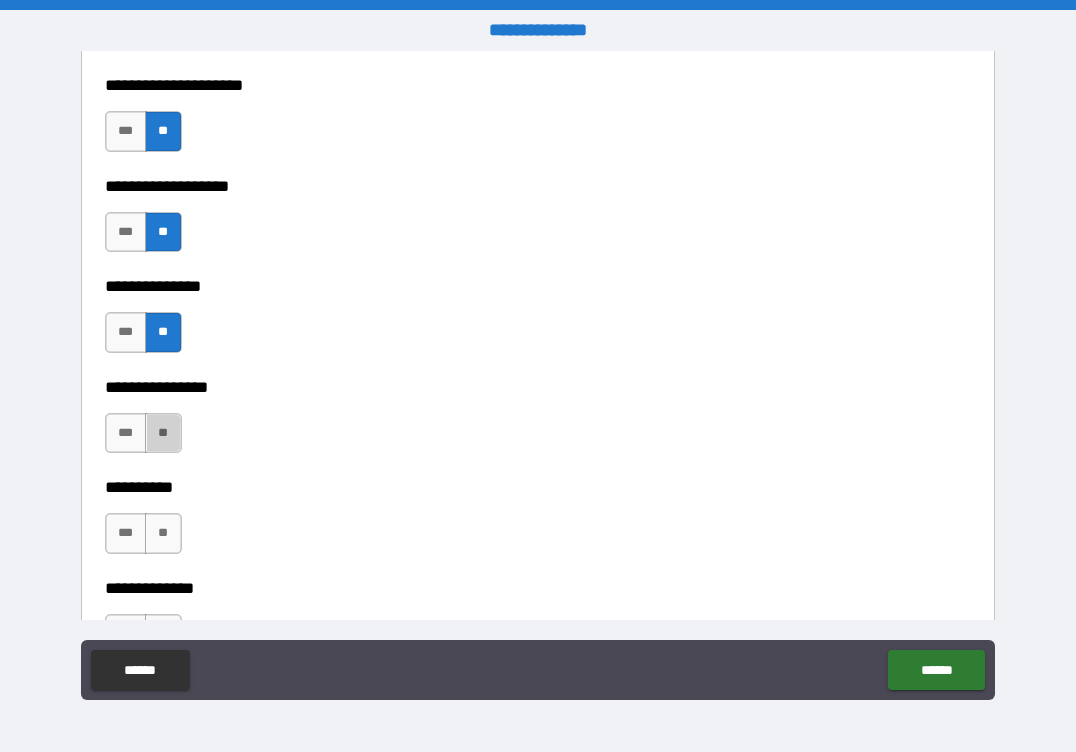 drag, startPoint x: 161, startPoint y: 441, endPoint x: 170, endPoint y: 473, distance: 33.24154 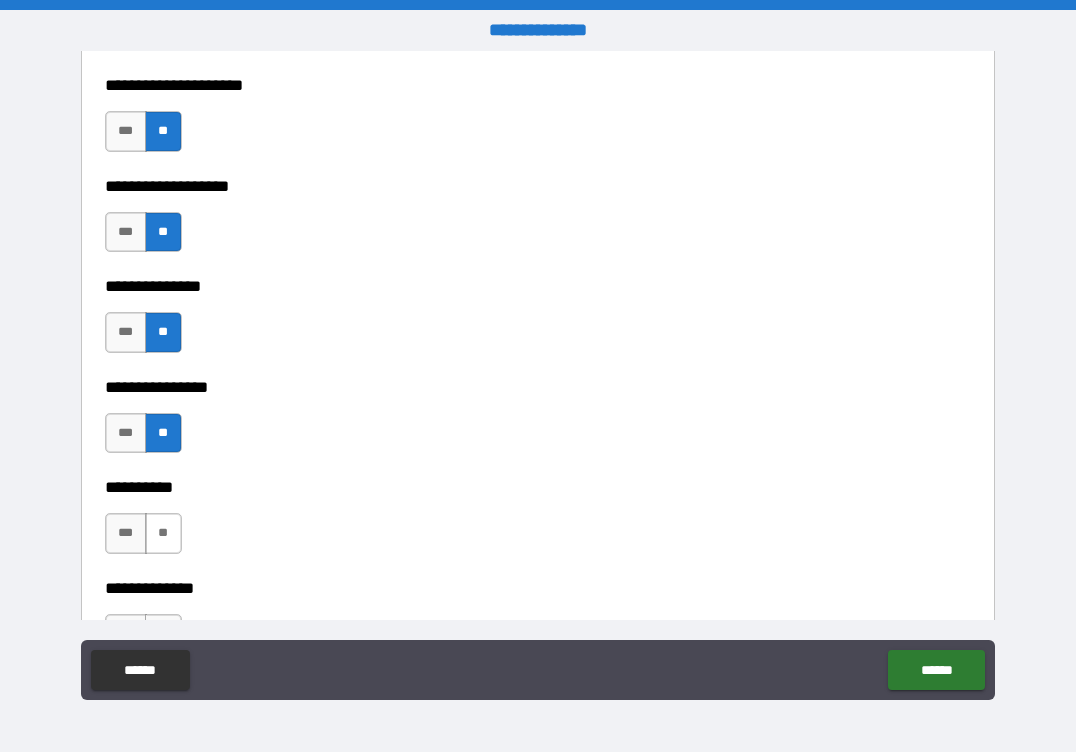 click on "**" at bounding box center [163, 533] 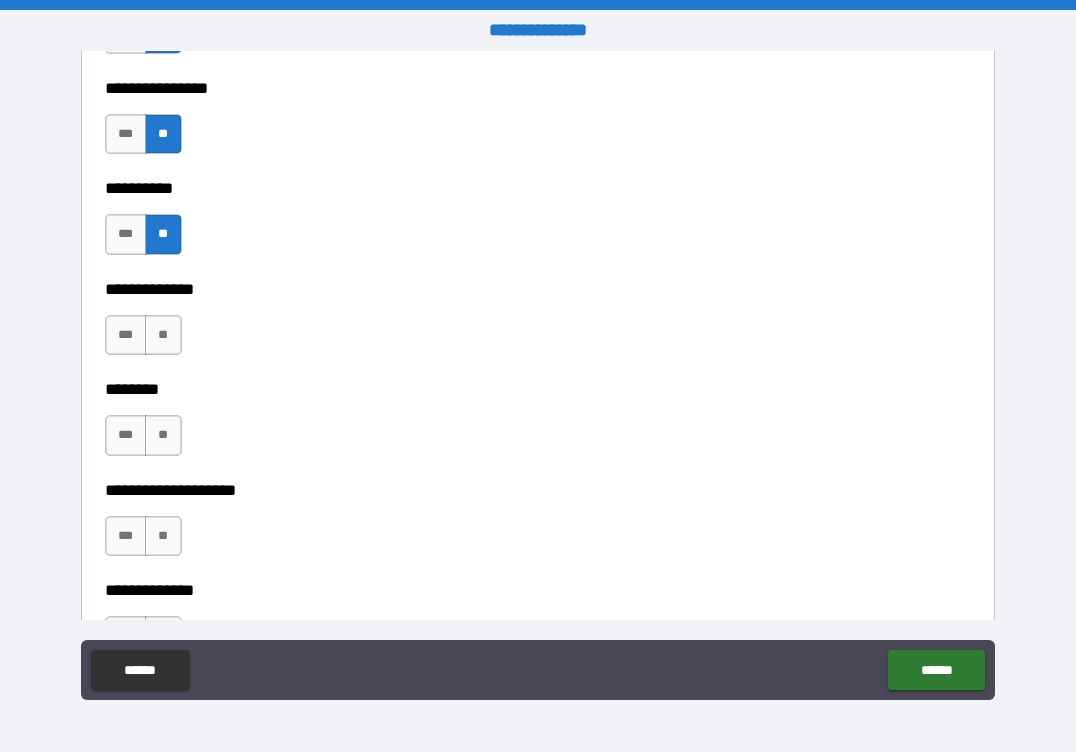 scroll, scrollTop: 9000, scrollLeft: 0, axis: vertical 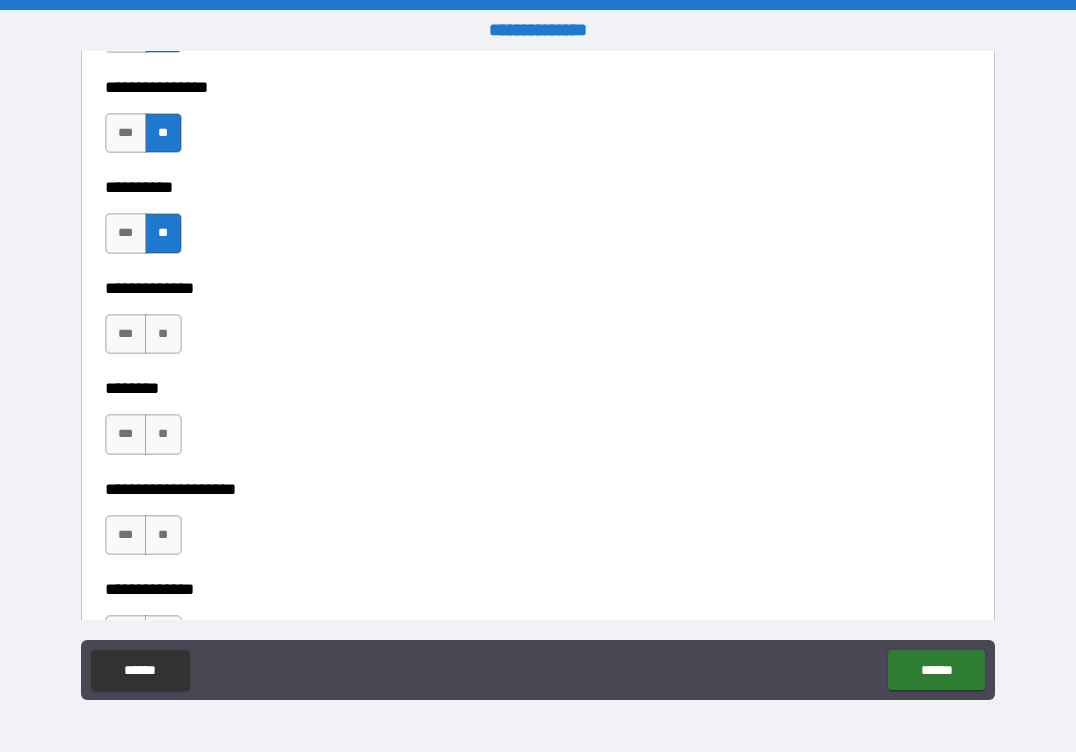 click on "**" at bounding box center (163, 334) 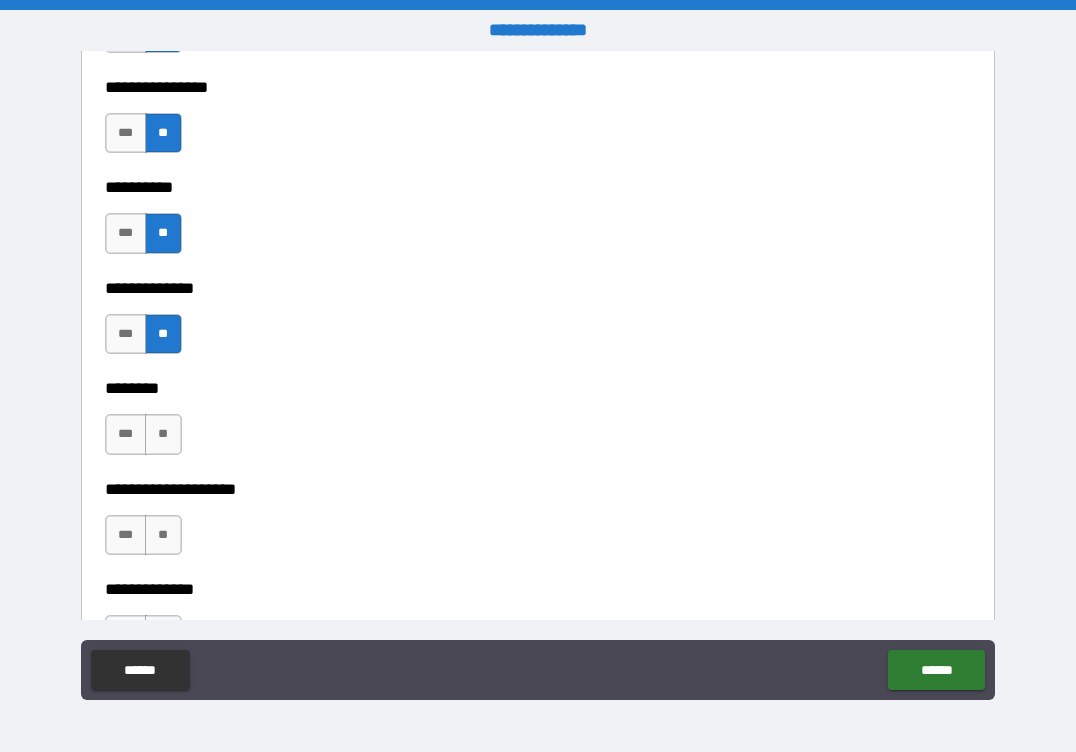 drag, startPoint x: 153, startPoint y: 444, endPoint x: 155, endPoint y: 474, distance: 30.066593 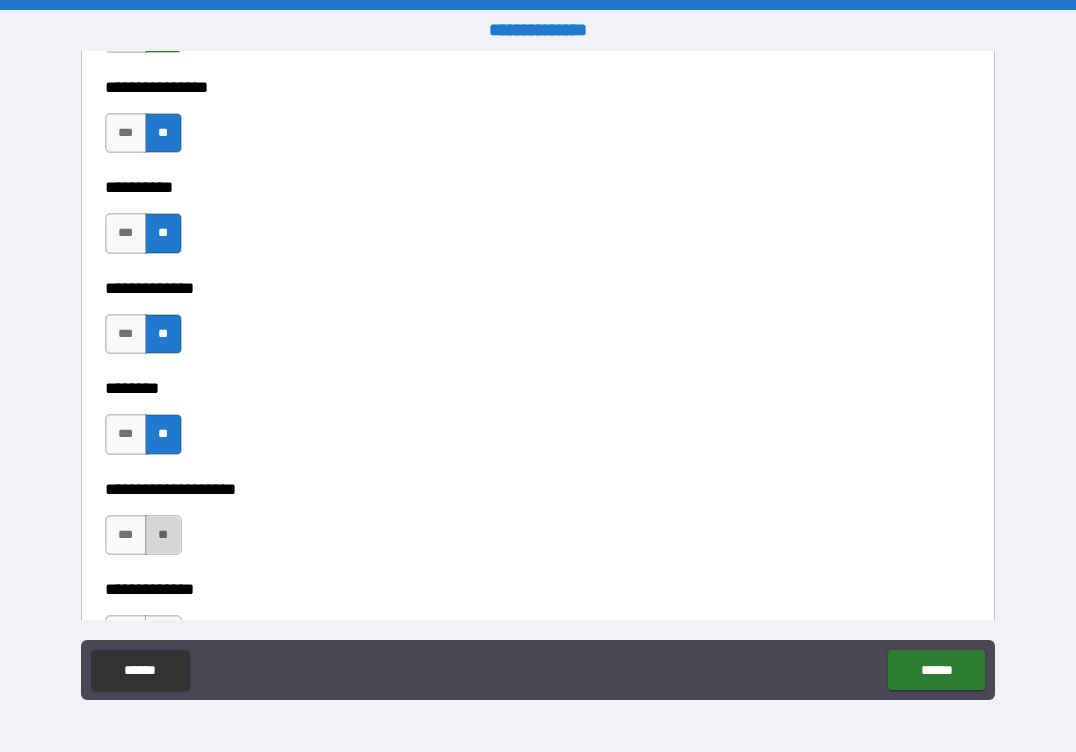 drag, startPoint x: 157, startPoint y: 525, endPoint x: 176, endPoint y: 517, distance: 20.615528 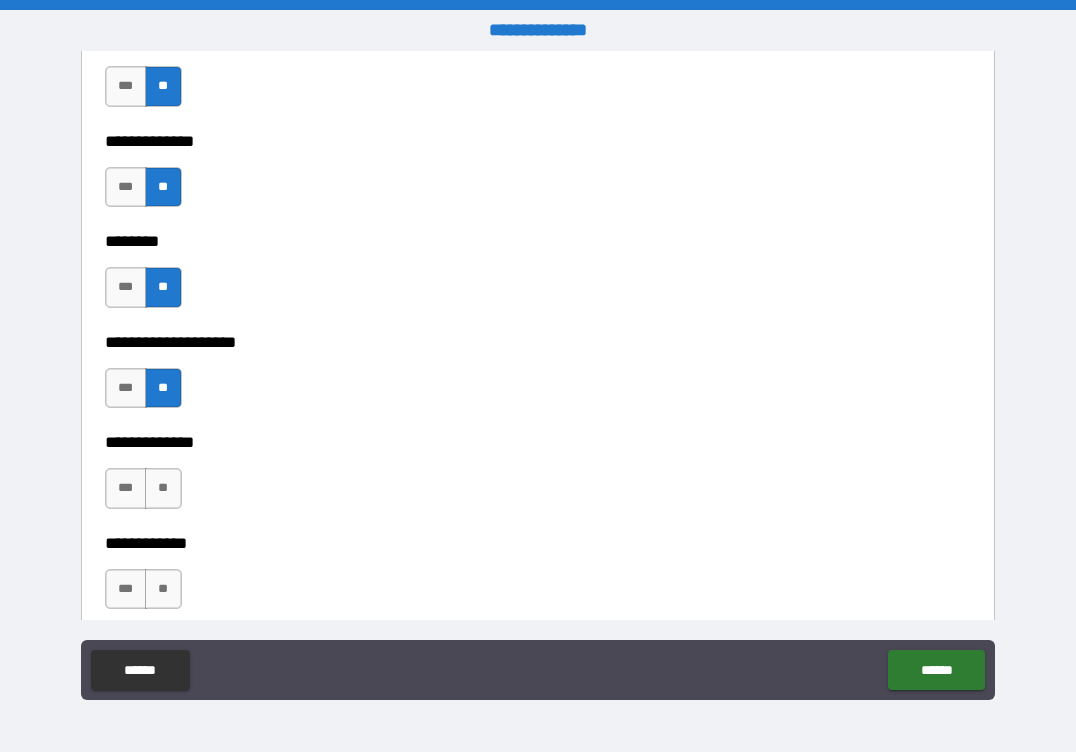 scroll, scrollTop: 9300, scrollLeft: 0, axis: vertical 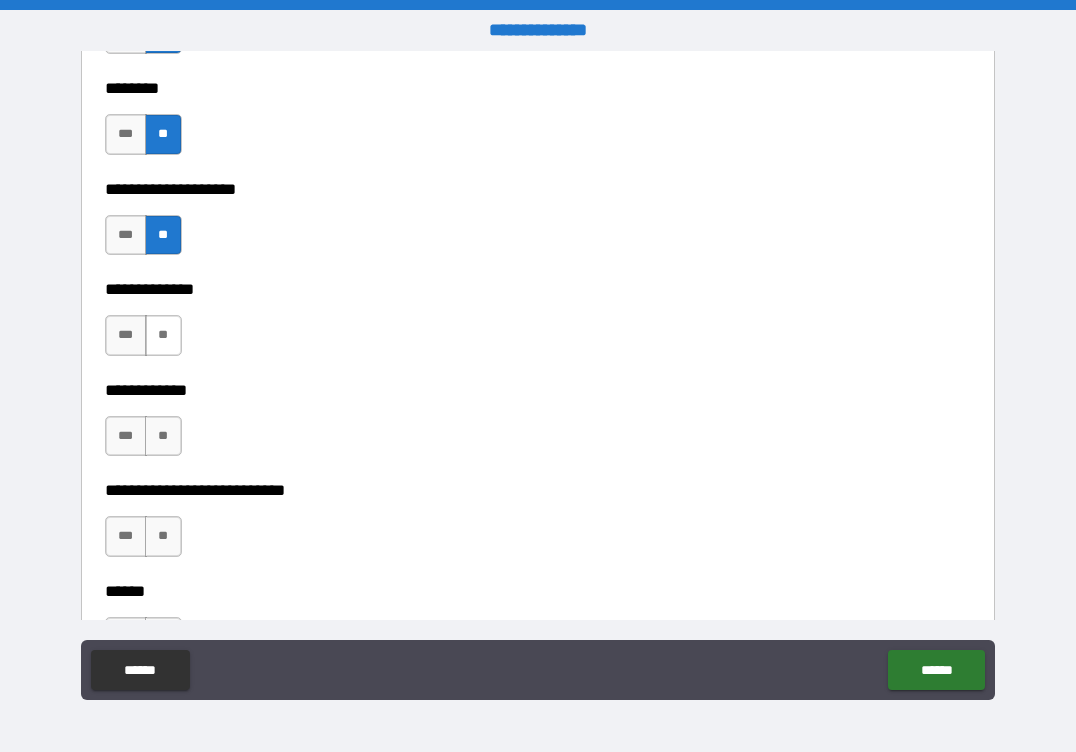 click on "**" at bounding box center [163, 335] 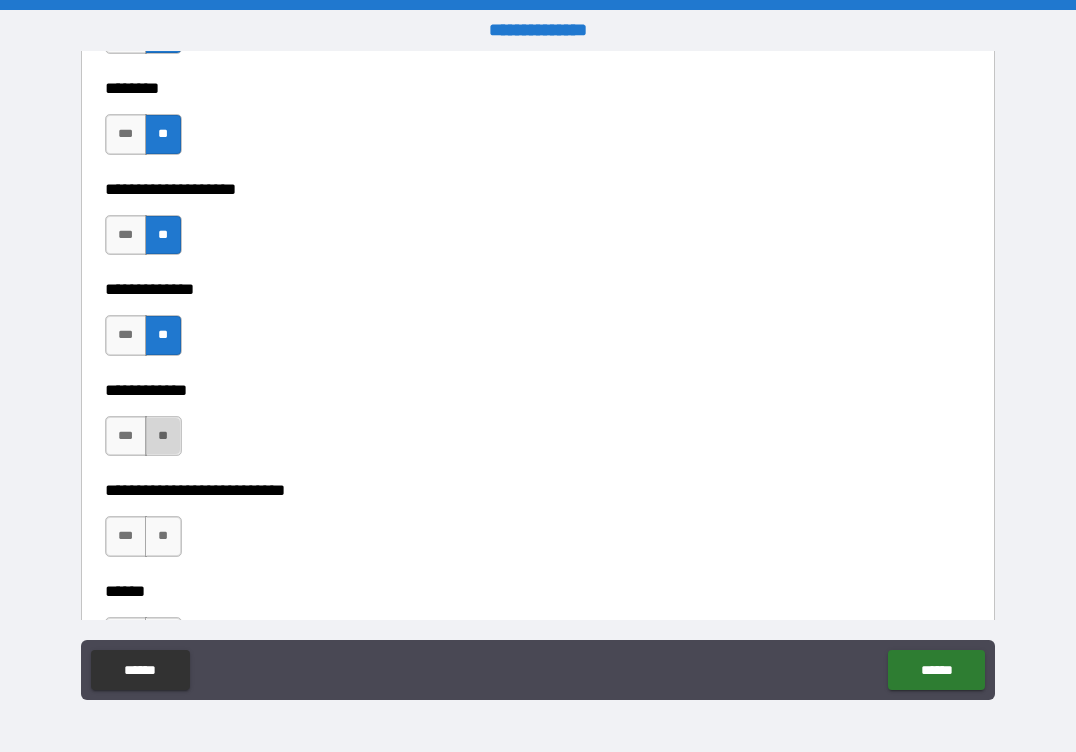 drag, startPoint x: 164, startPoint y: 444, endPoint x: 166, endPoint y: 461, distance: 17.117243 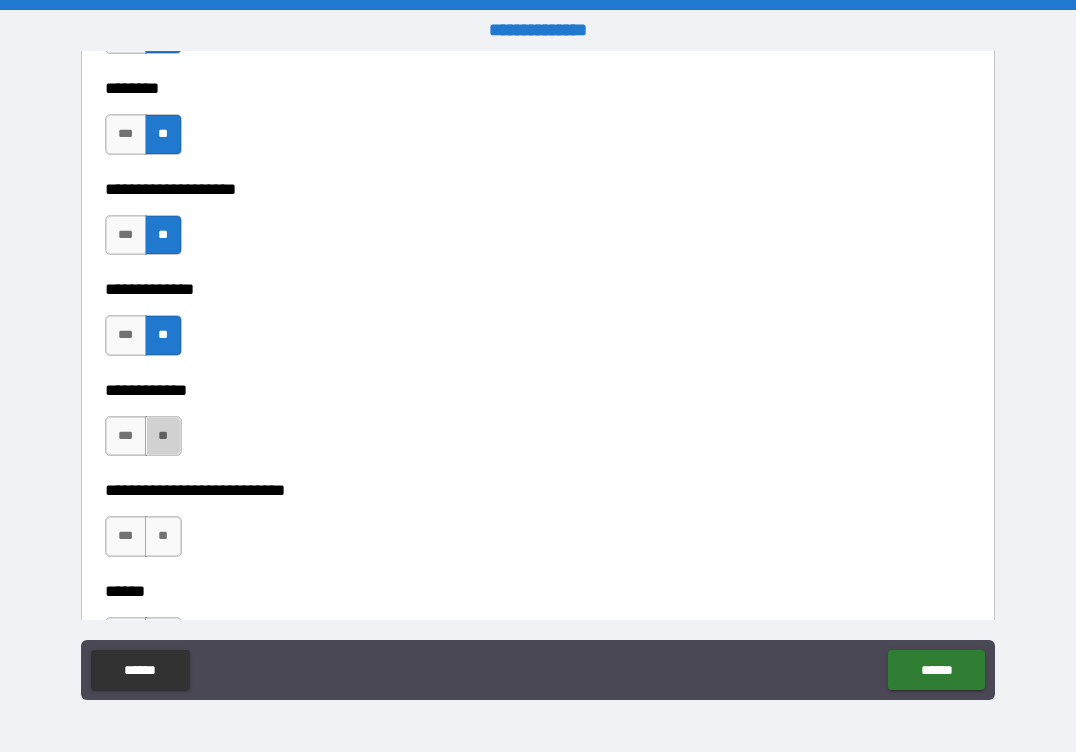 click on "**" at bounding box center [163, 436] 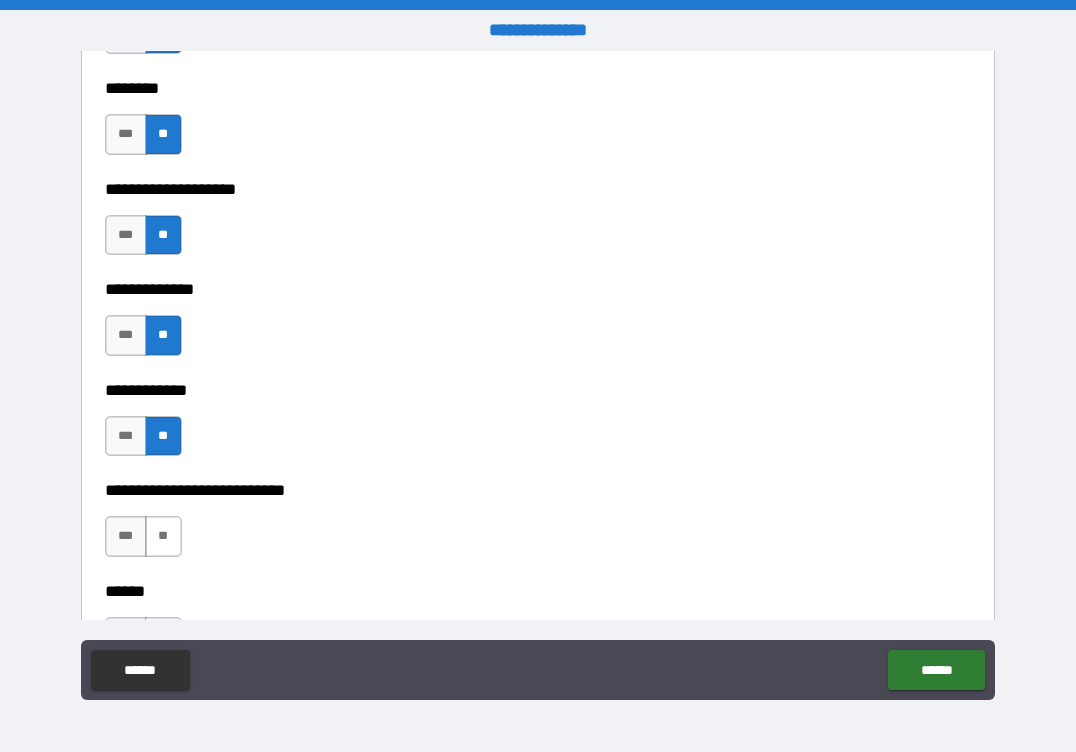 click on "**" at bounding box center (163, 536) 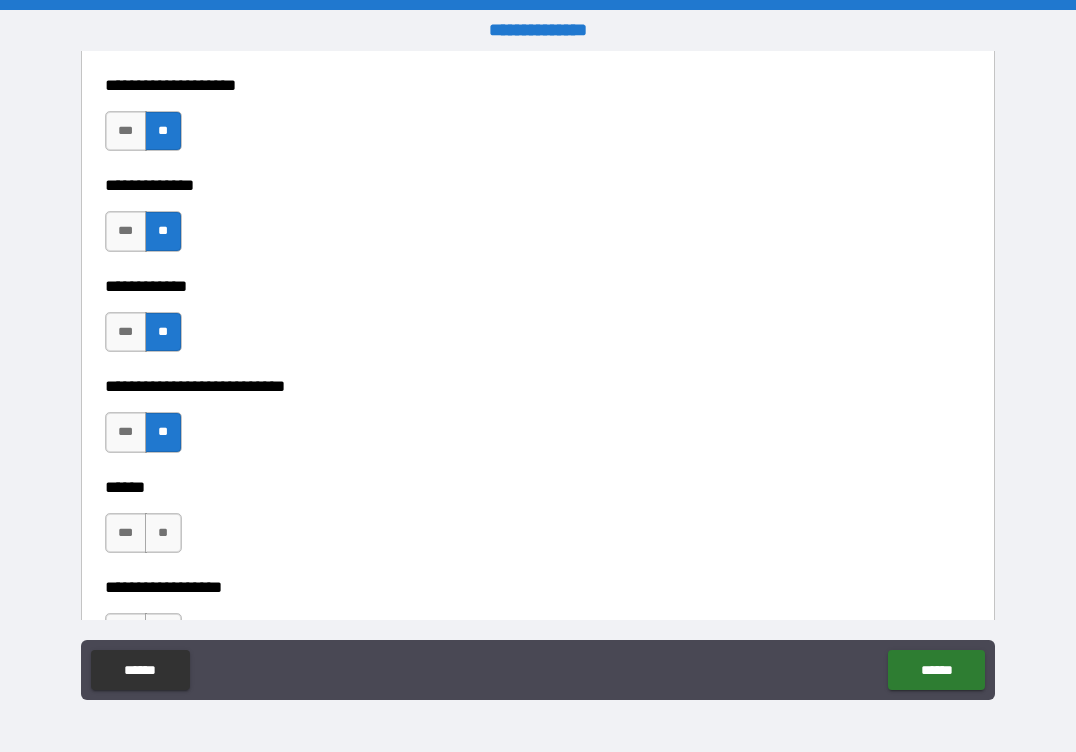 scroll, scrollTop: 9700, scrollLeft: 0, axis: vertical 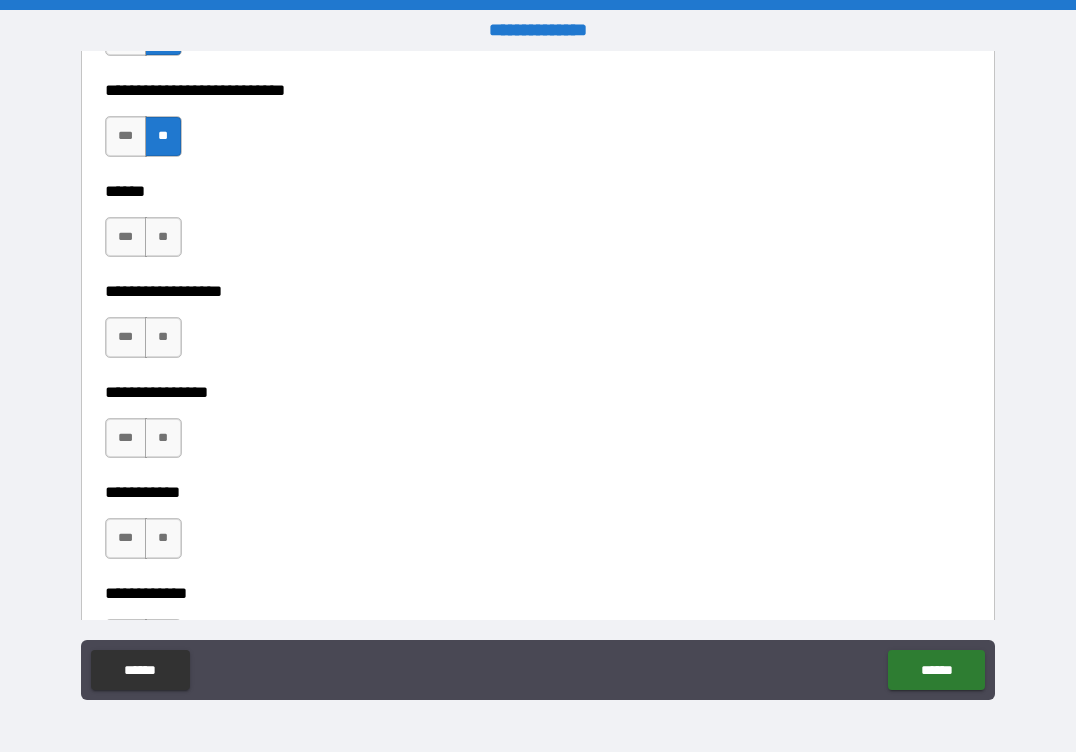 drag, startPoint x: 158, startPoint y: 233, endPoint x: 173, endPoint y: 314, distance: 82.37718 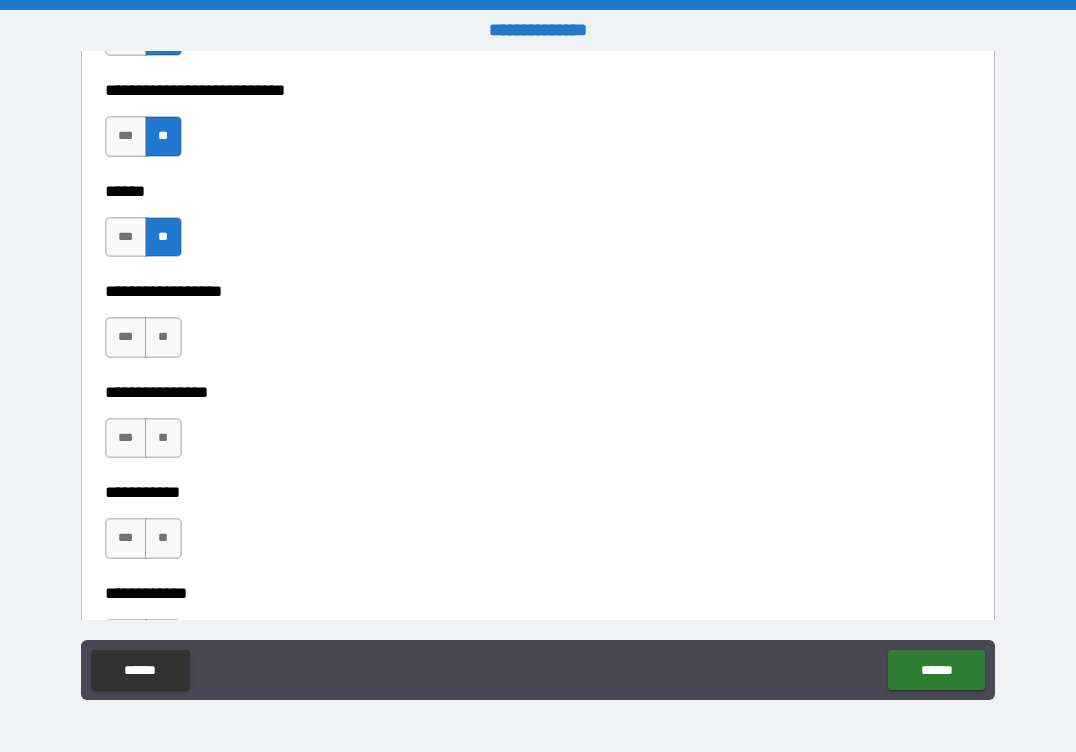 click on "**" at bounding box center [163, 337] 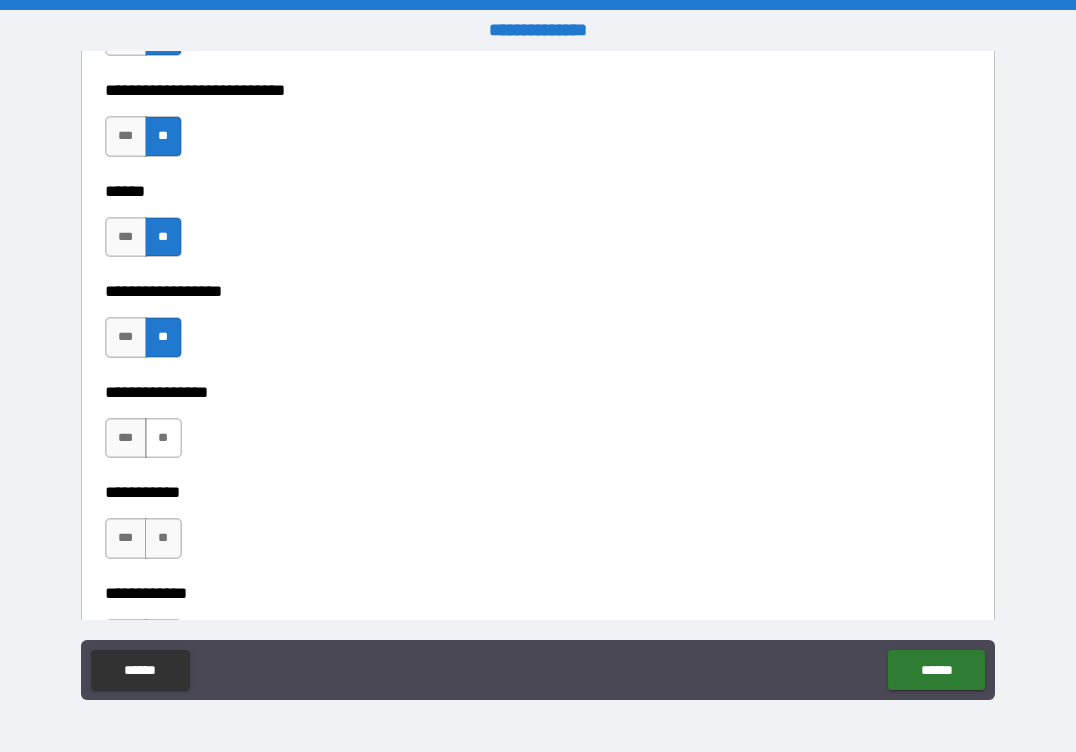 click on "**" at bounding box center (163, 438) 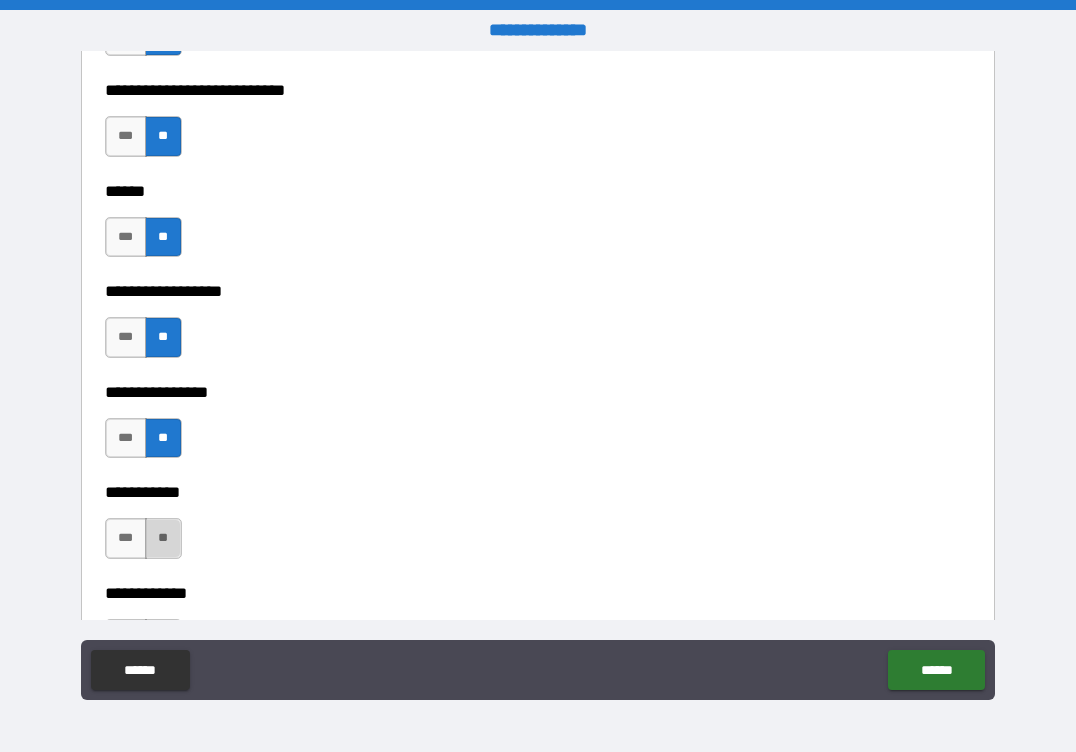 click on "**" at bounding box center (163, 538) 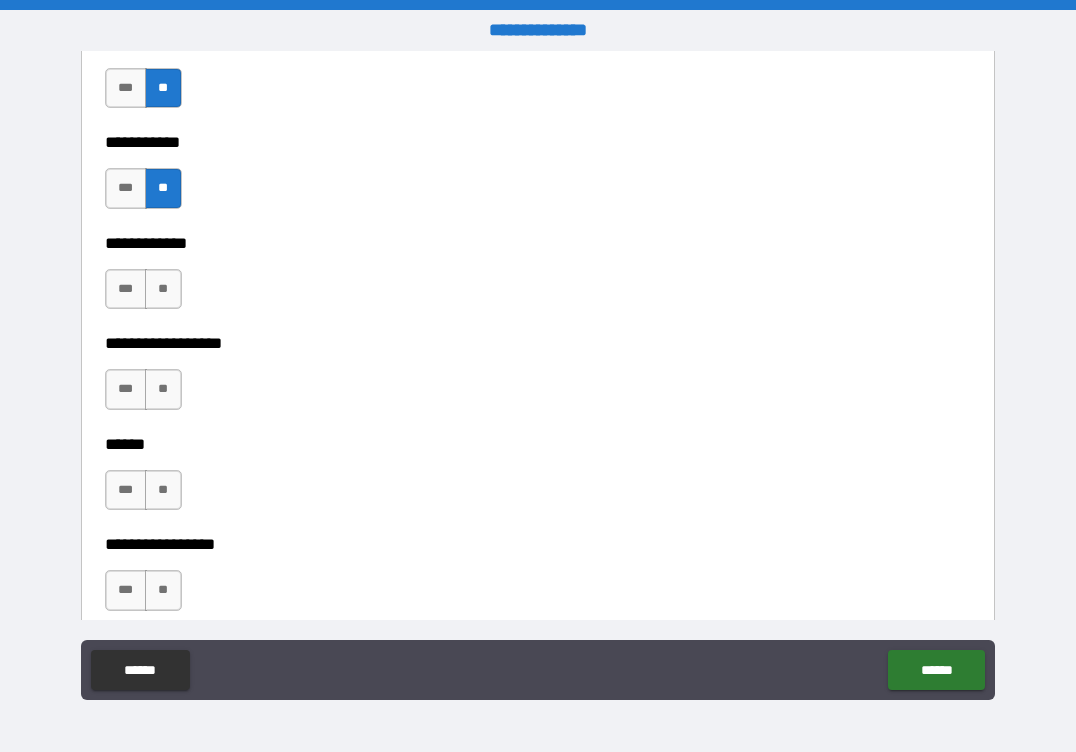 scroll, scrollTop: 10200, scrollLeft: 0, axis: vertical 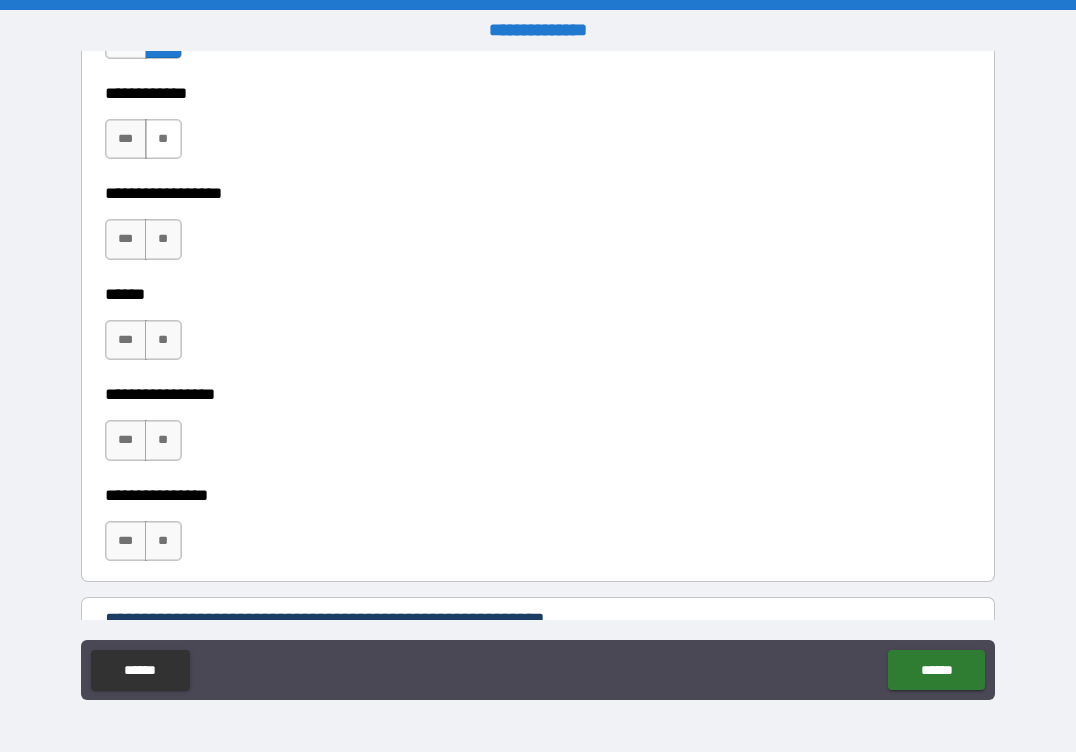 click on "**" at bounding box center (163, 139) 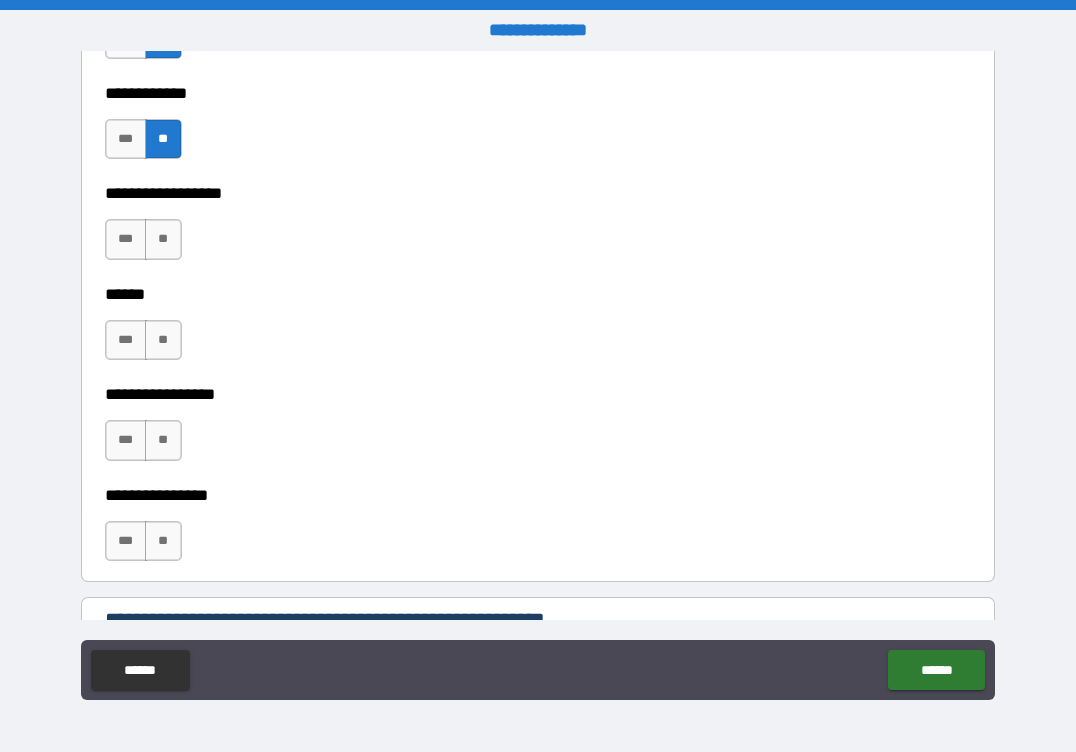 drag, startPoint x: 159, startPoint y: 248, endPoint x: 171, endPoint y: 295, distance: 48.507732 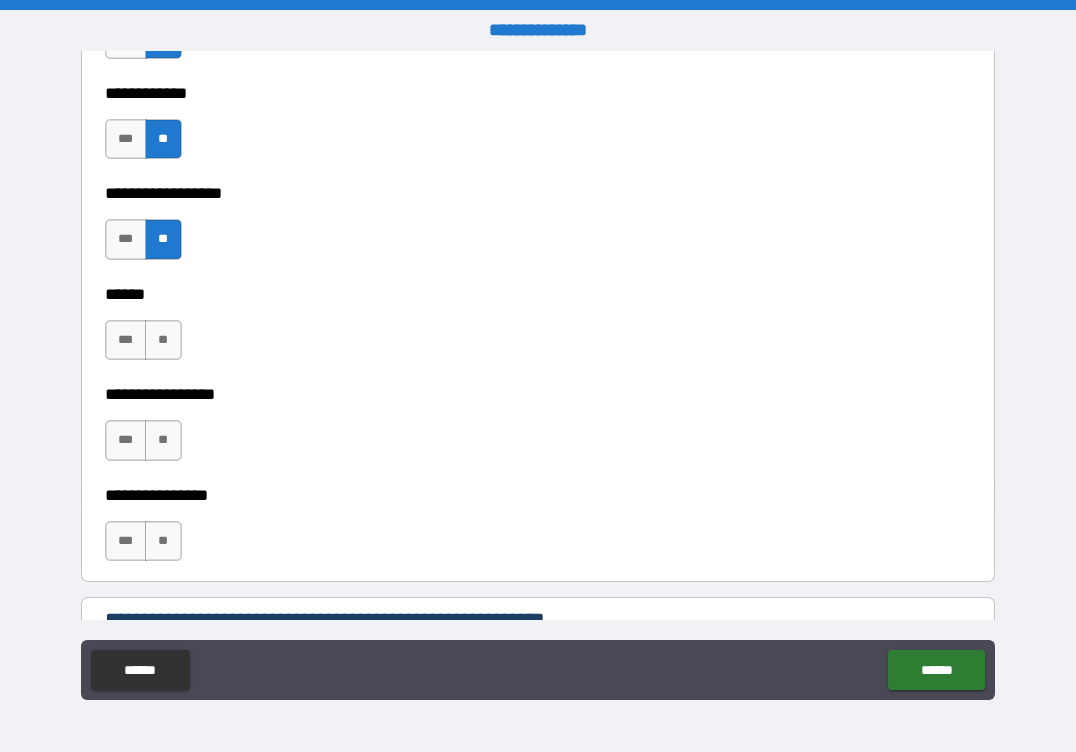 click on "*** **" at bounding box center (146, 345) 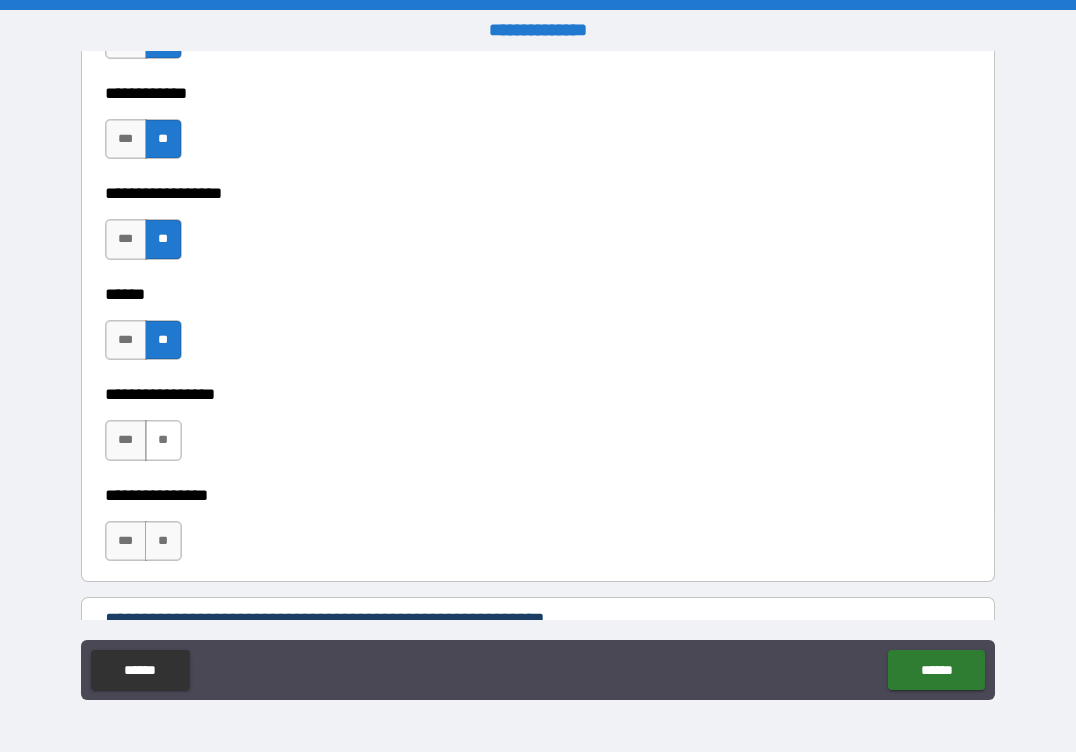 drag, startPoint x: 166, startPoint y: 432, endPoint x: 166, endPoint y: 444, distance: 12 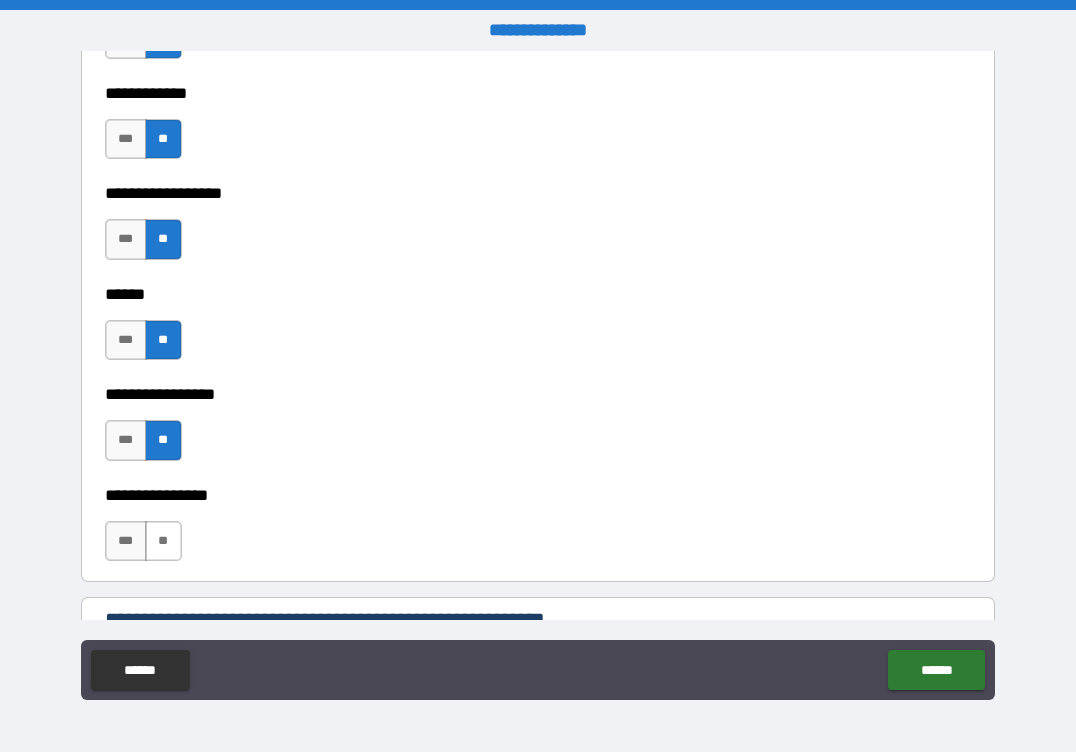 click on "**" at bounding box center (163, 541) 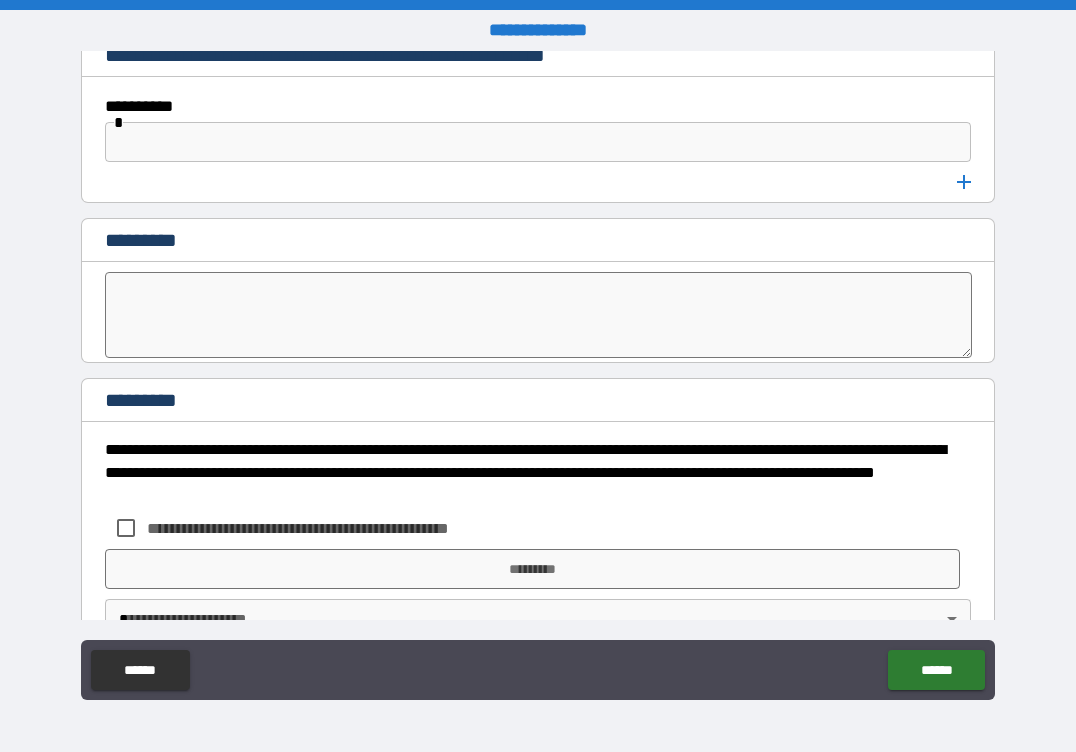 scroll, scrollTop: 10714, scrollLeft: 0, axis: vertical 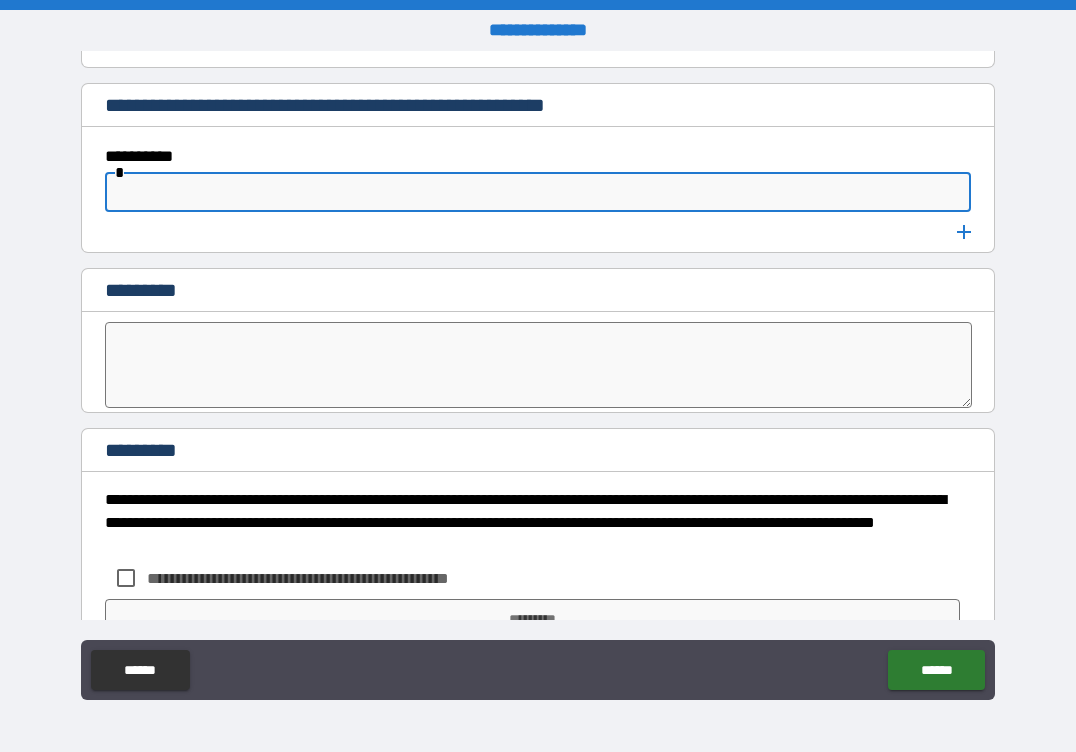 click at bounding box center (538, 192) 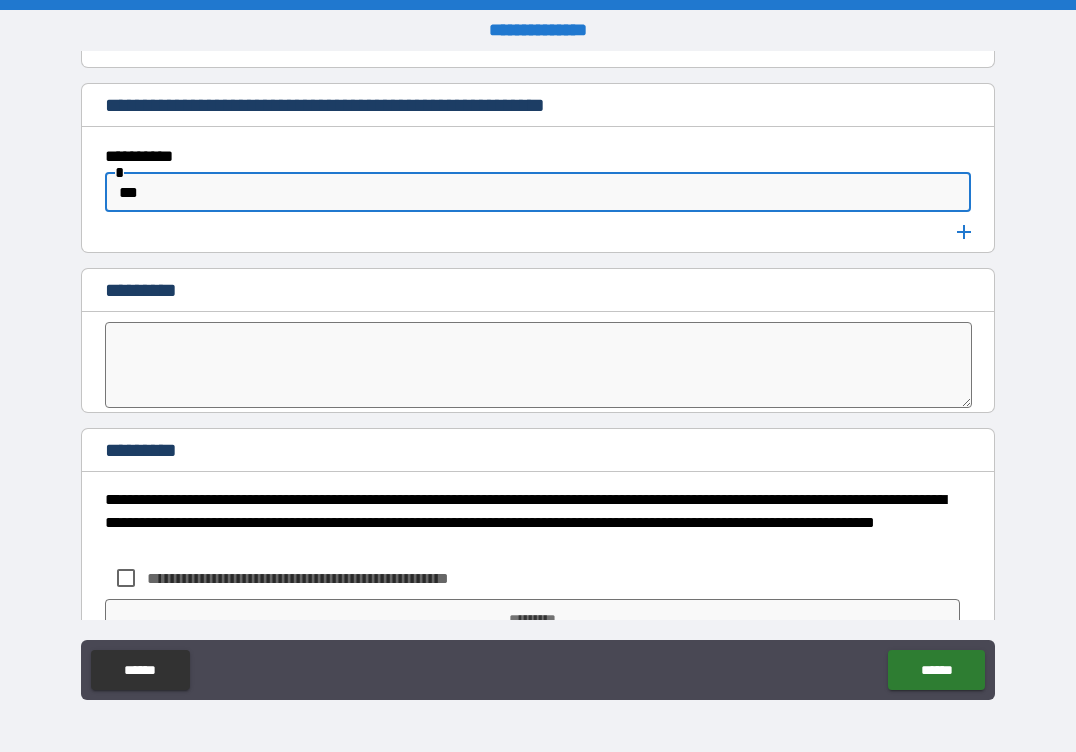 type on "***" 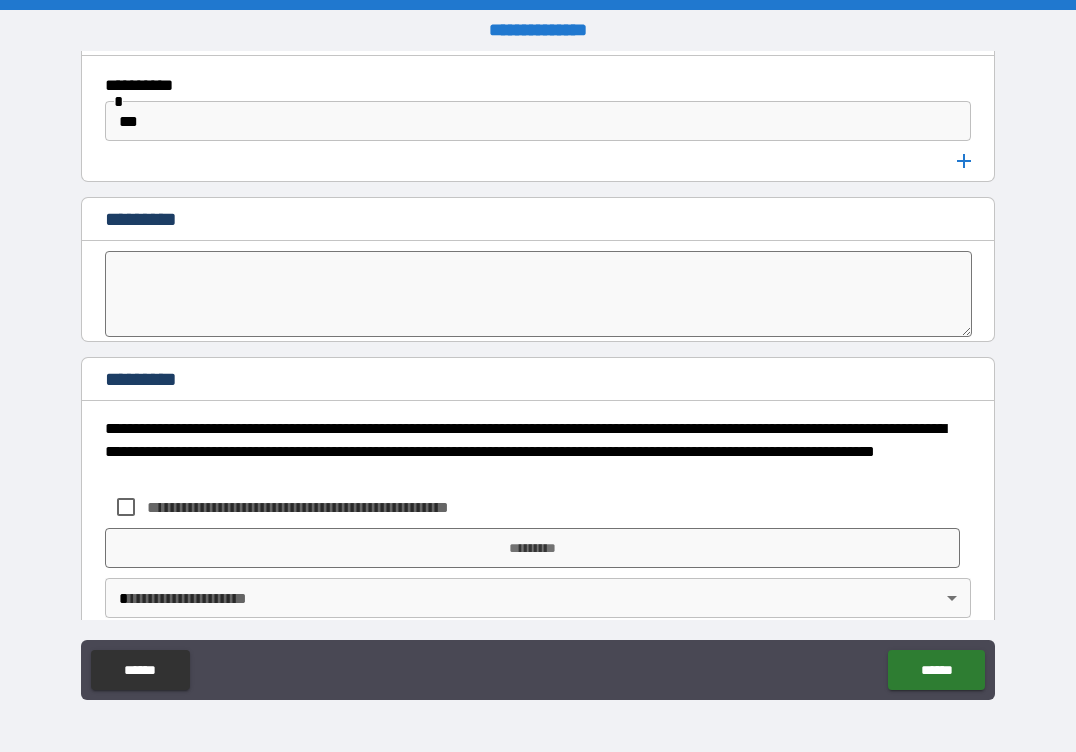 scroll, scrollTop: 10814, scrollLeft: 0, axis: vertical 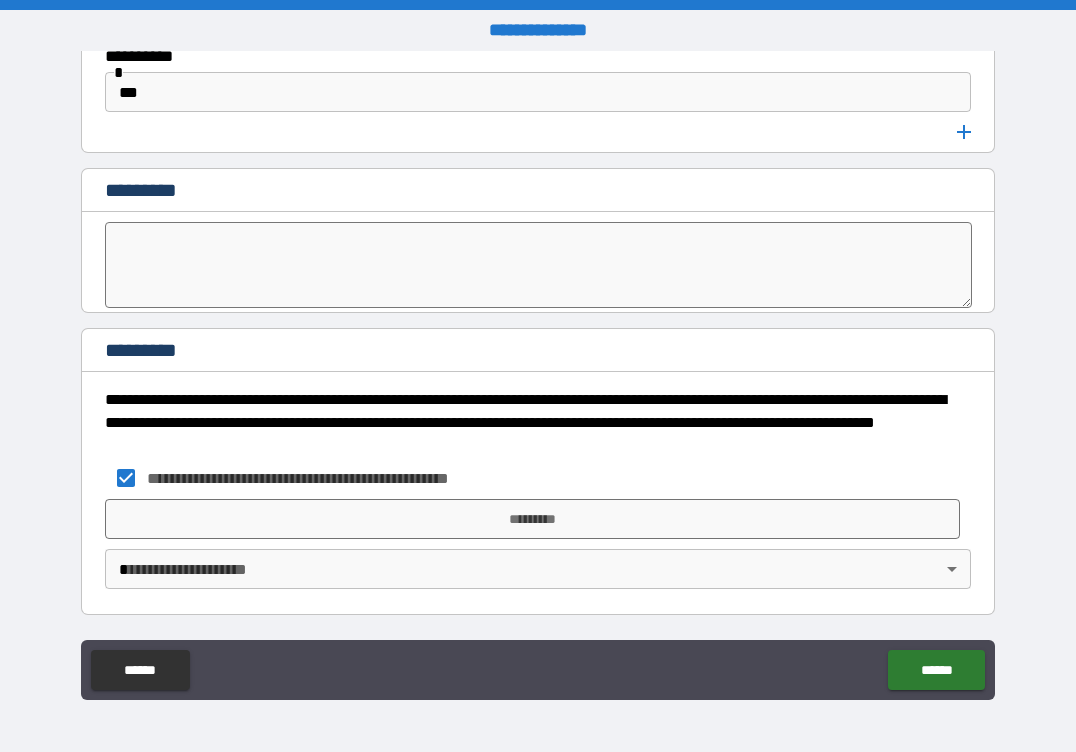 click on "**********" at bounding box center [538, 376] 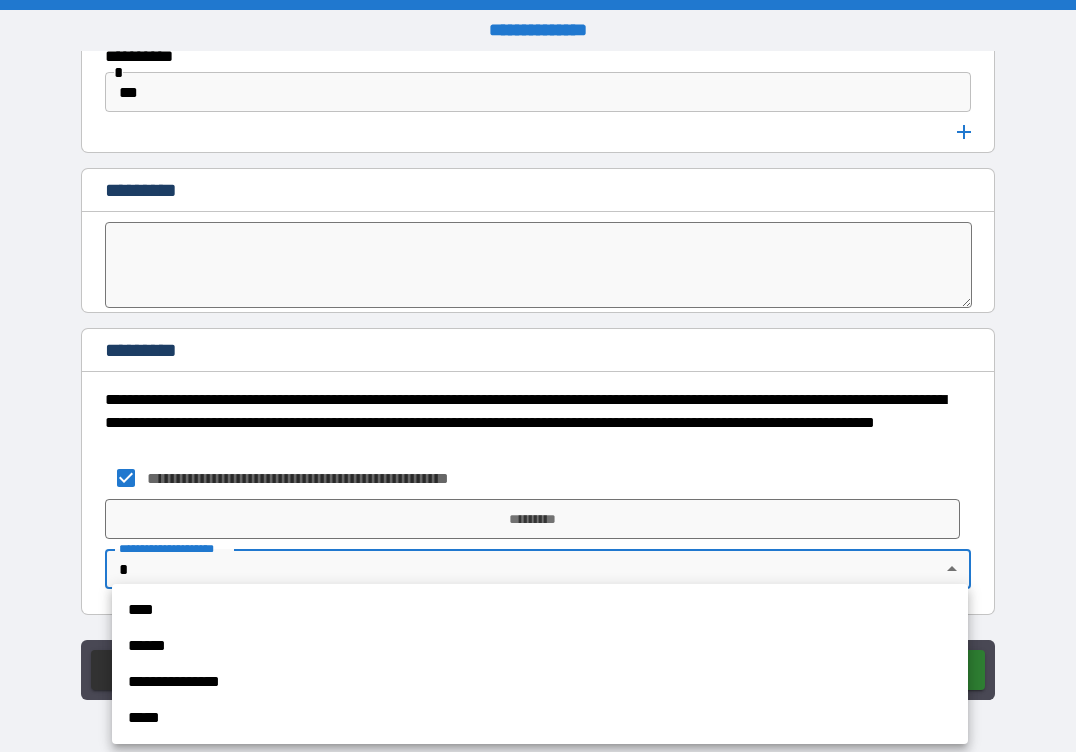 click on "****" at bounding box center [540, 610] 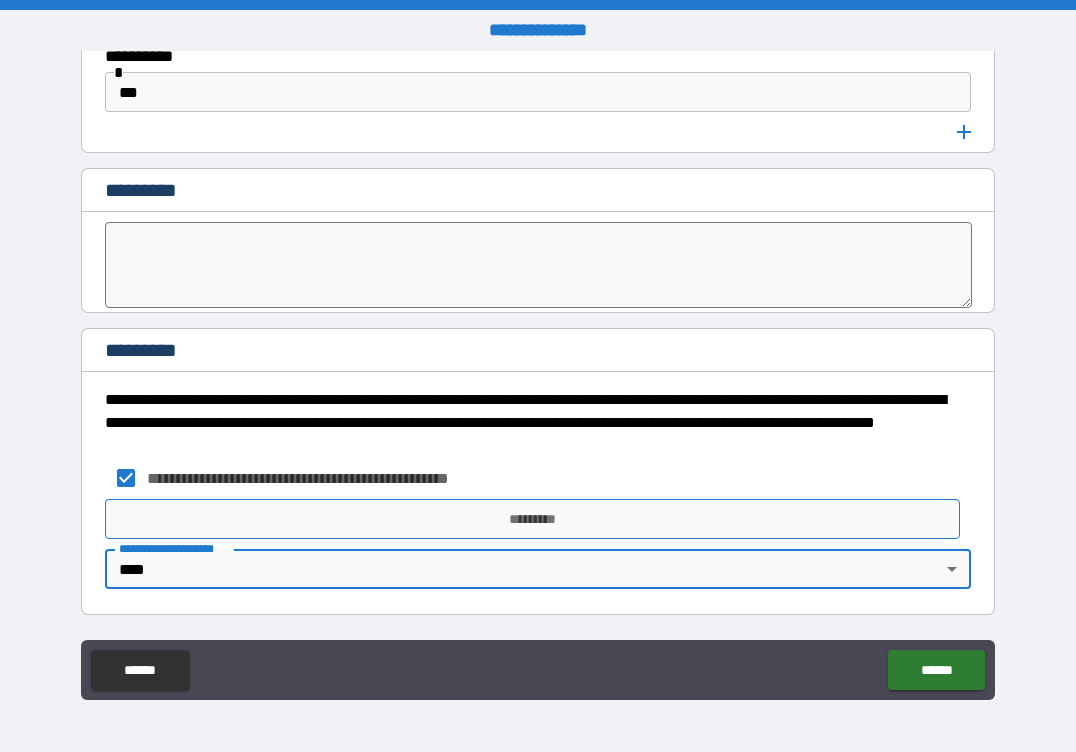 click on "*********" at bounding box center [533, 519] 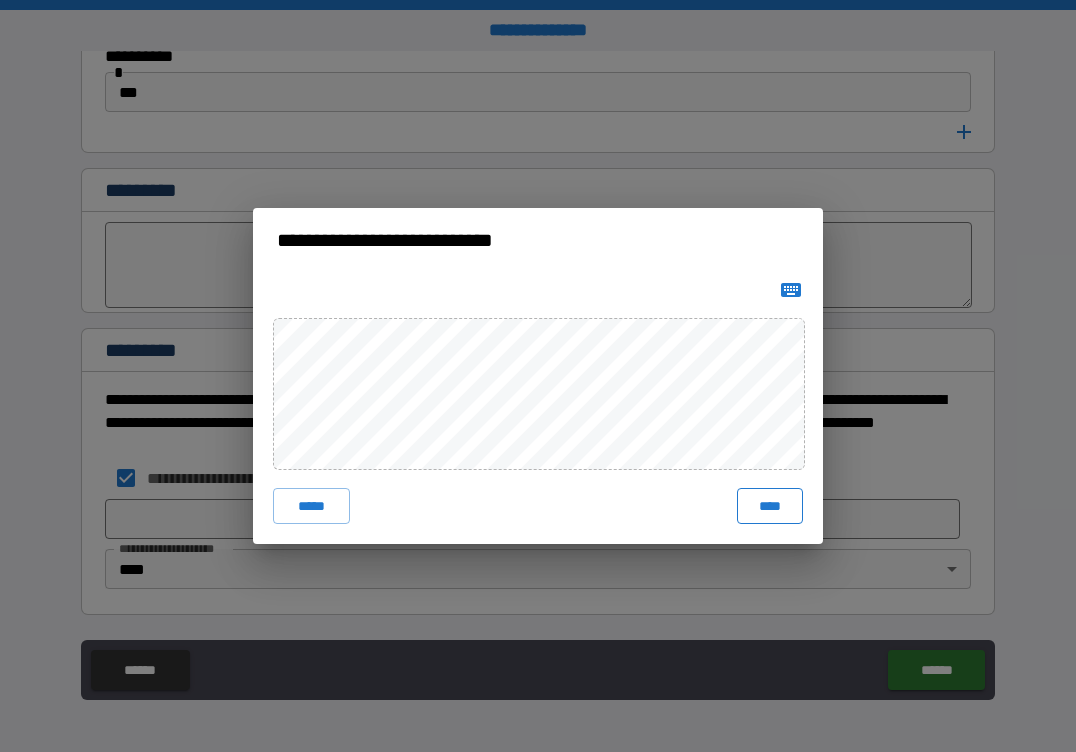 click on "****" at bounding box center (770, 506) 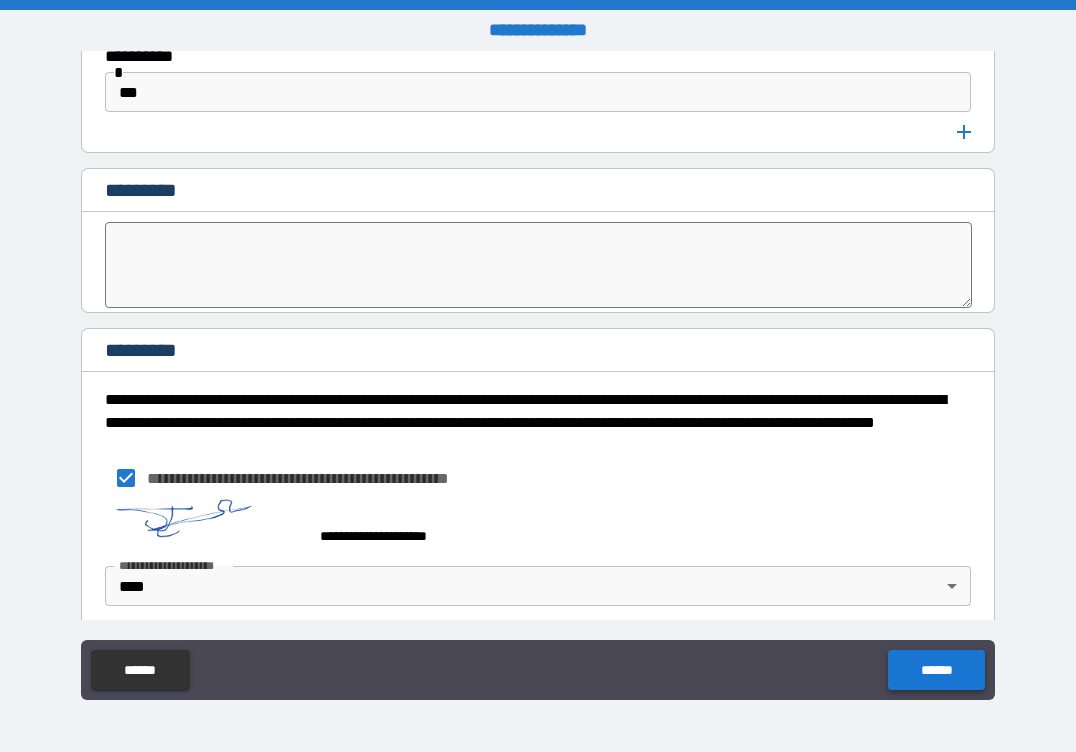 click on "******" at bounding box center [936, 670] 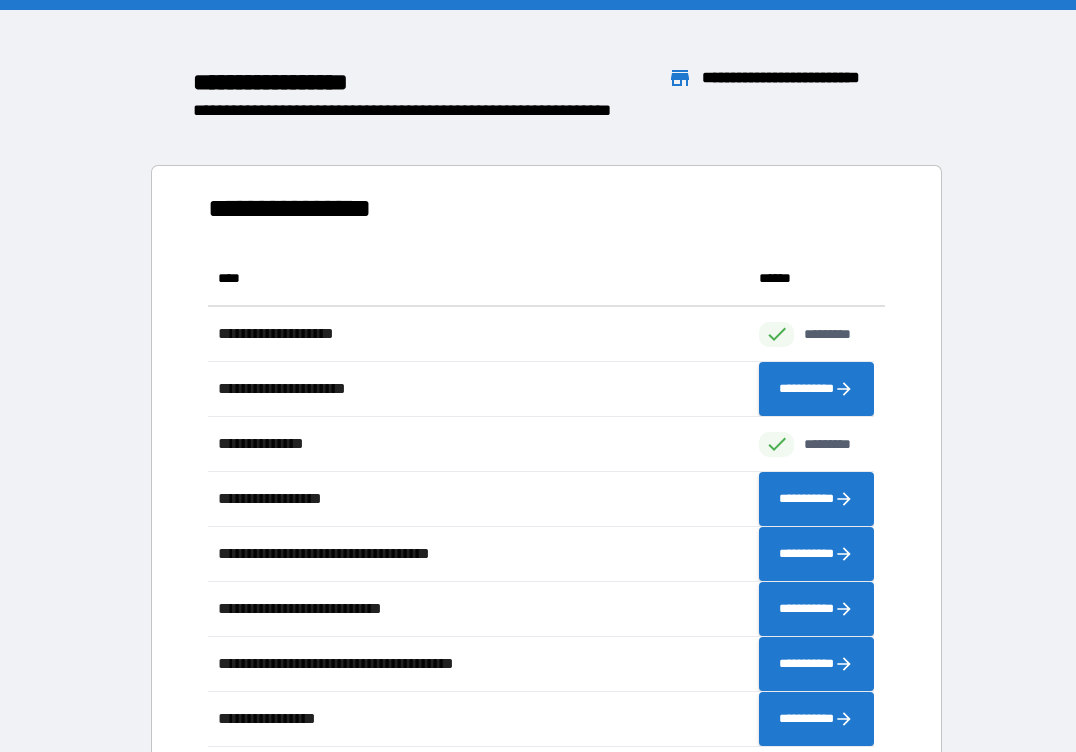 scroll, scrollTop: 481, scrollLeft: 651, axis: both 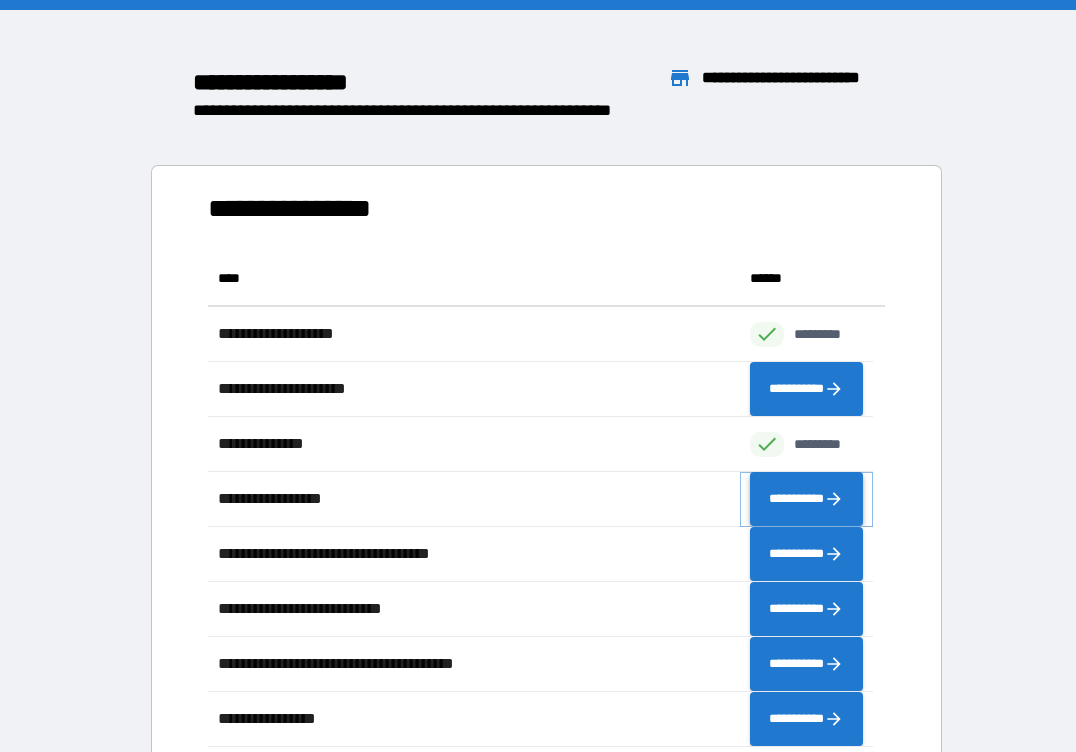 click on "**********" at bounding box center [806, 499] 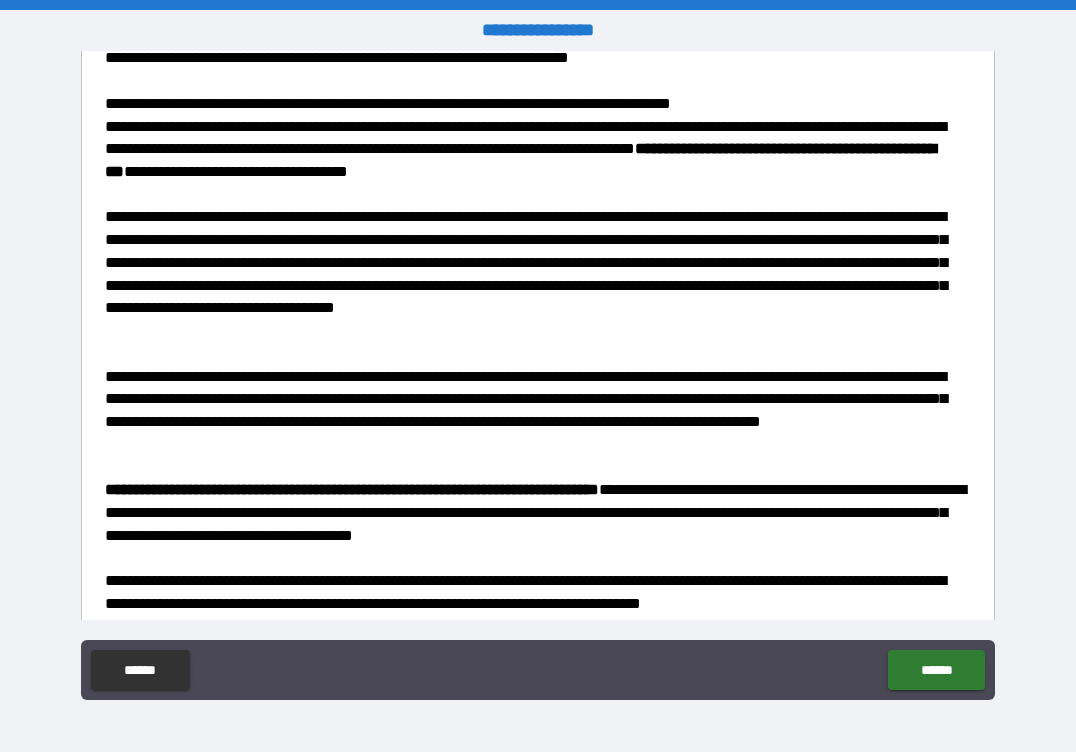scroll, scrollTop: 953, scrollLeft: 0, axis: vertical 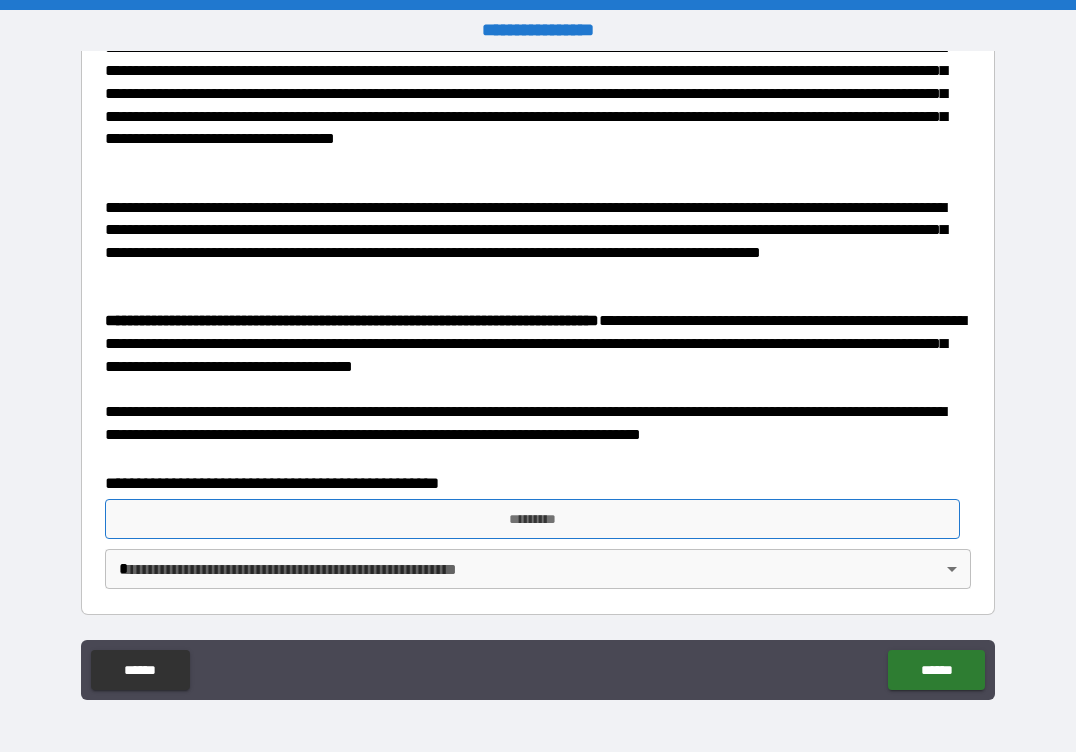 click on "*********" at bounding box center (533, 519) 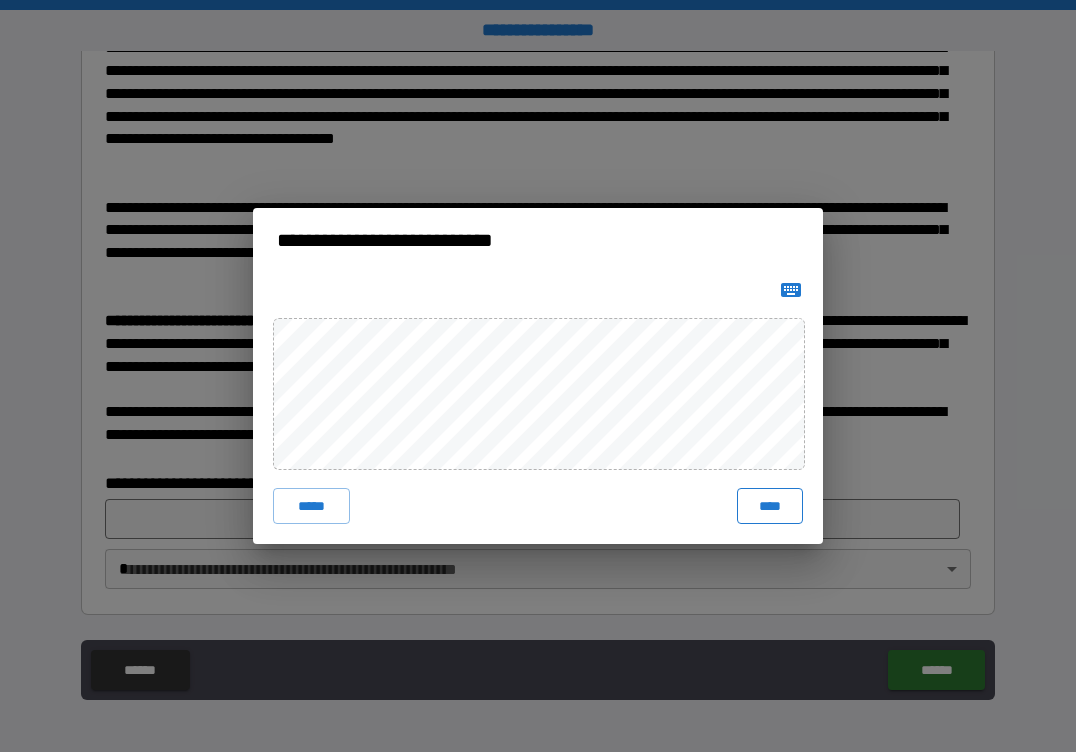 click on "****" at bounding box center [770, 506] 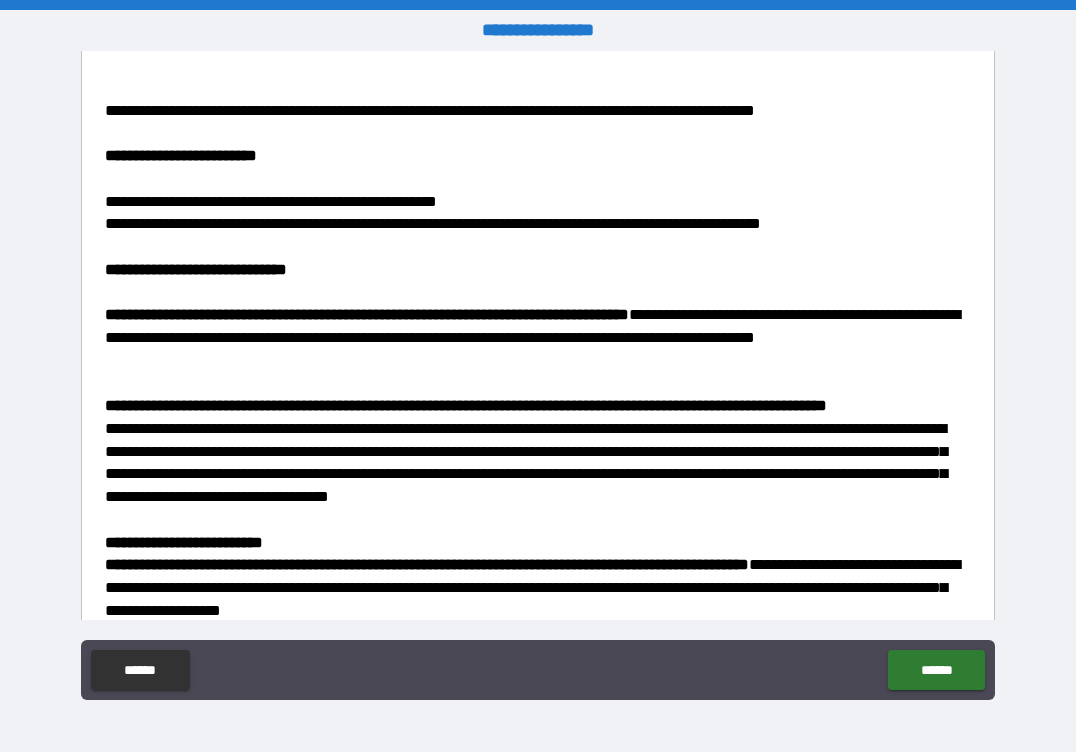 scroll, scrollTop: 0, scrollLeft: 0, axis: both 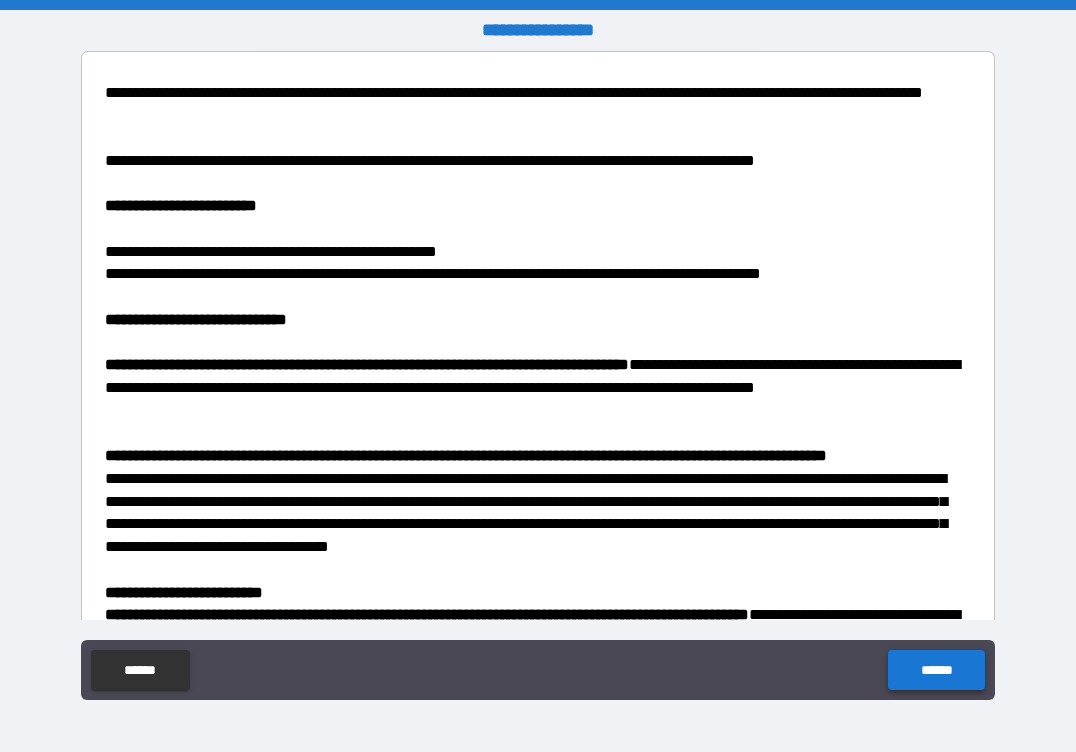 click on "******" at bounding box center [936, 670] 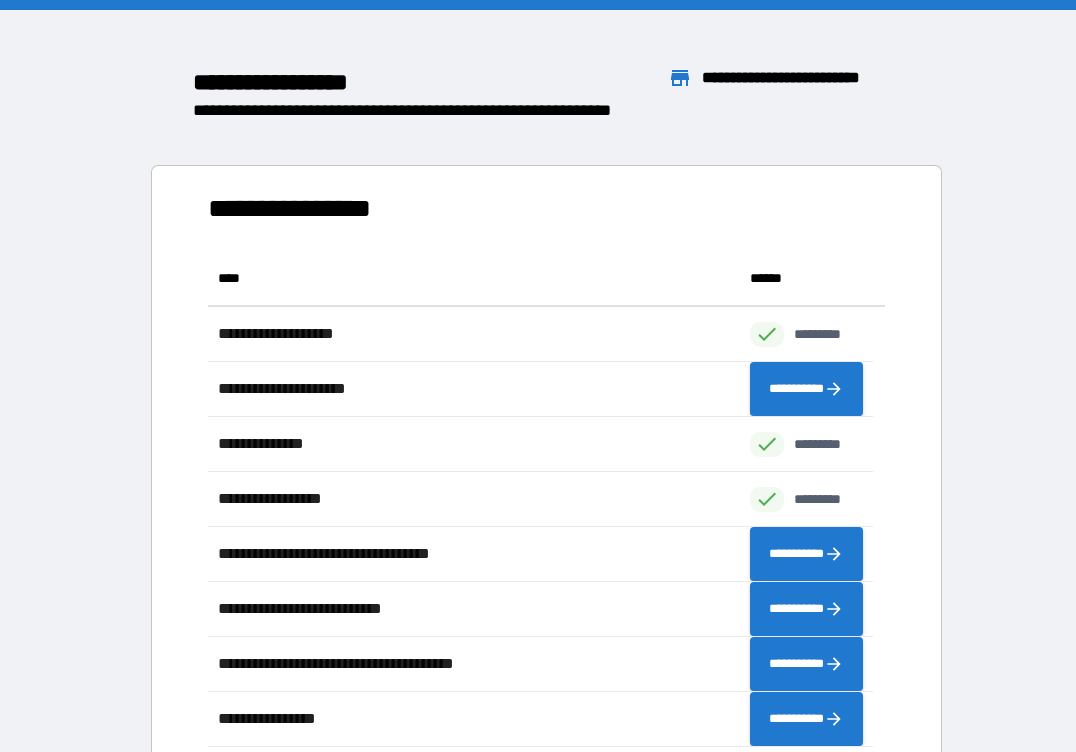 scroll, scrollTop: 16, scrollLeft: 16, axis: both 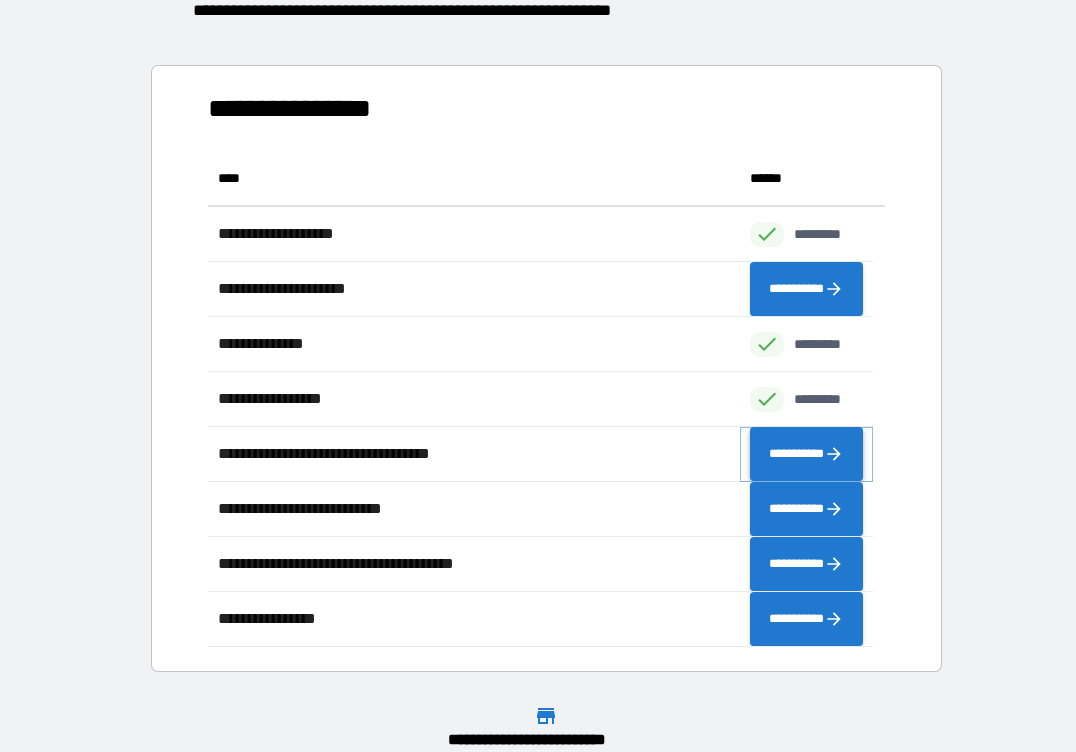 click on "**********" at bounding box center (806, 454) 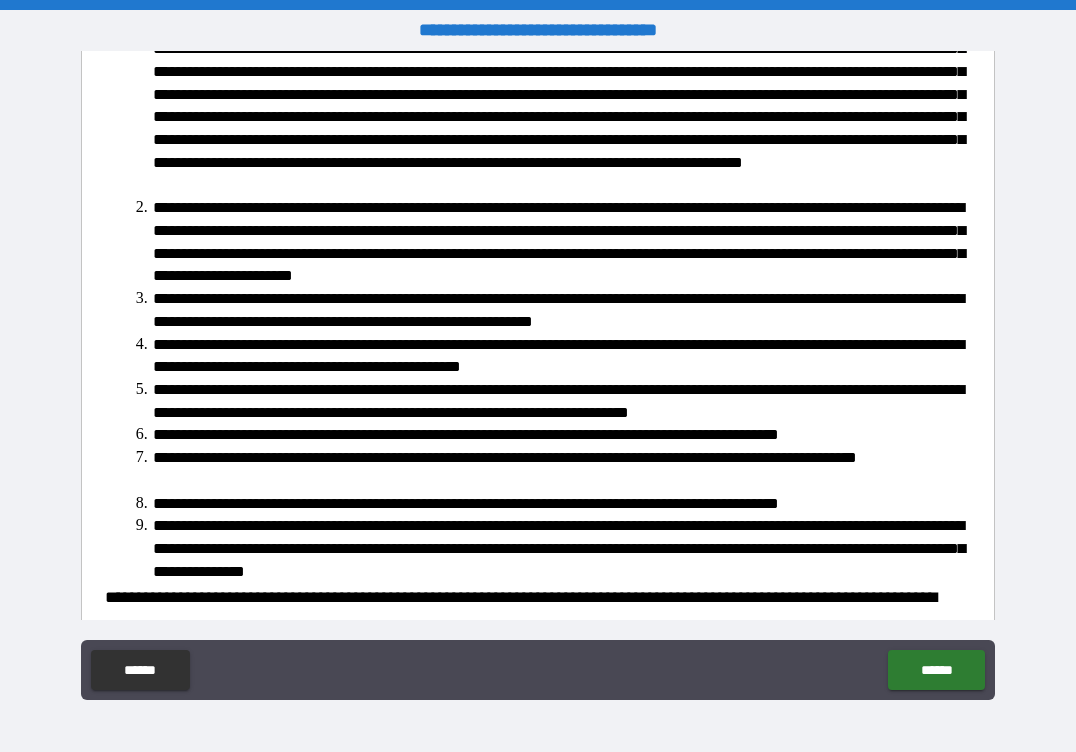 scroll, scrollTop: 422, scrollLeft: 0, axis: vertical 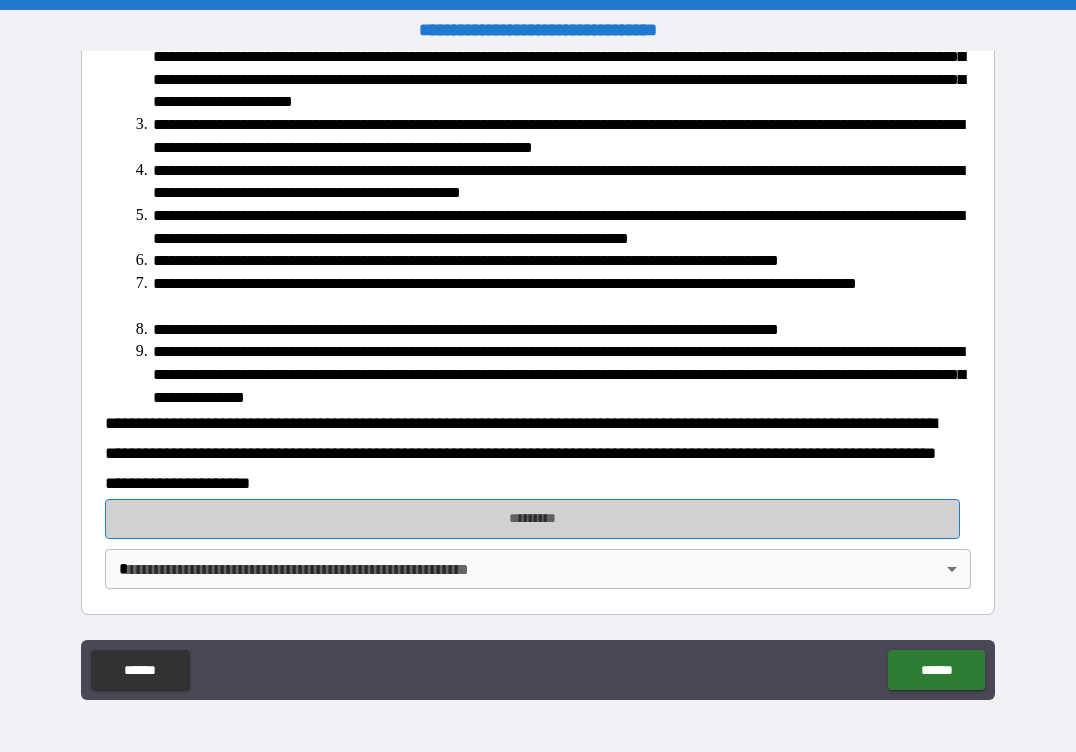click on "*********" at bounding box center (533, 519) 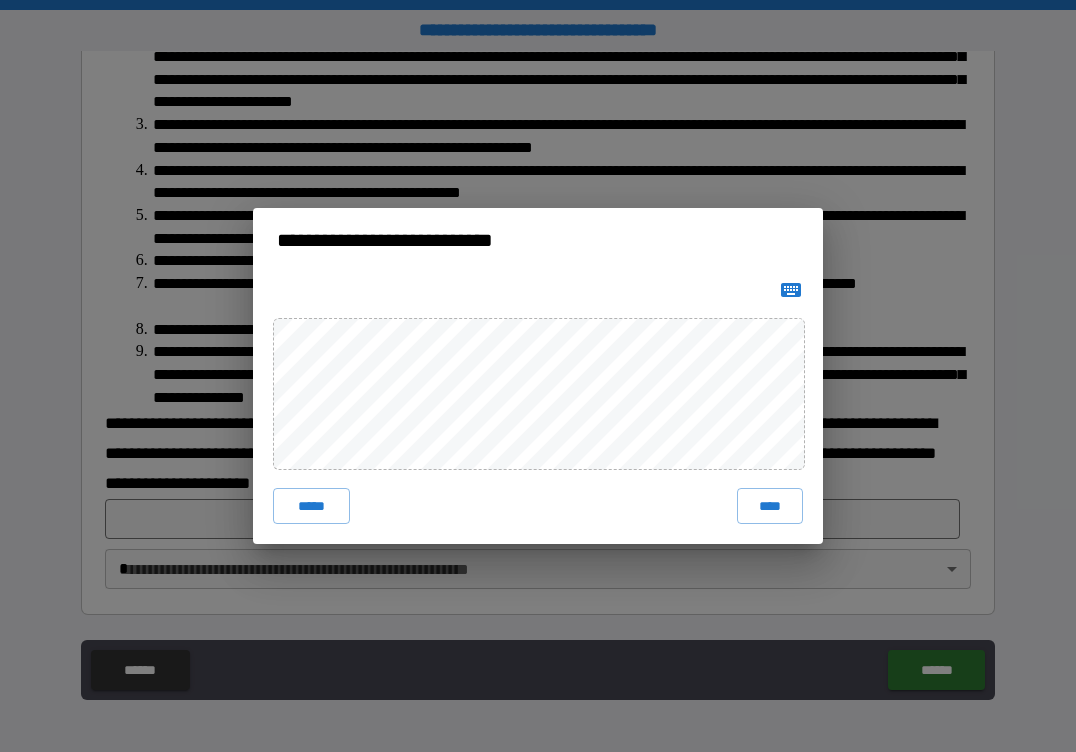 click on "***** ****" at bounding box center [538, 408] 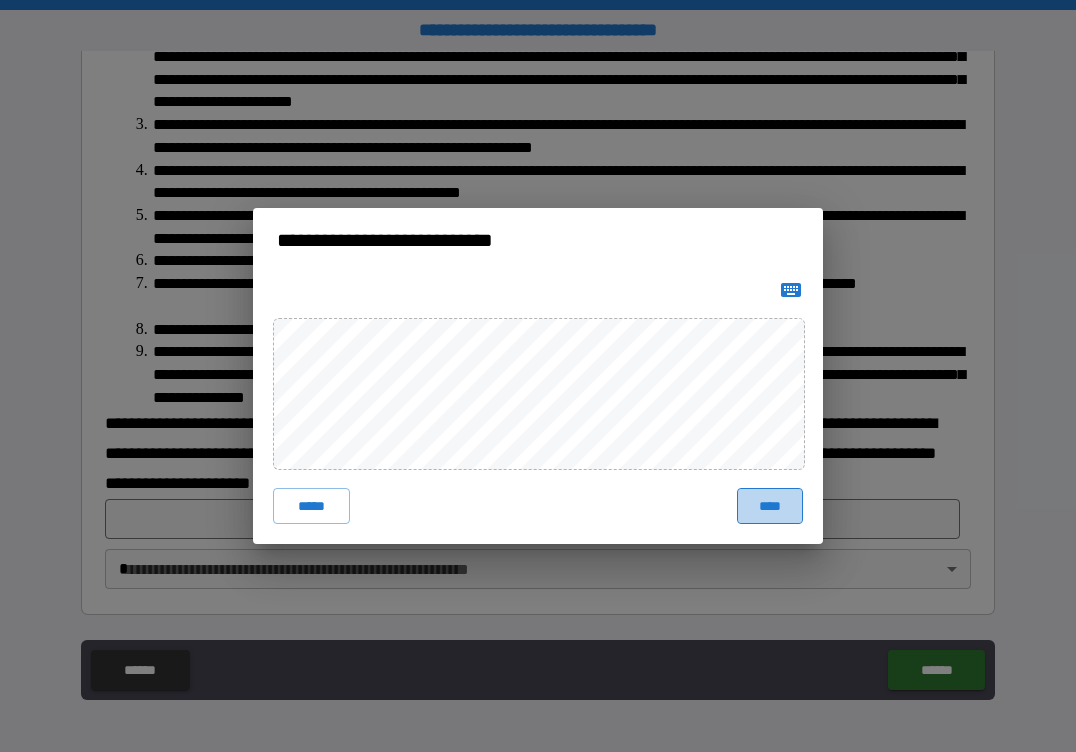 click on "****" at bounding box center (770, 506) 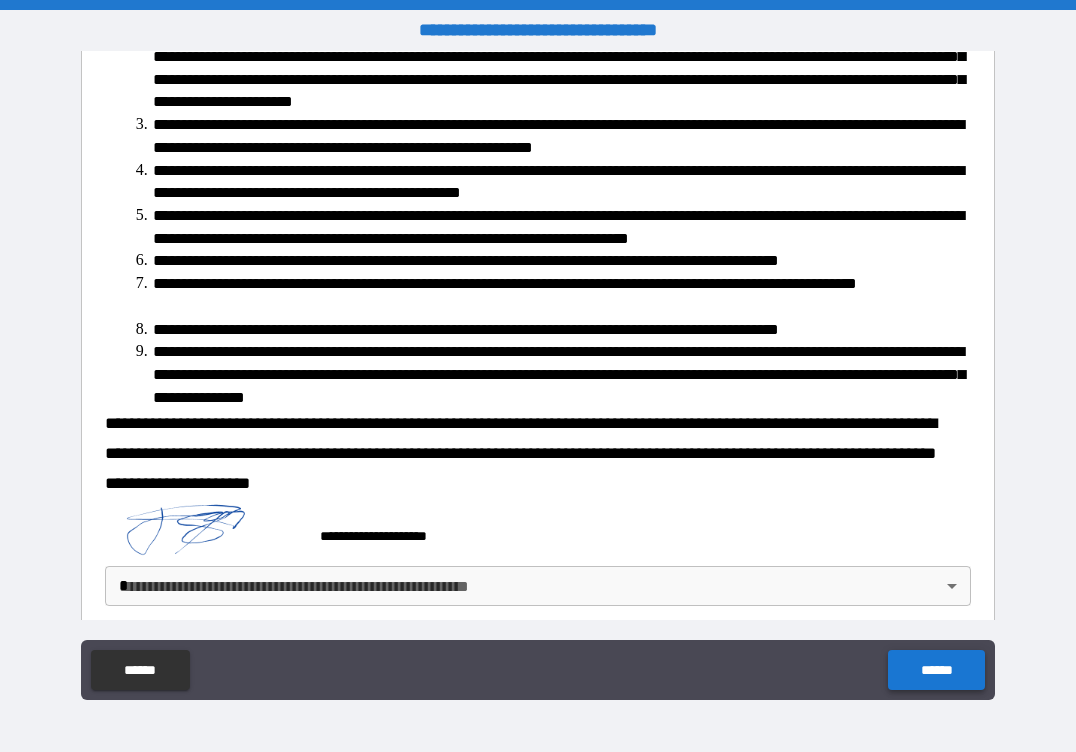 click on "******" at bounding box center (936, 670) 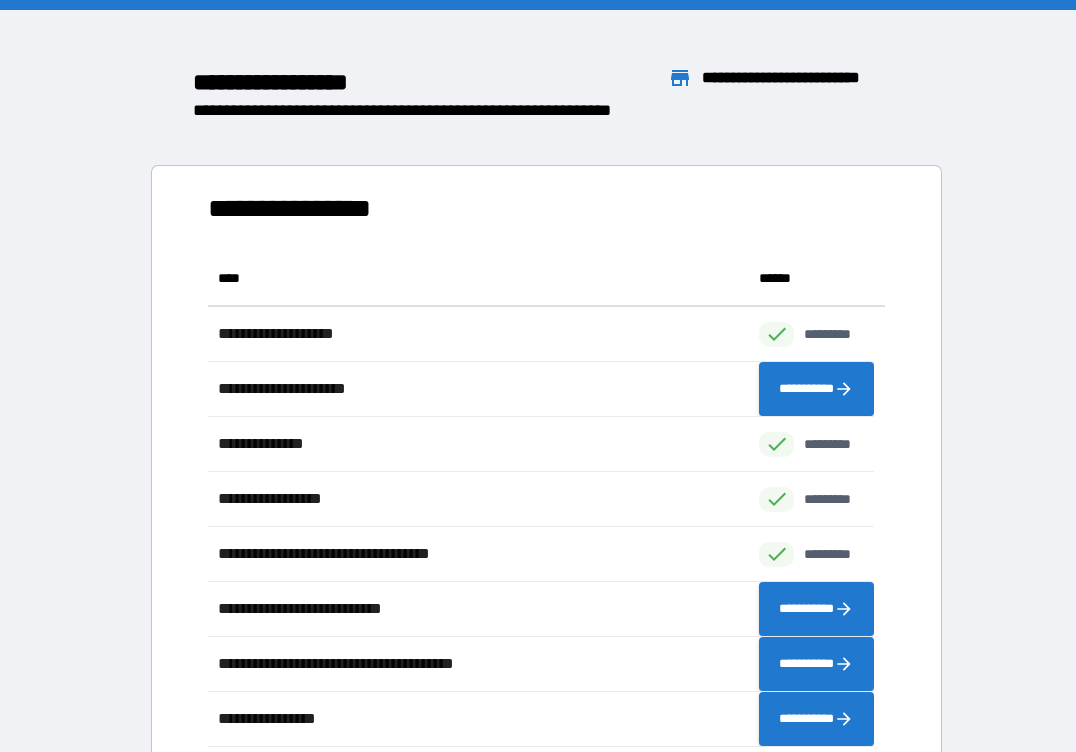 scroll, scrollTop: 481, scrollLeft: 651, axis: both 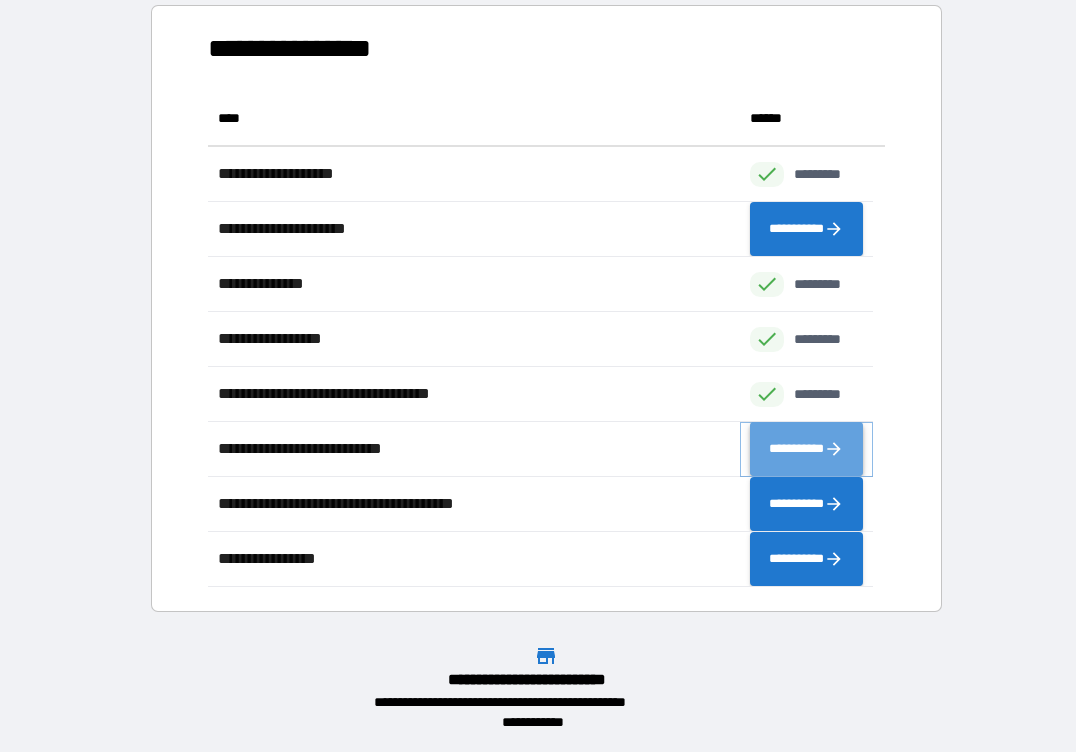 click on "**********" at bounding box center (806, 449) 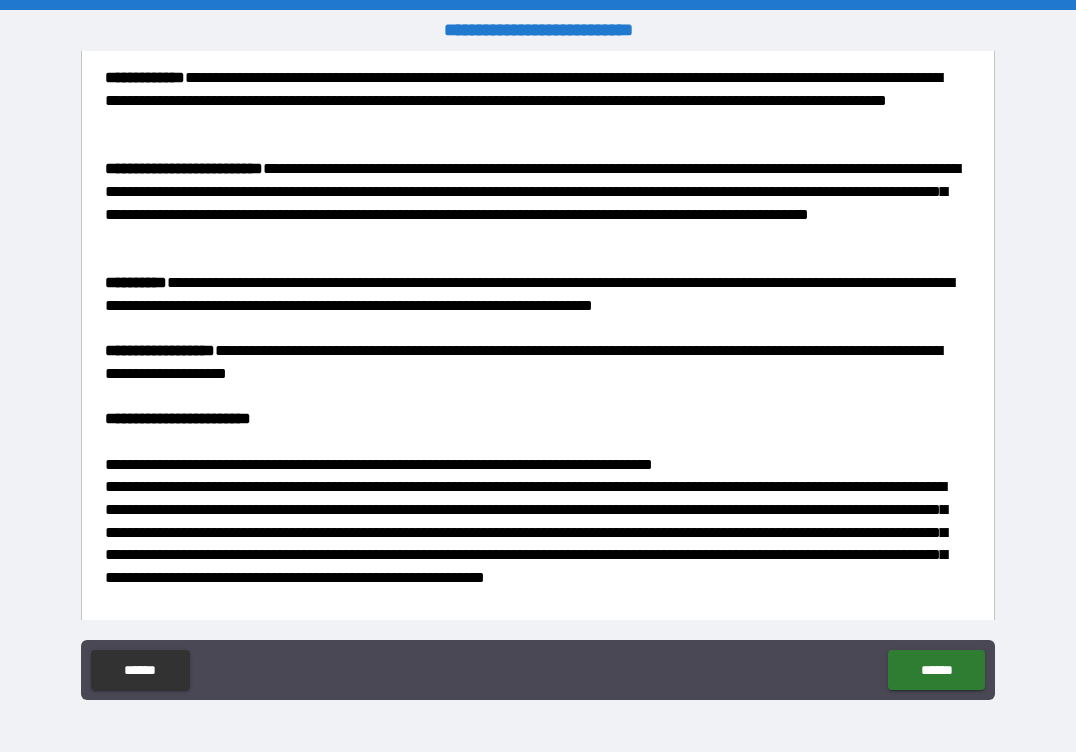 scroll, scrollTop: 2225, scrollLeft: 0, axis: vertical 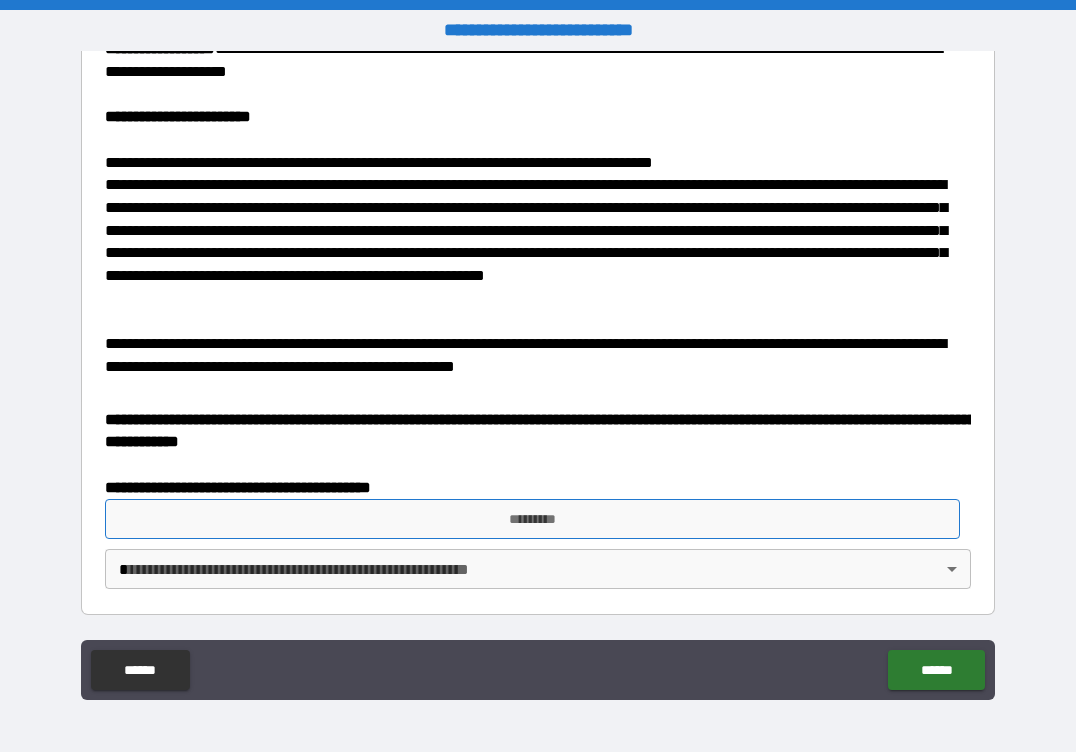 click on "*********" at bounding box center (533, 519) 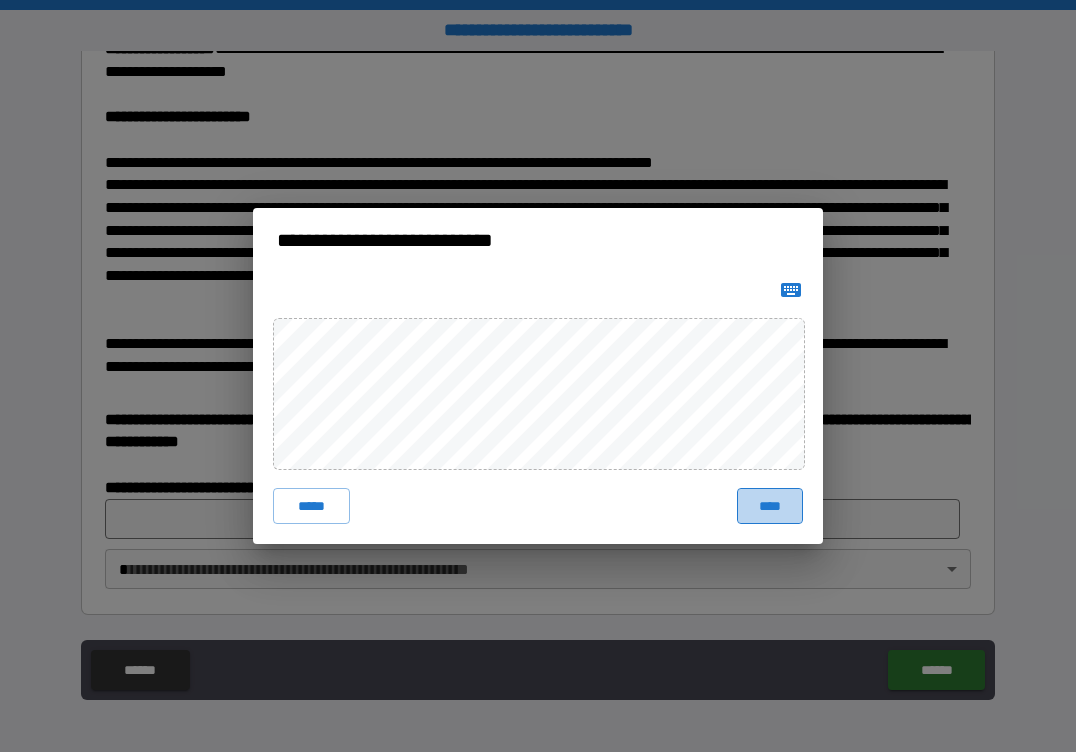 click on "****" at bounding box center (770, 506) 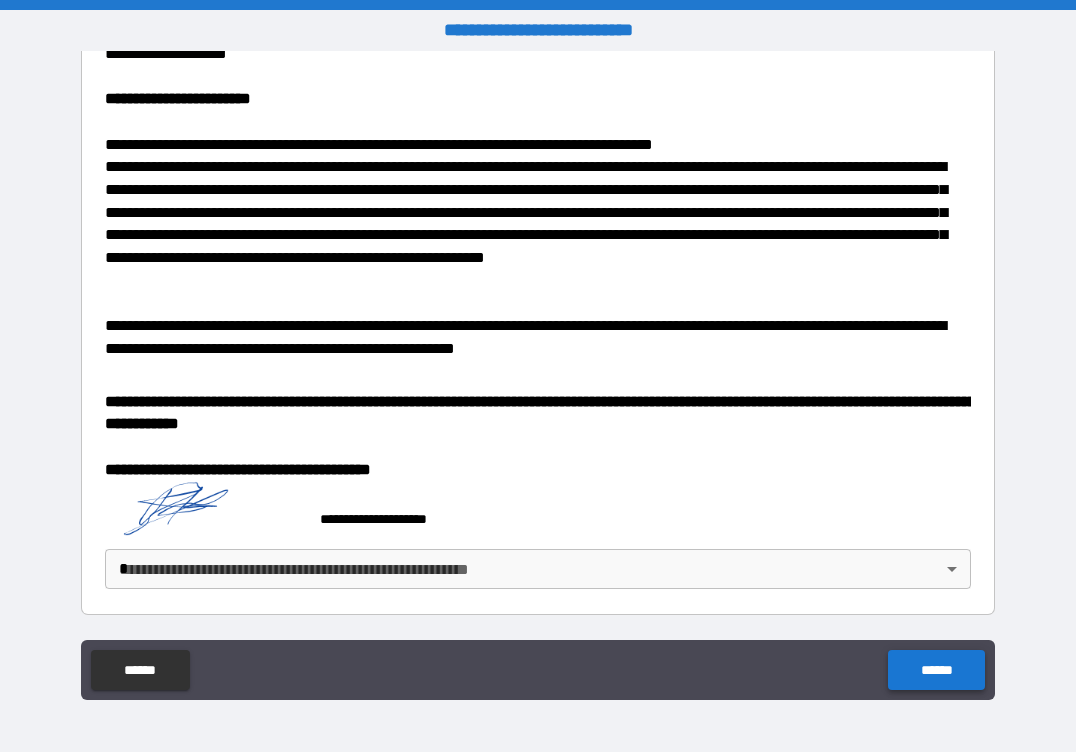 click on "******" at bounding box center [936, 670] 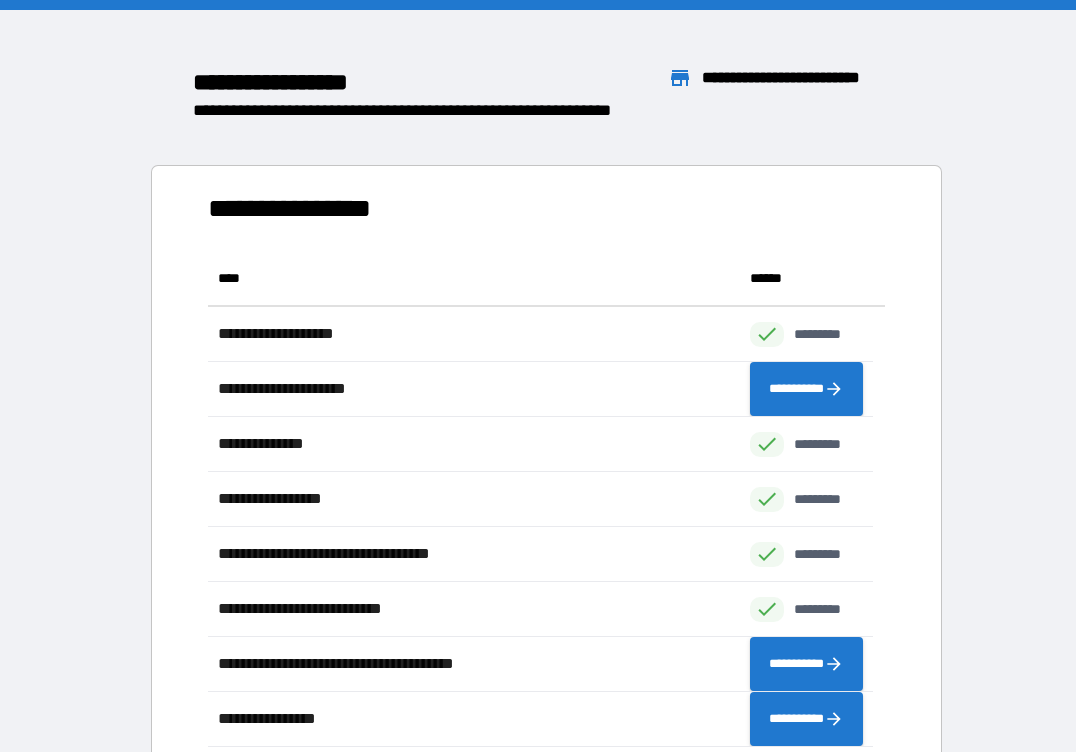 scroll, scrollTop: 16, scrollLeft: 16, axis: both 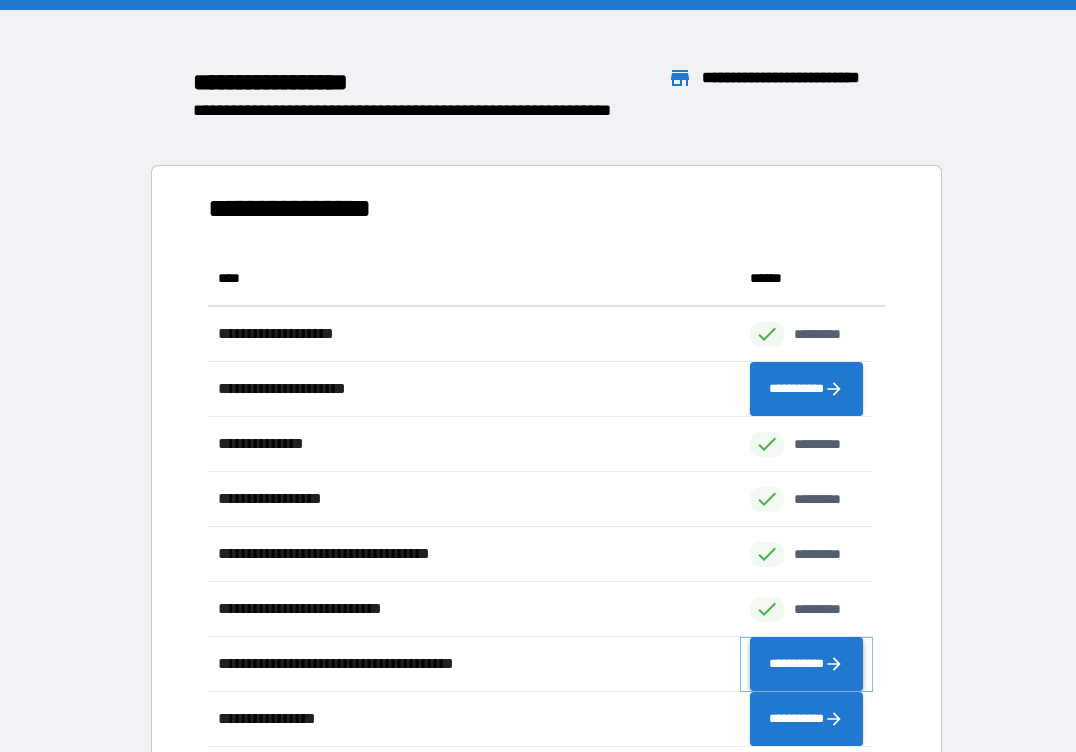 click on "**********" at bounding box center [806, 664] 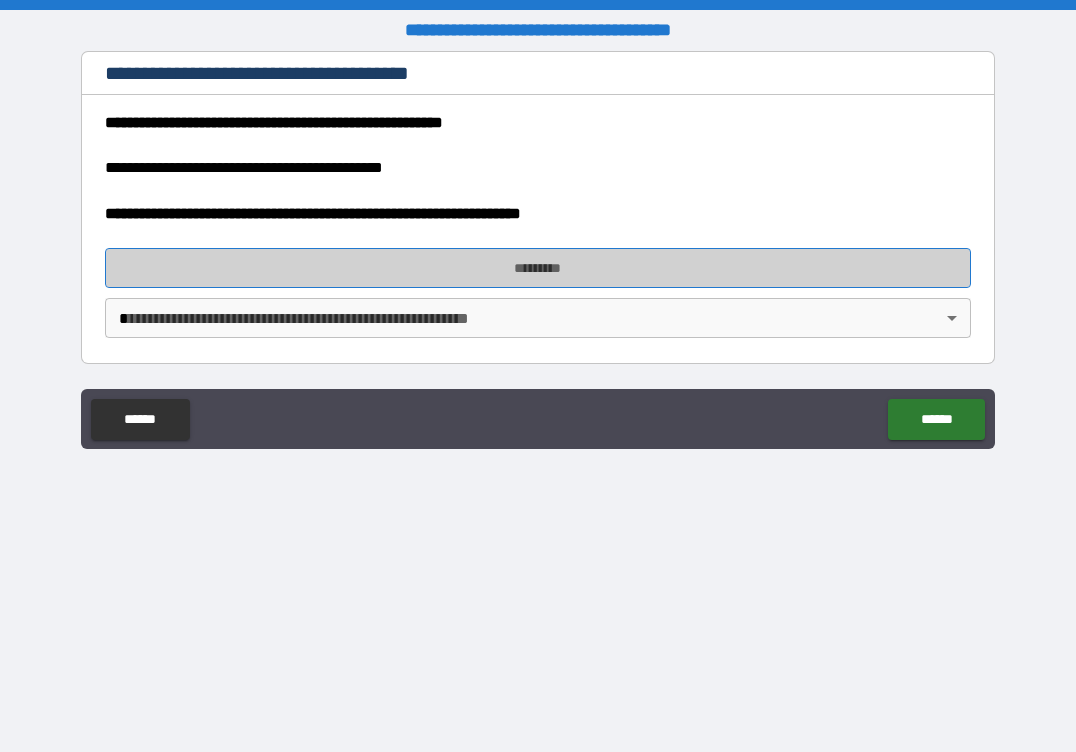 click on "*********" at bounding box center [538, 268] 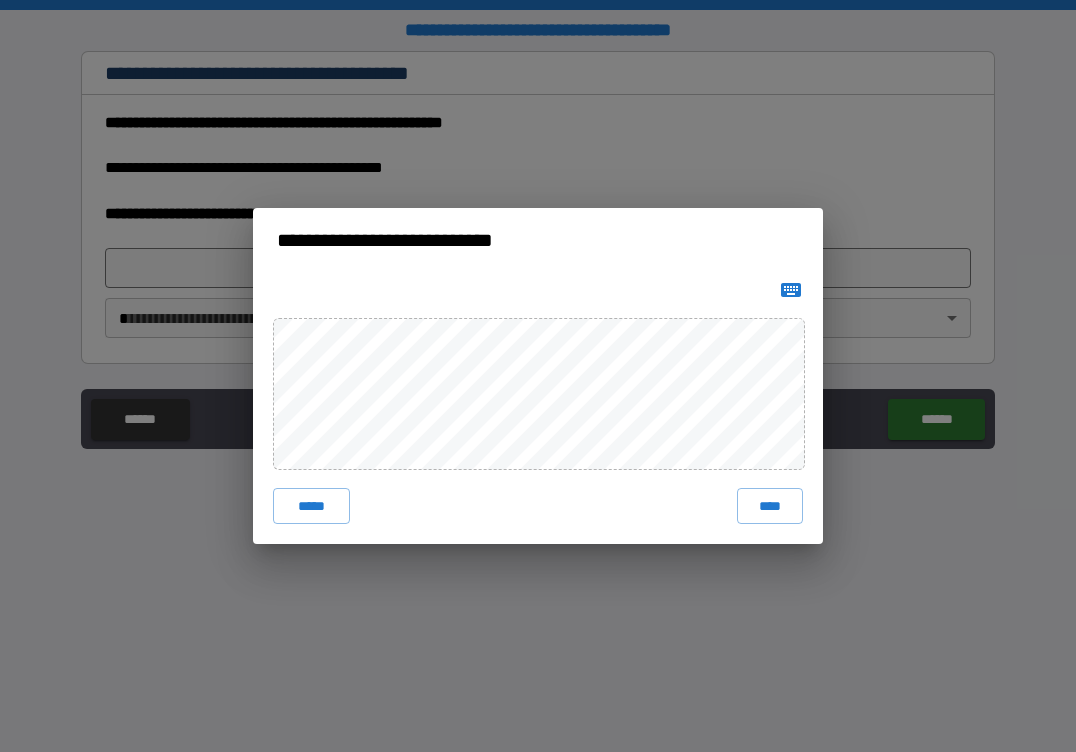 click on "***** ****" at bounding box center [538, 408] 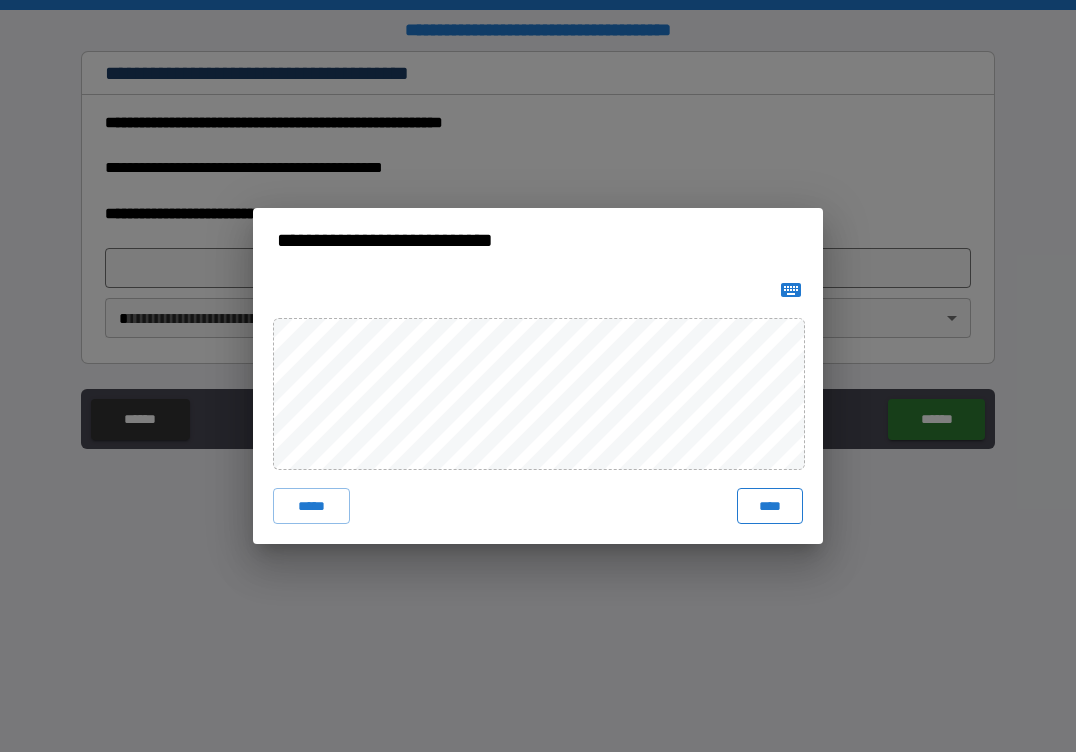 click on "****" at bounding box center [770, 506] 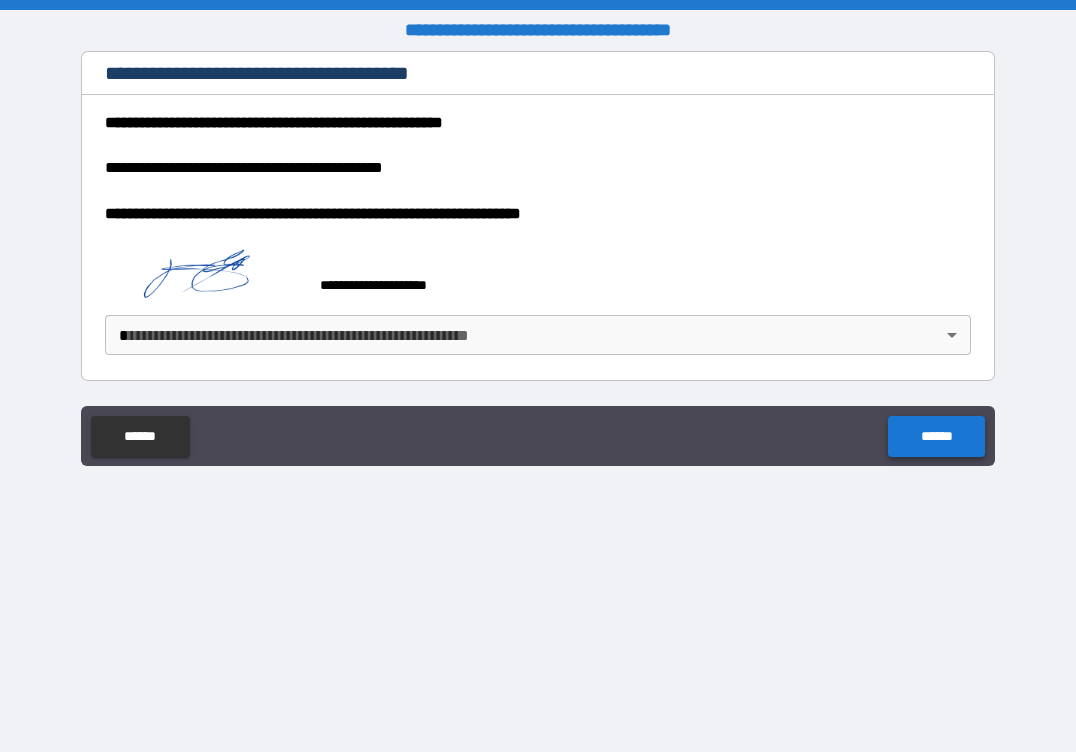 click on "******" at bounding box center (936, 436) 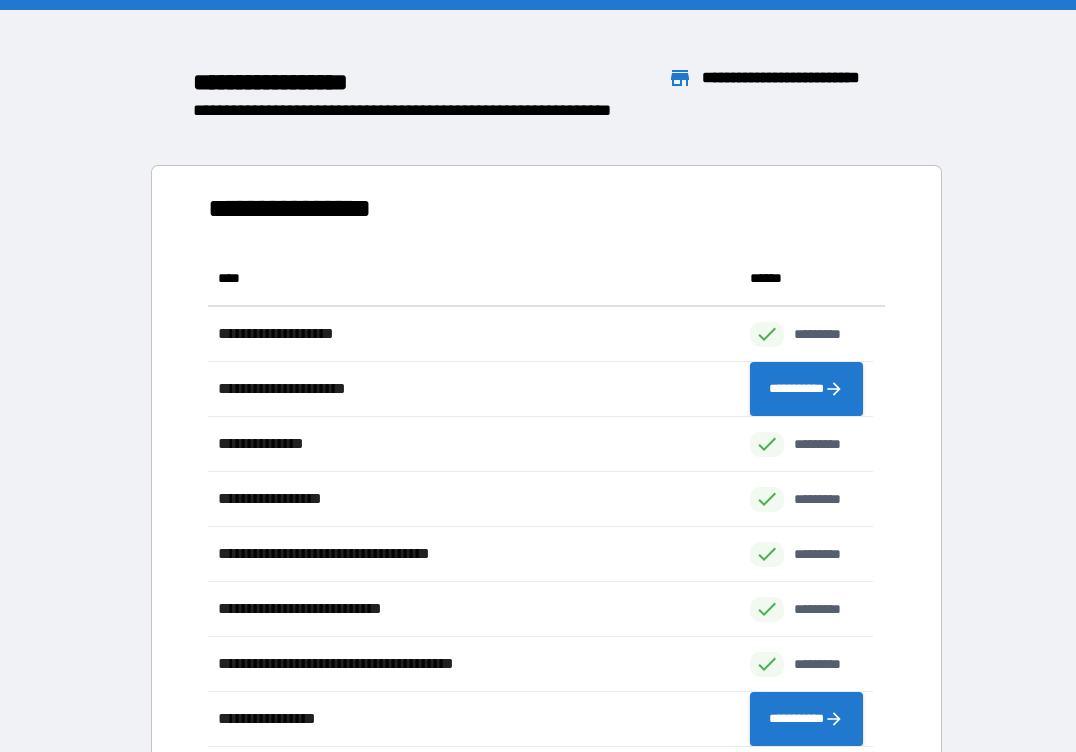 scroll, scrollTop: 16, scrollLeft: 16, axis: both 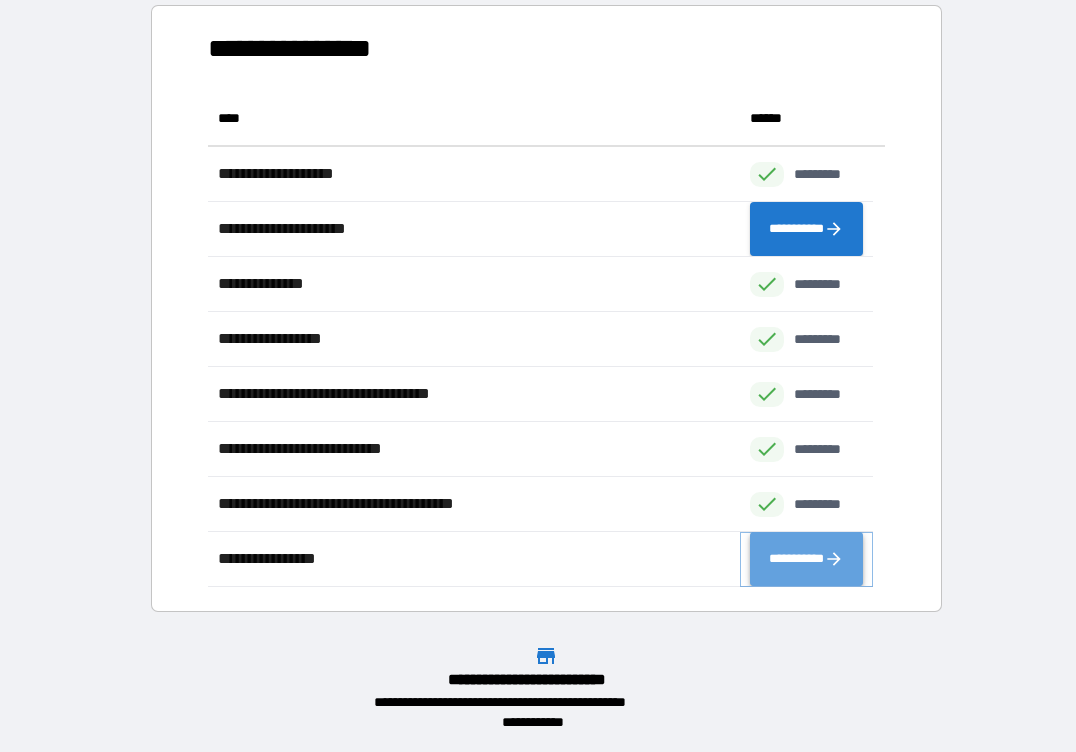 click on "**********" at bounding box center [806, 559] 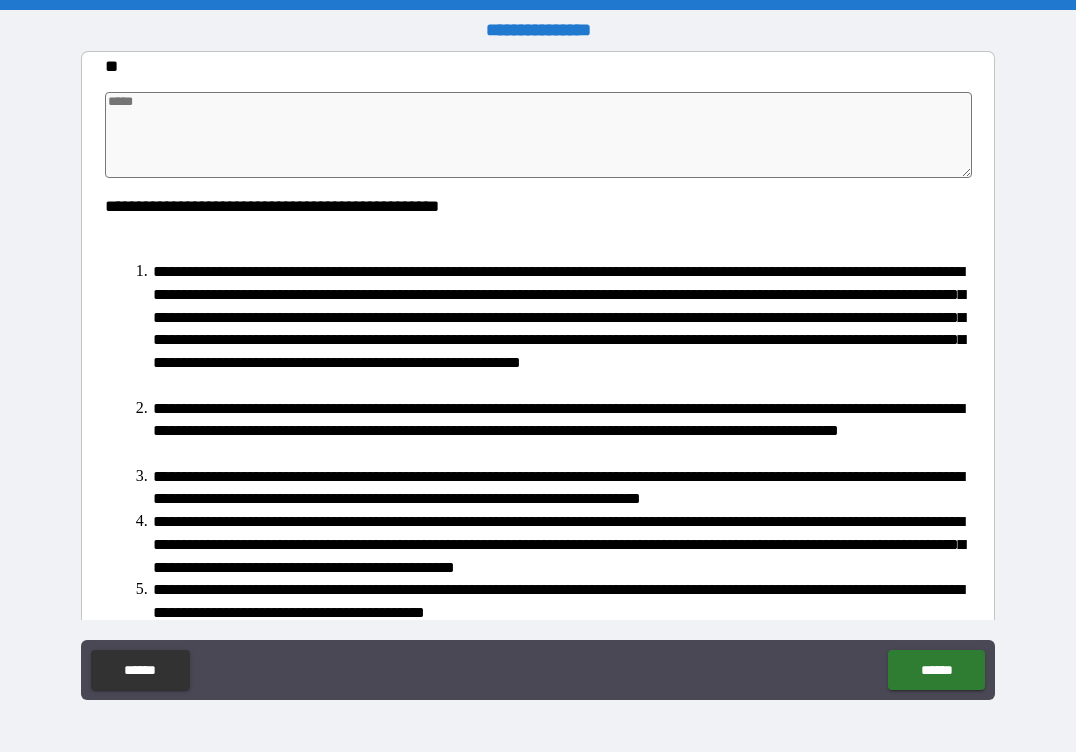 type on "*" 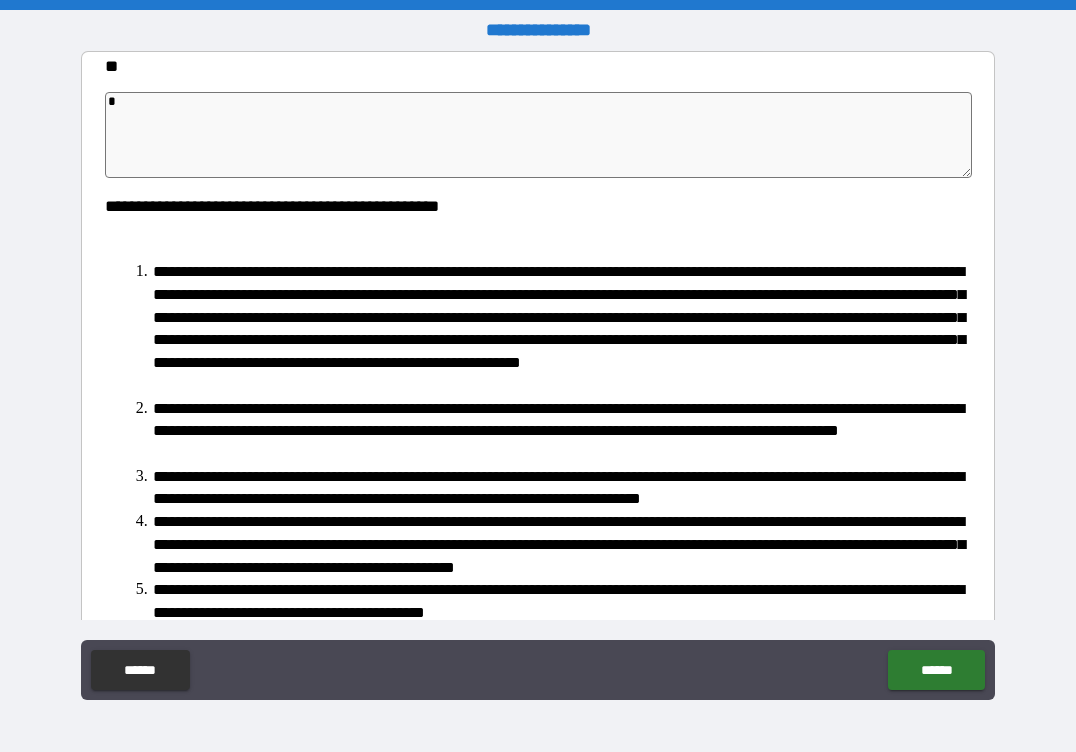 type on "*" 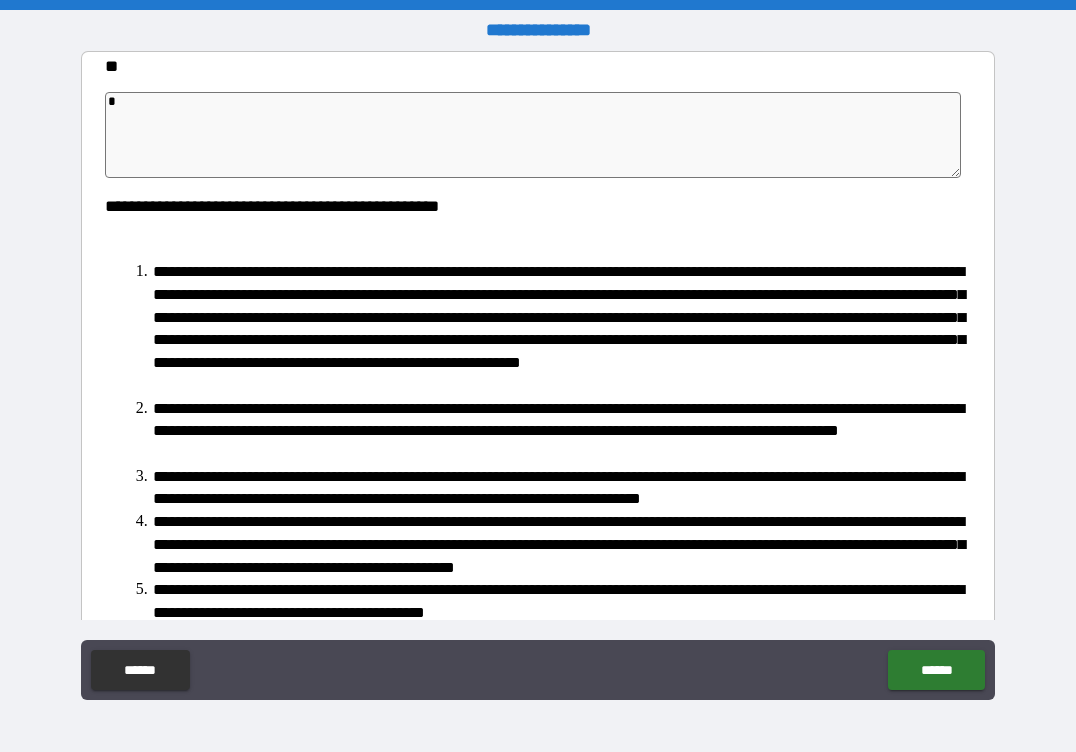type on "**" 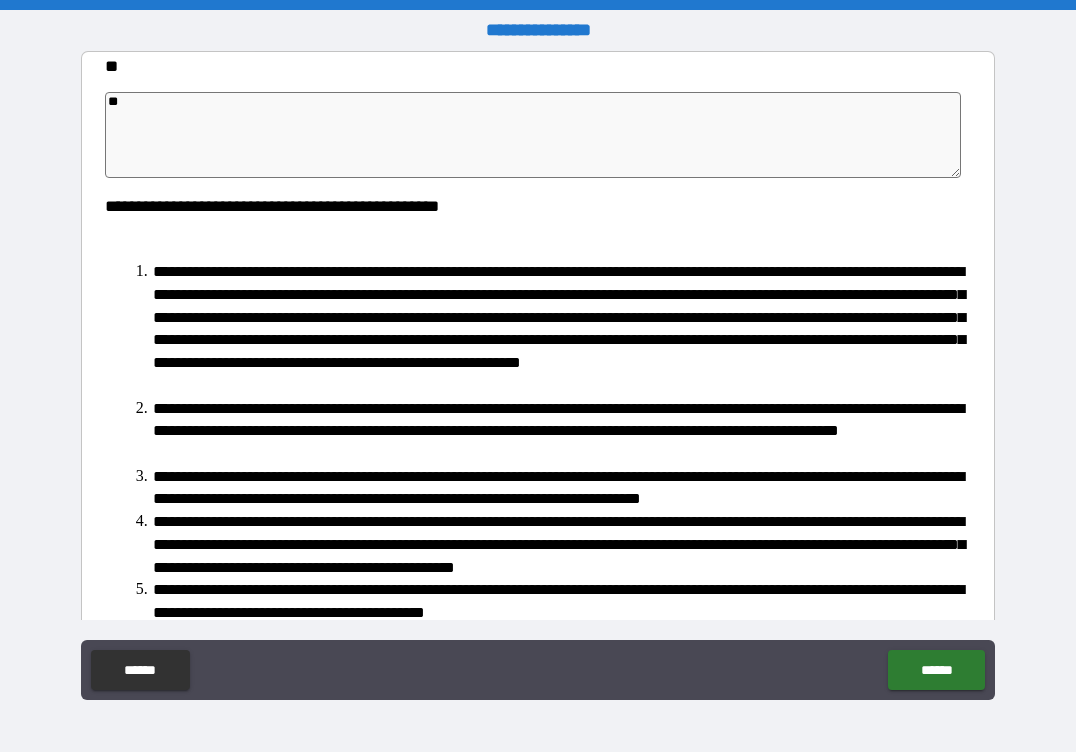 type on "*" 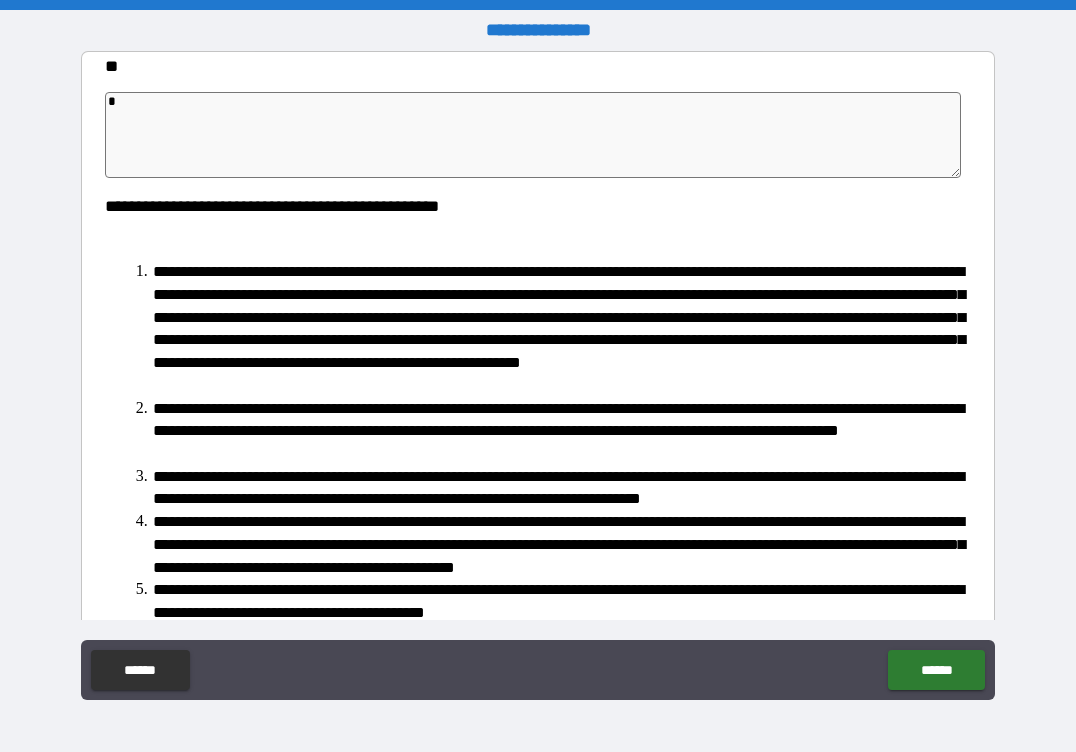 type on "**" 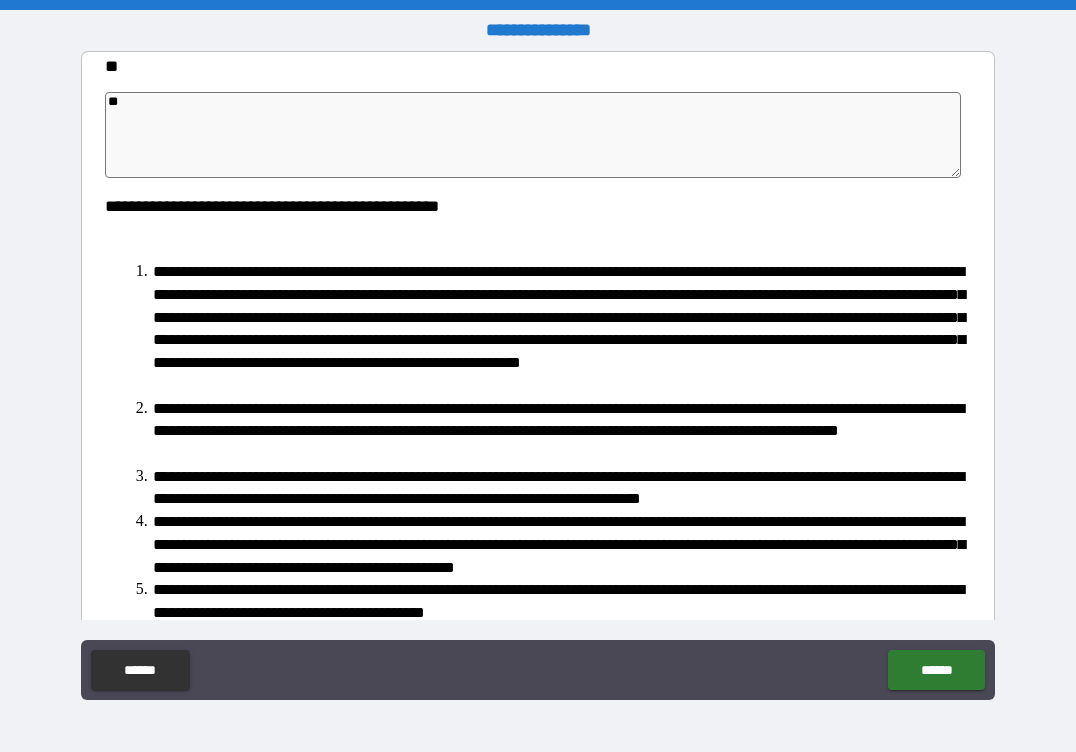 type on "***" 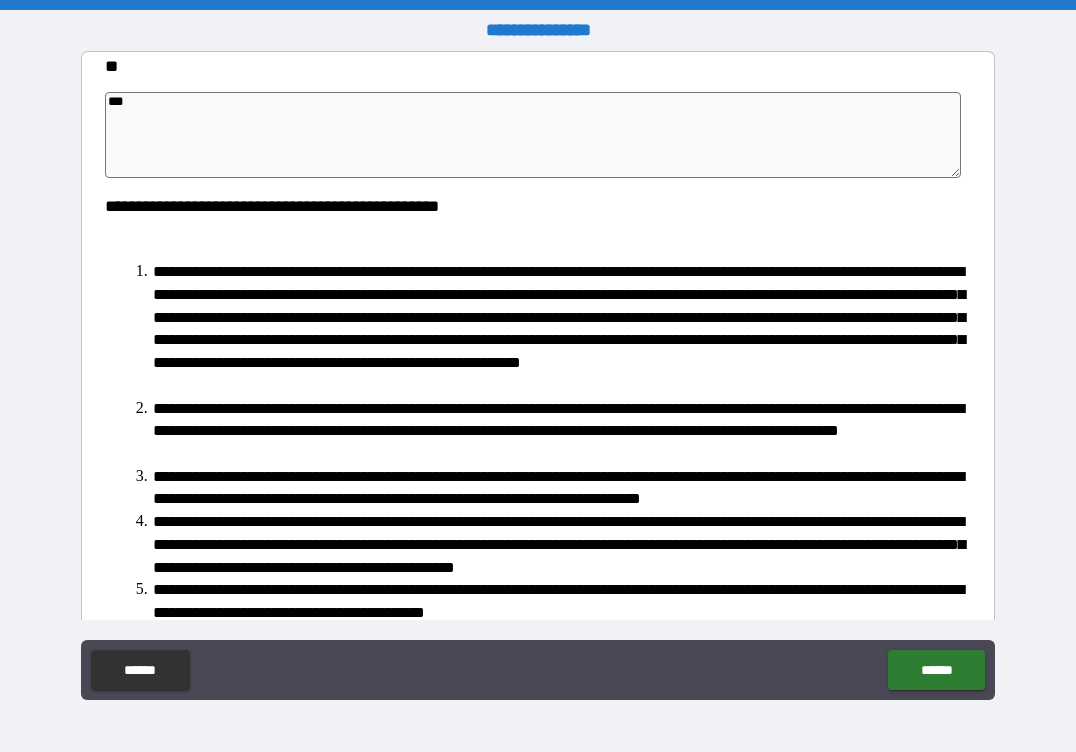 type on "*" 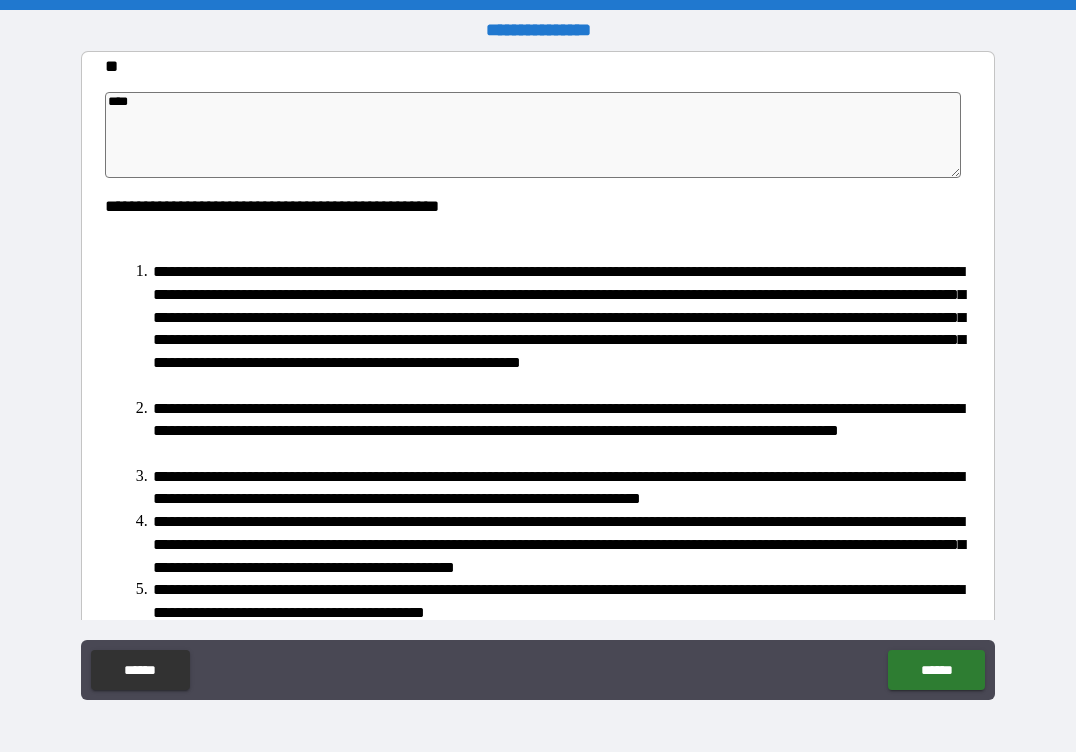 type on "****" 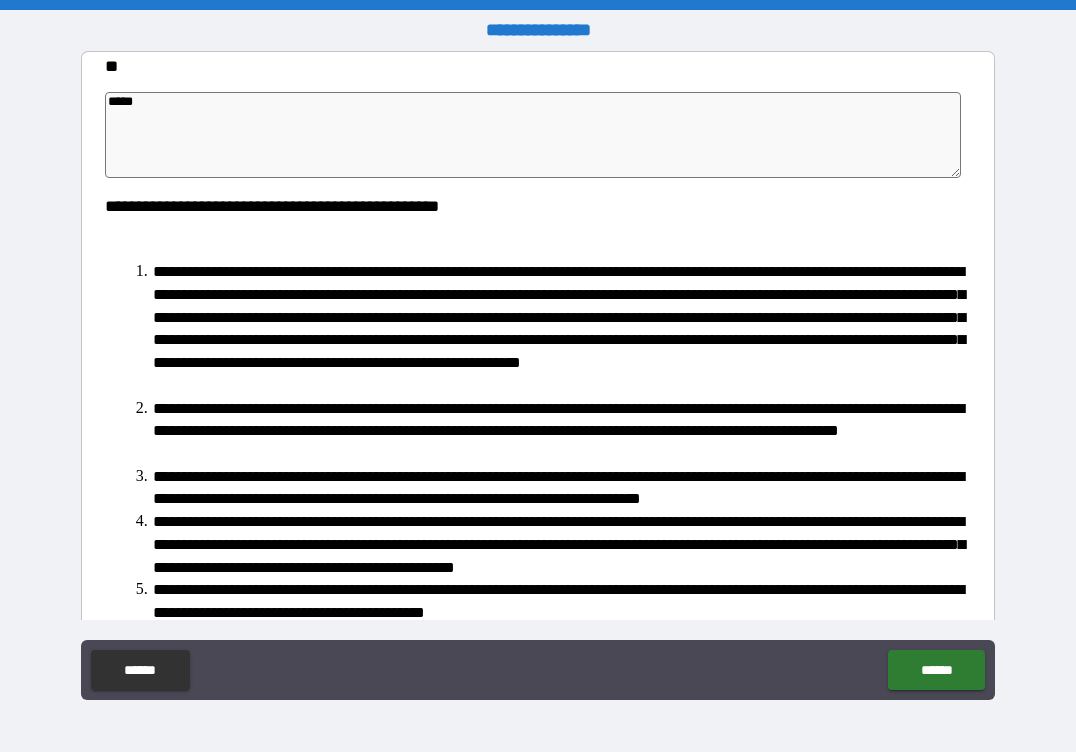 type on "*" 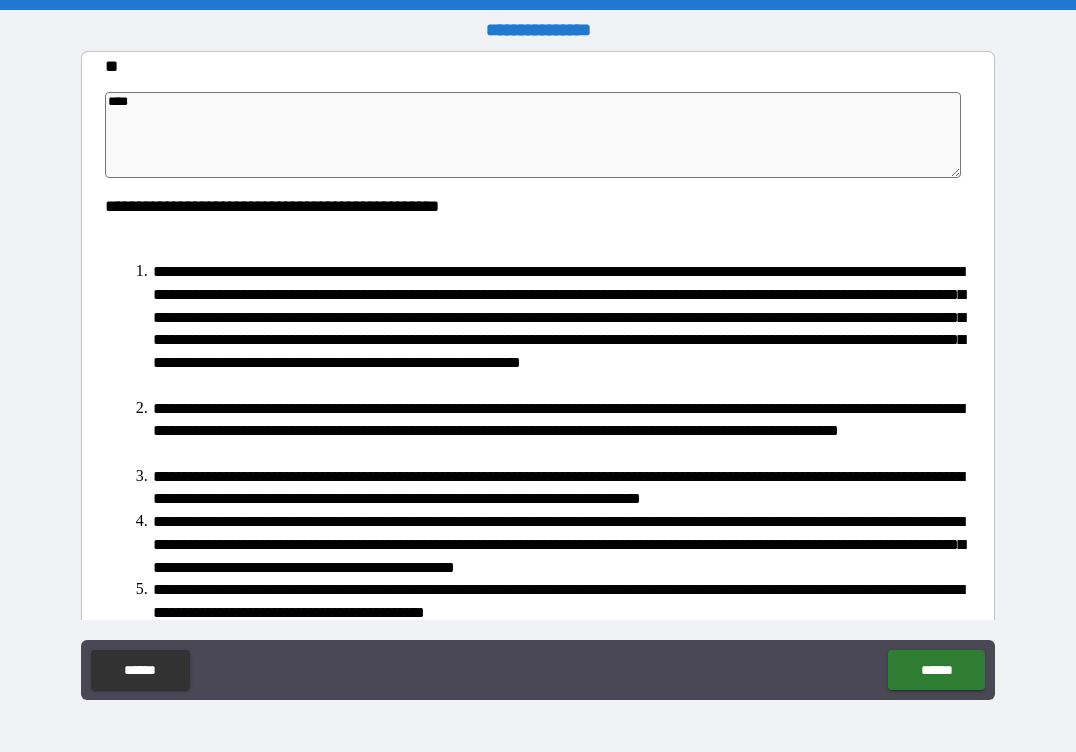 type on "***" 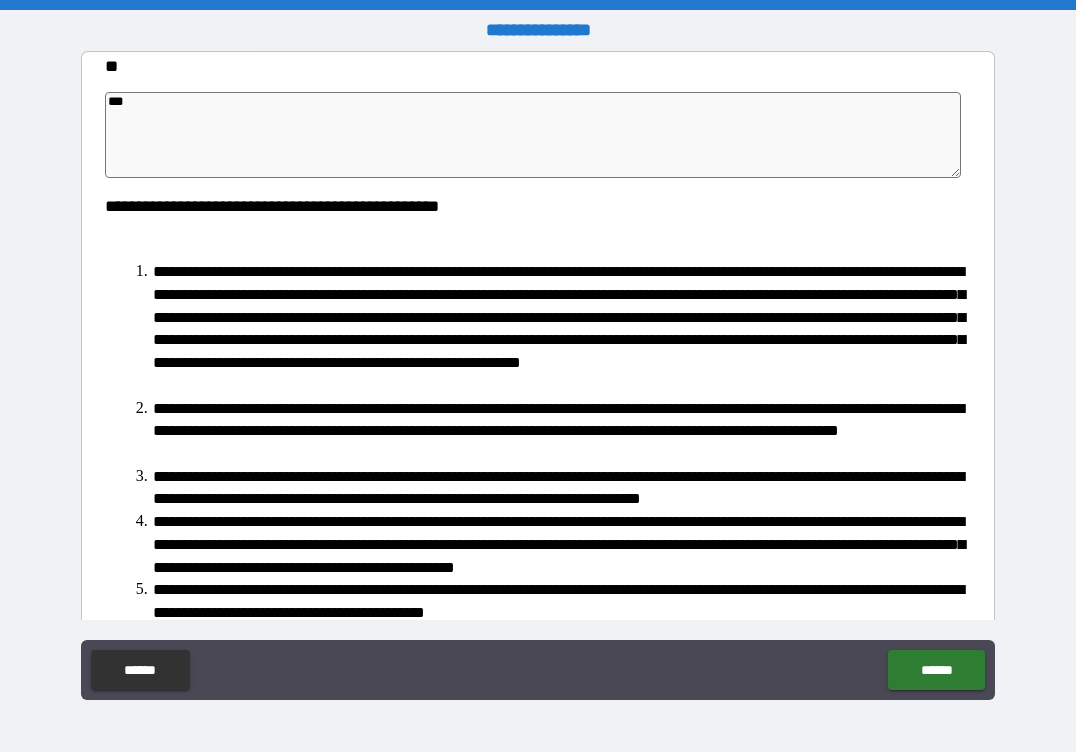 type on "****" 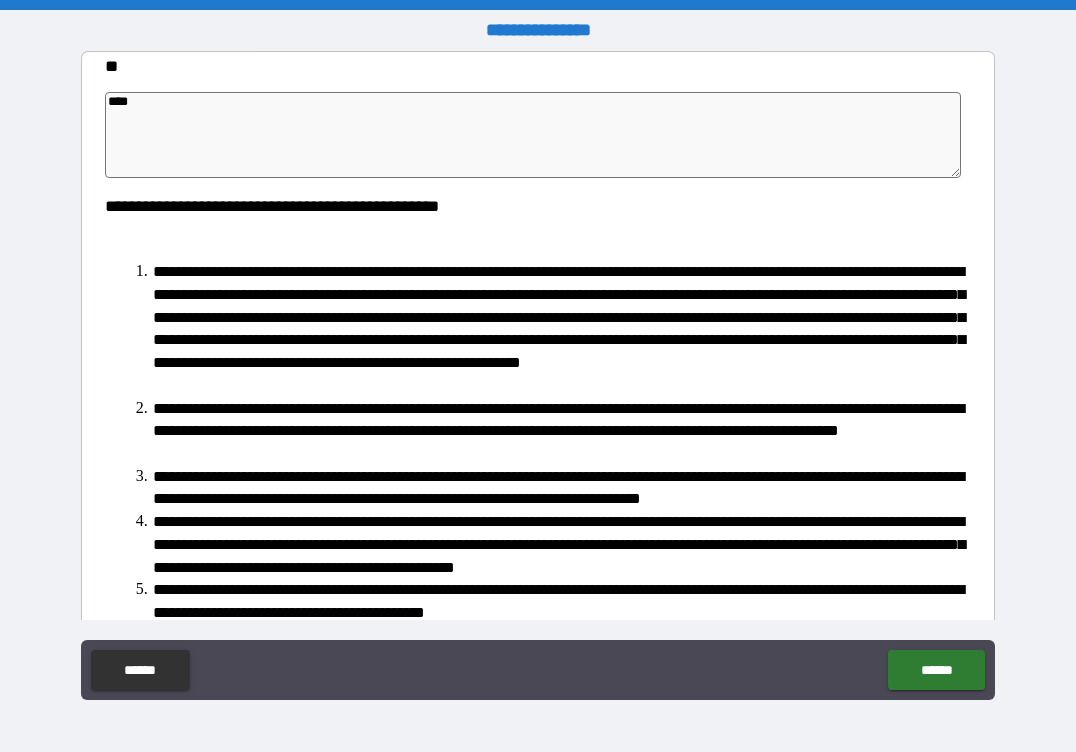 type on "*" 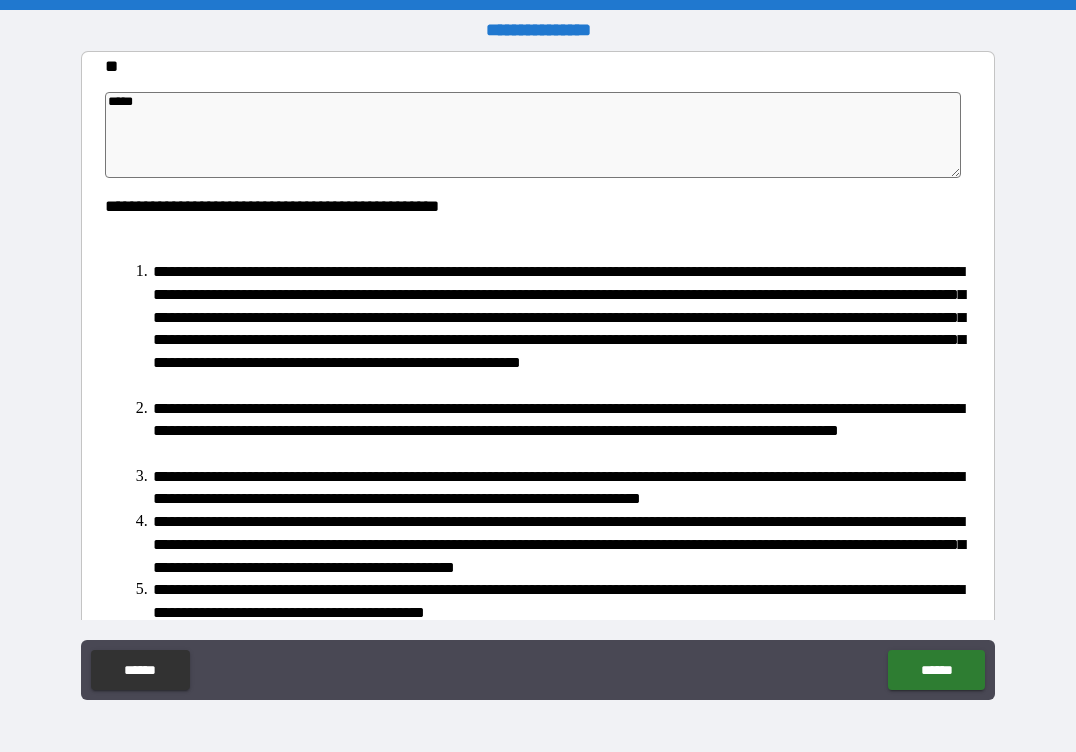 type on "*****" 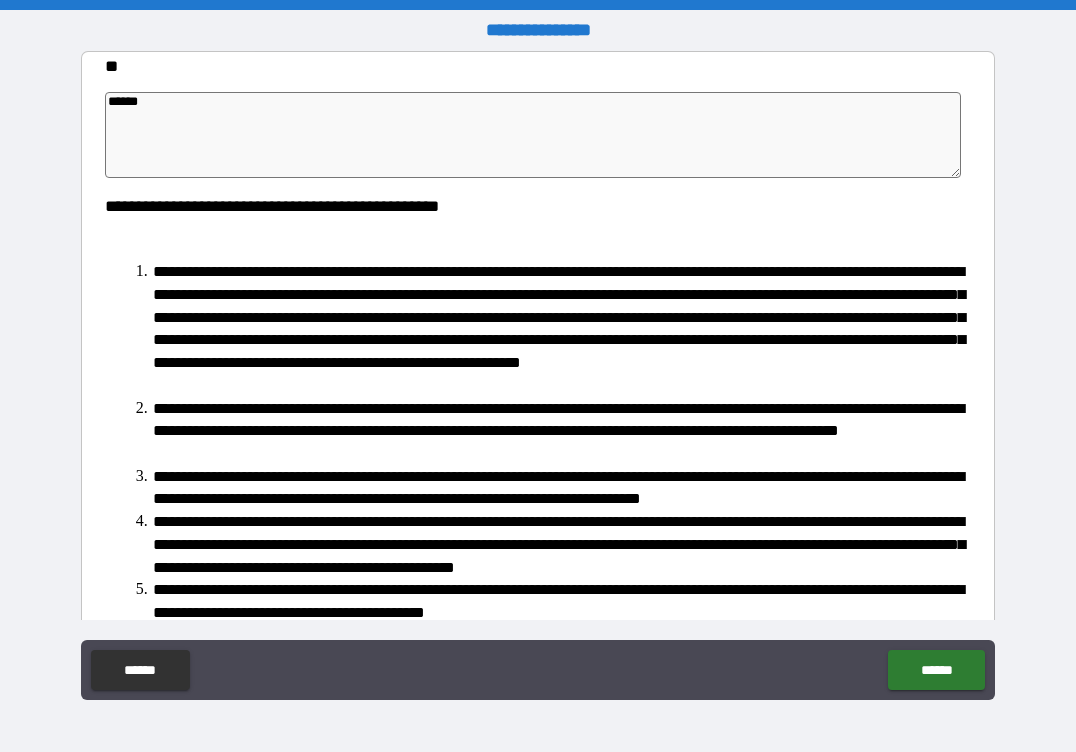 type on "*******" 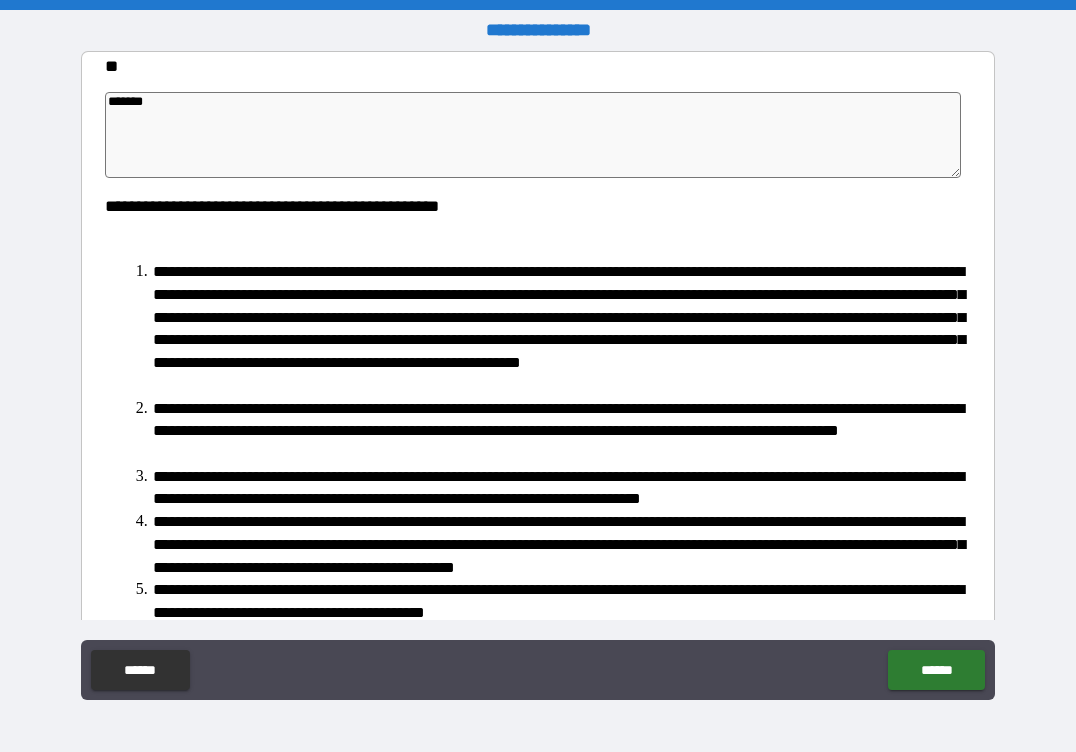 type on "********" 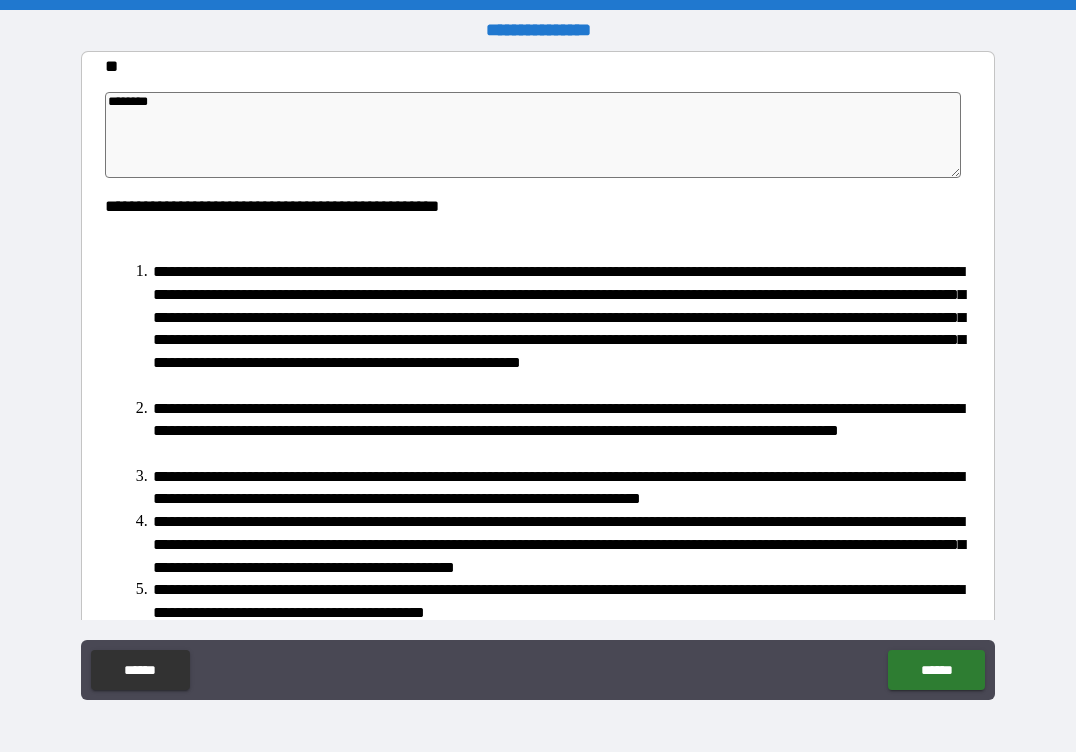 type on "*********" 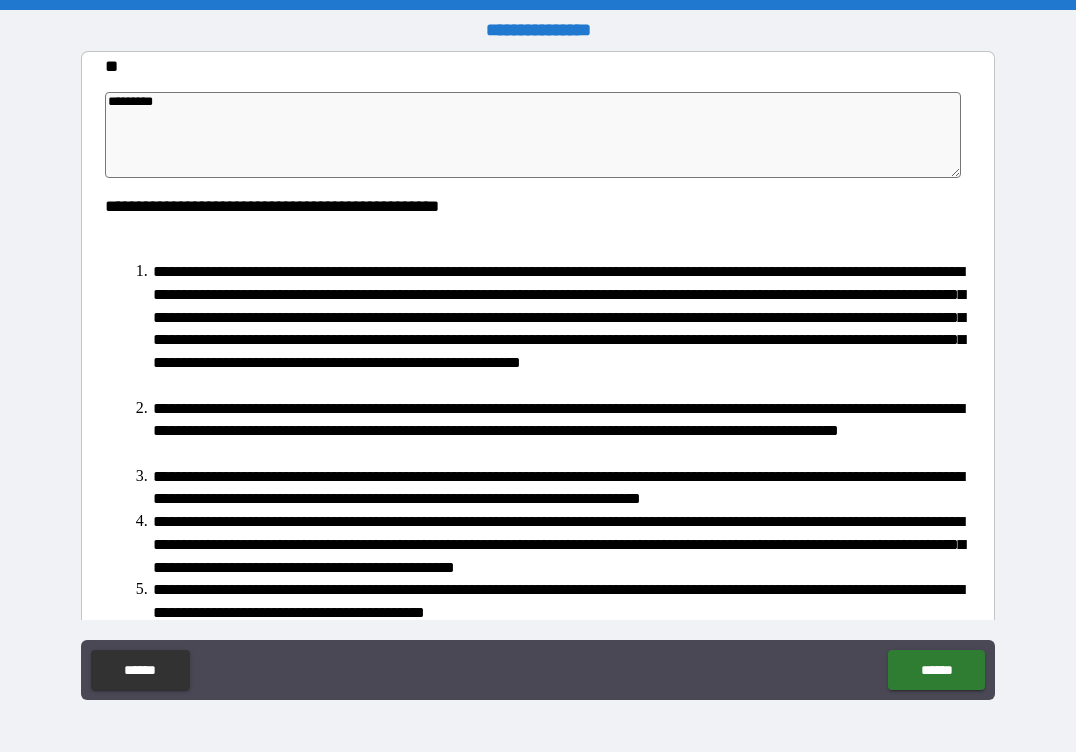 type on "**********" 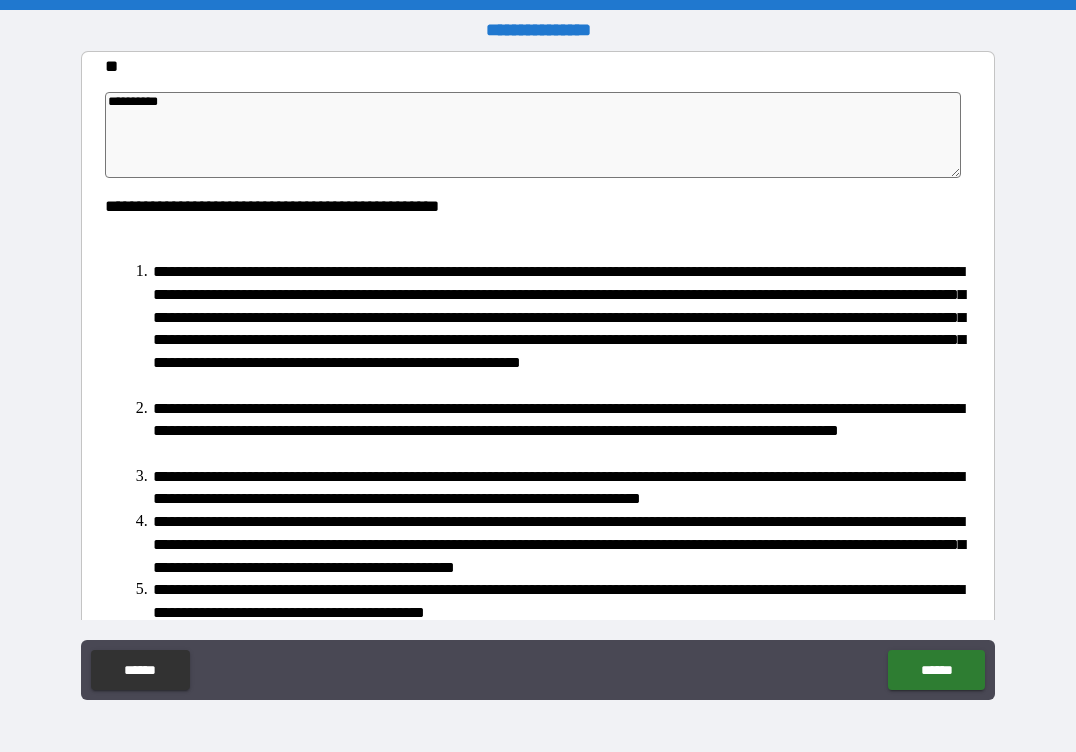 type on "**********" 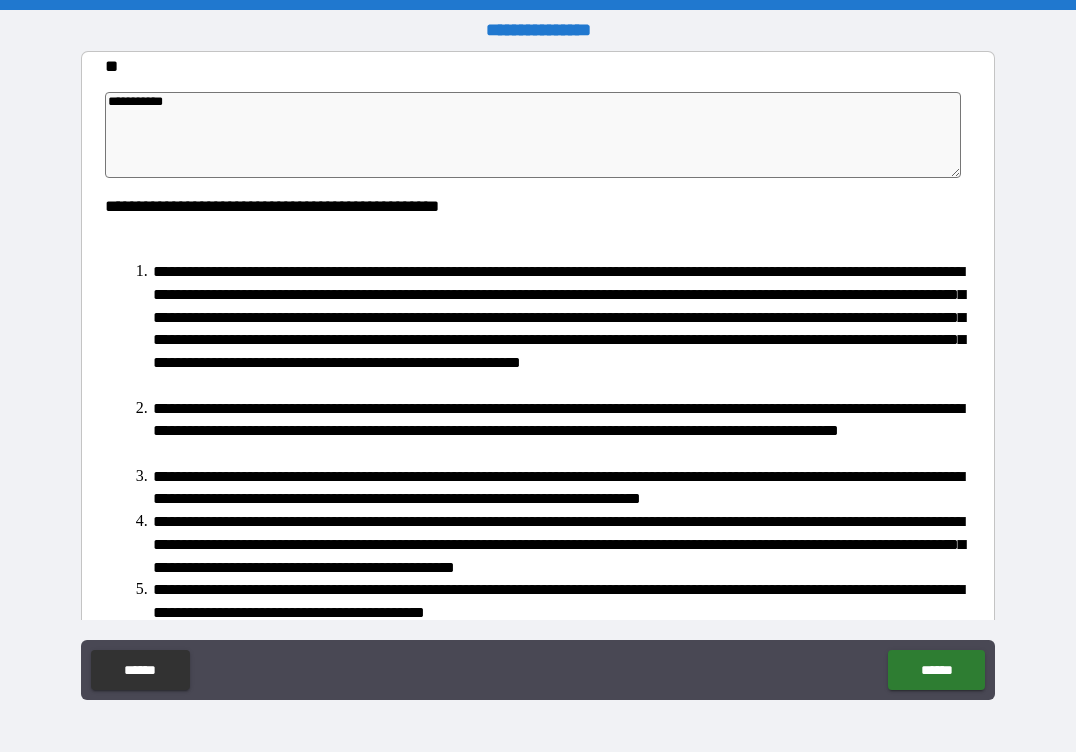 type on "*" 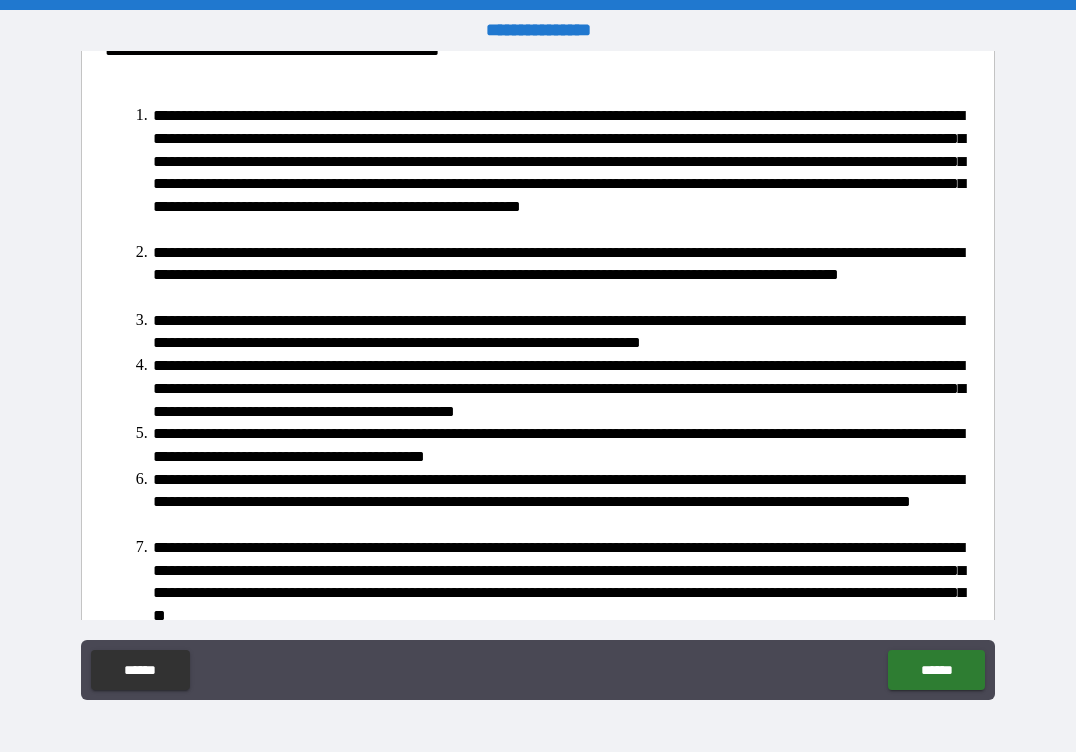 scroll, scrollTop: 307, scrollLeft: 0, axis: vertical 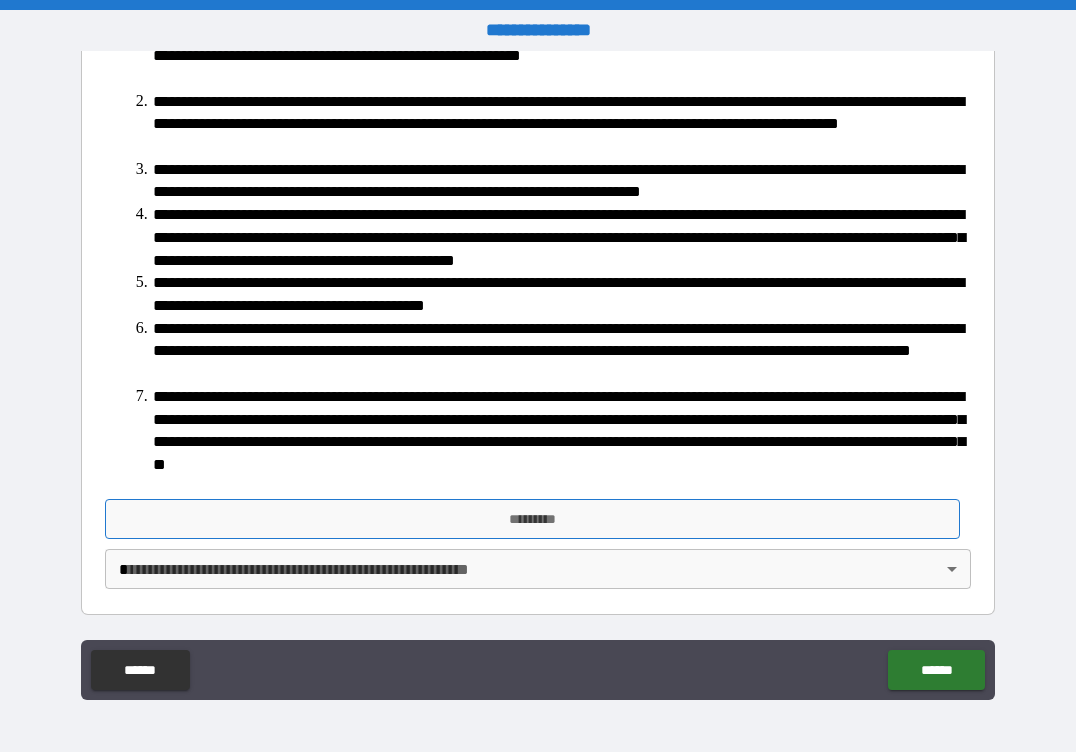 type on "**********" 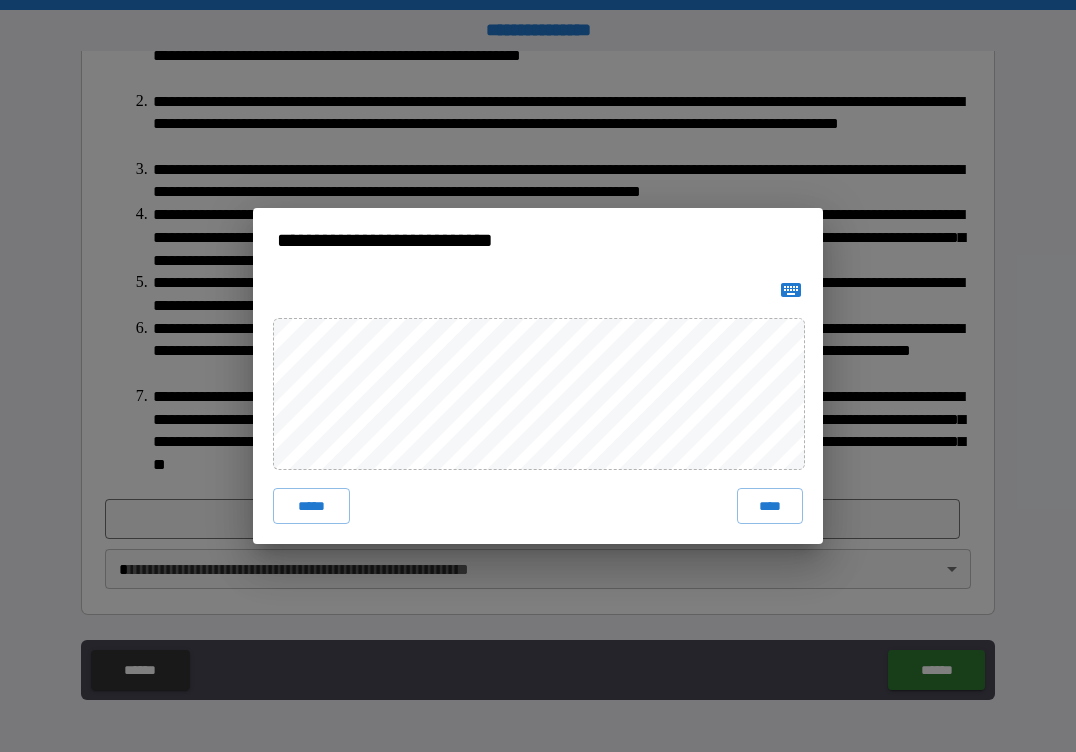 click on "***** ****" at bounding box center [538, 408] 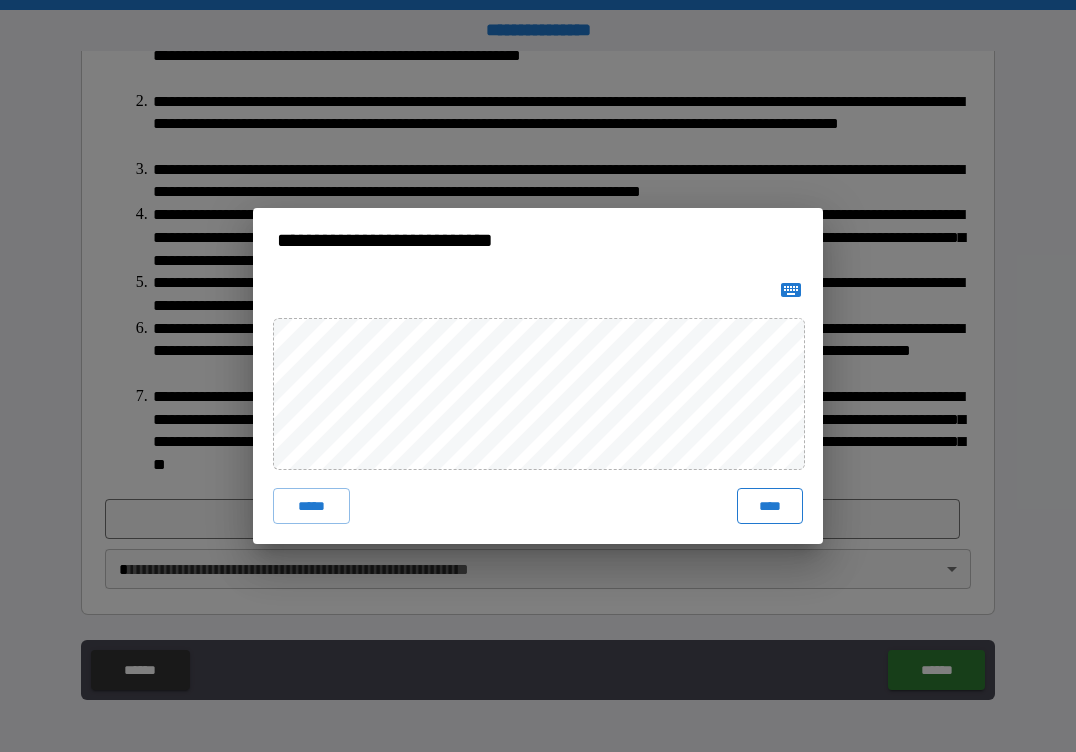 click on "****" at bounding box center [770, 506] 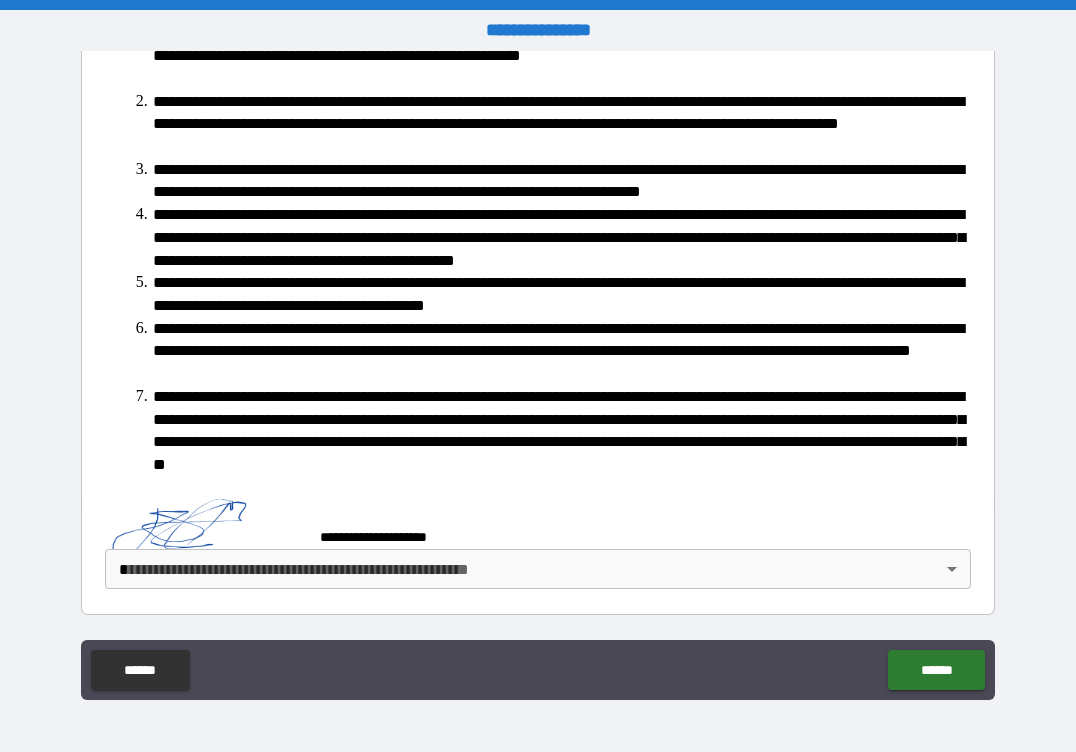 type on "*" 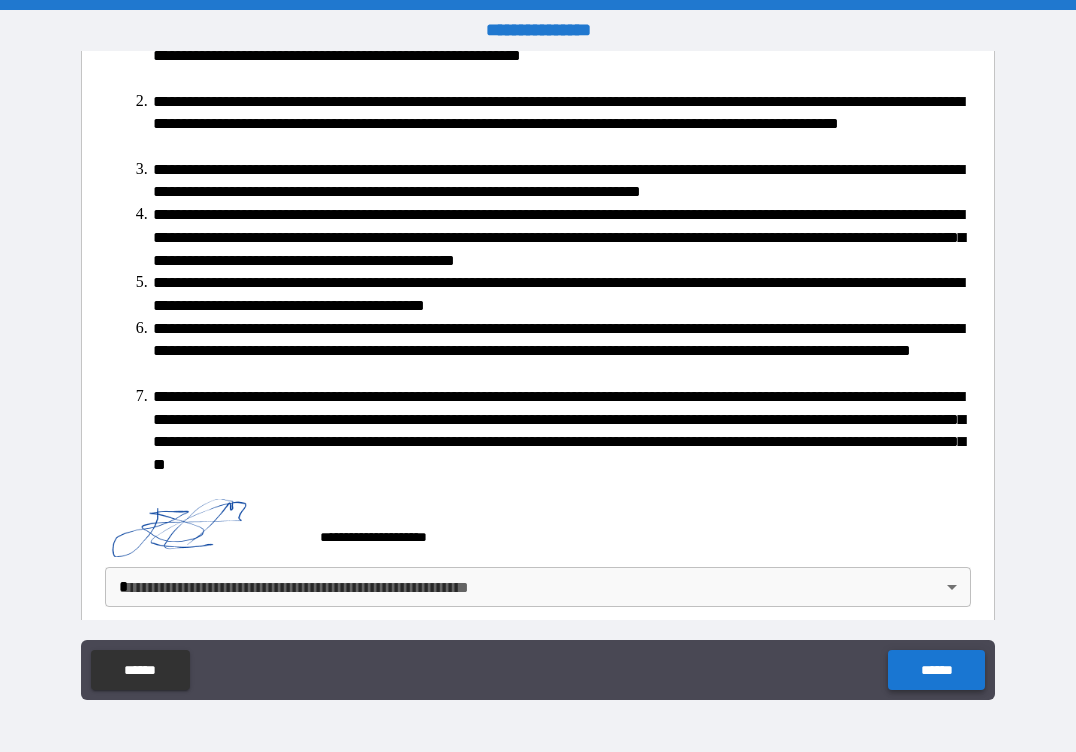 click on "******" at bounding box center (936, 670) 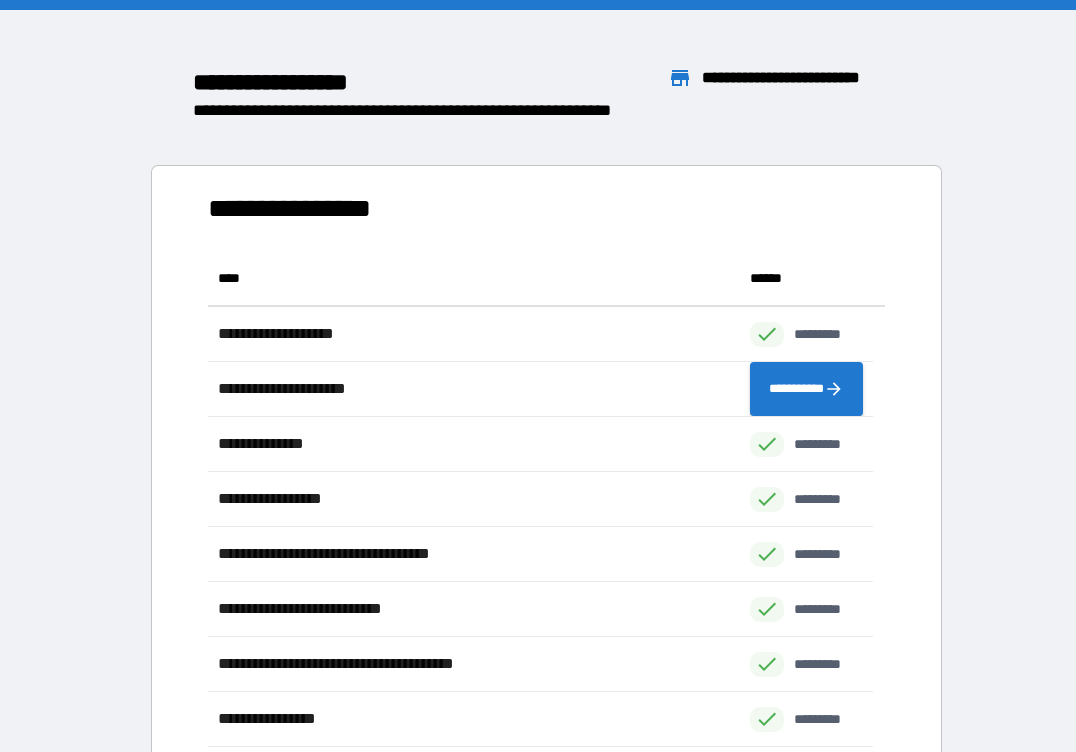 scroll, scrollTop: 16, scrollLeft: 16, axis: both 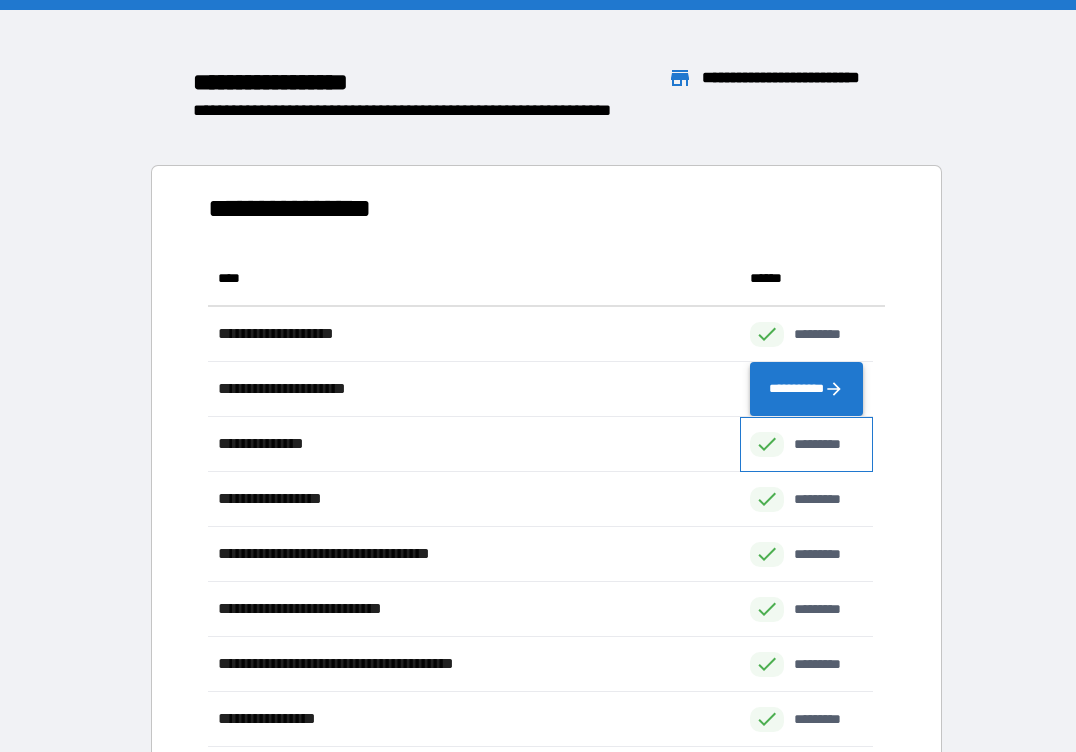 click on "**********" at bounding box center (541, 527) 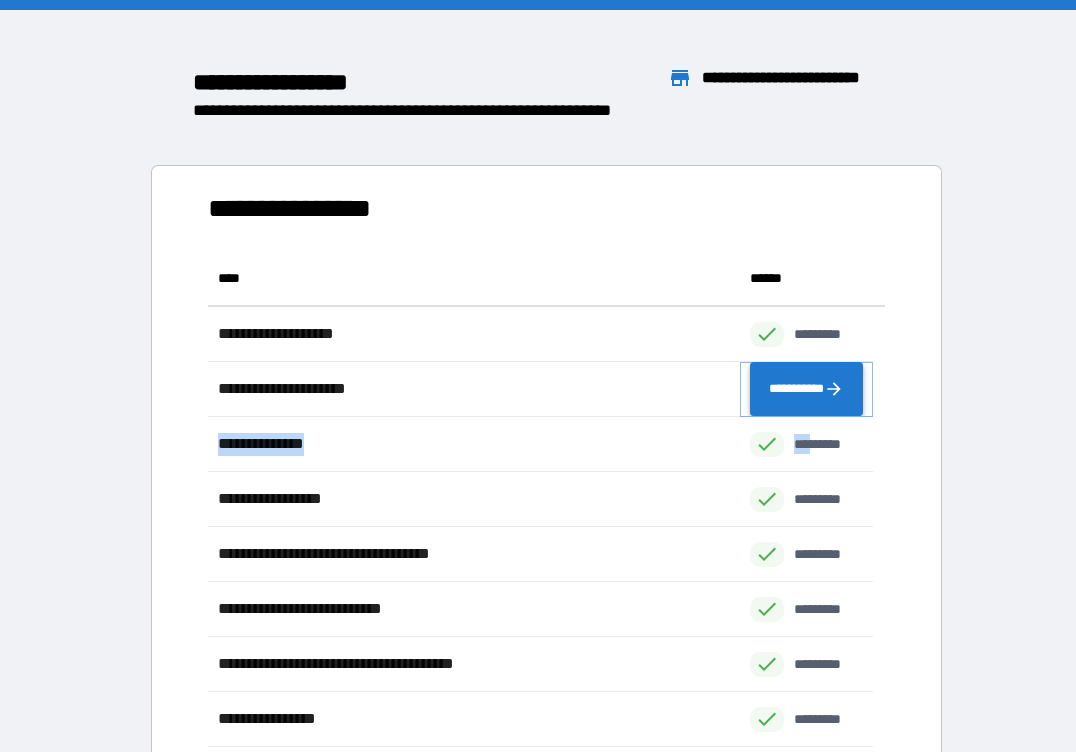 drag, startPoint x: 822, startPoint y: 414, endPoint x: 801, endPoint y: 389, distance: 32.649654 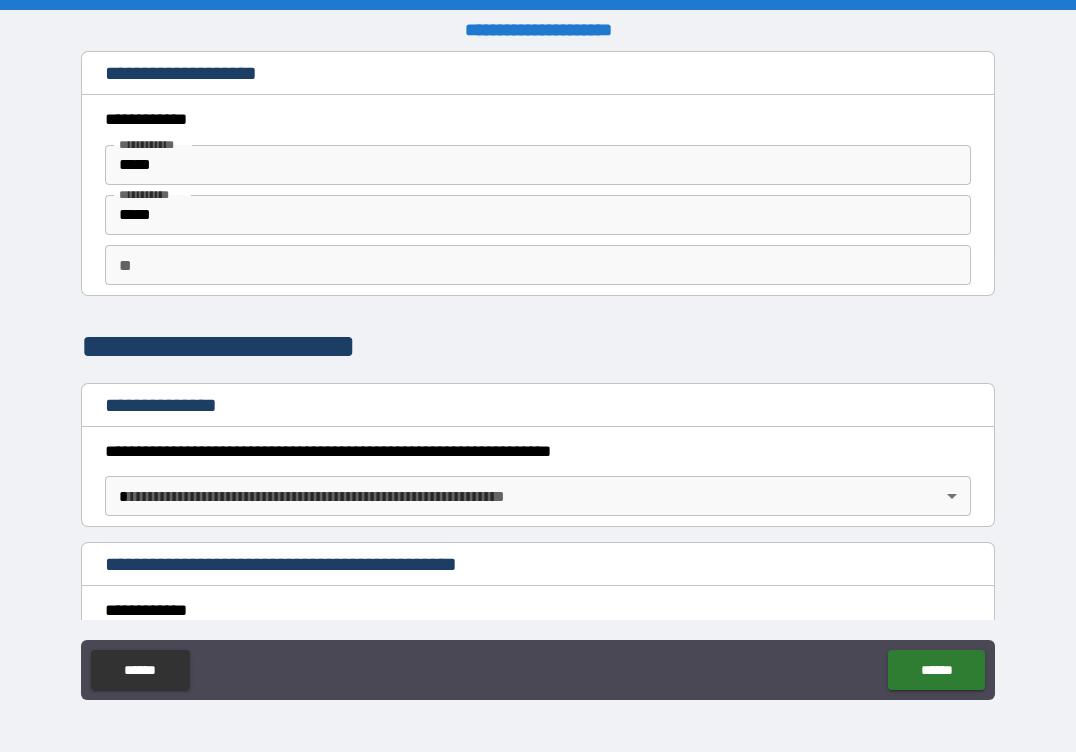 scroll, scrollTop: 100, scrollLeft: 0, axis: vertical 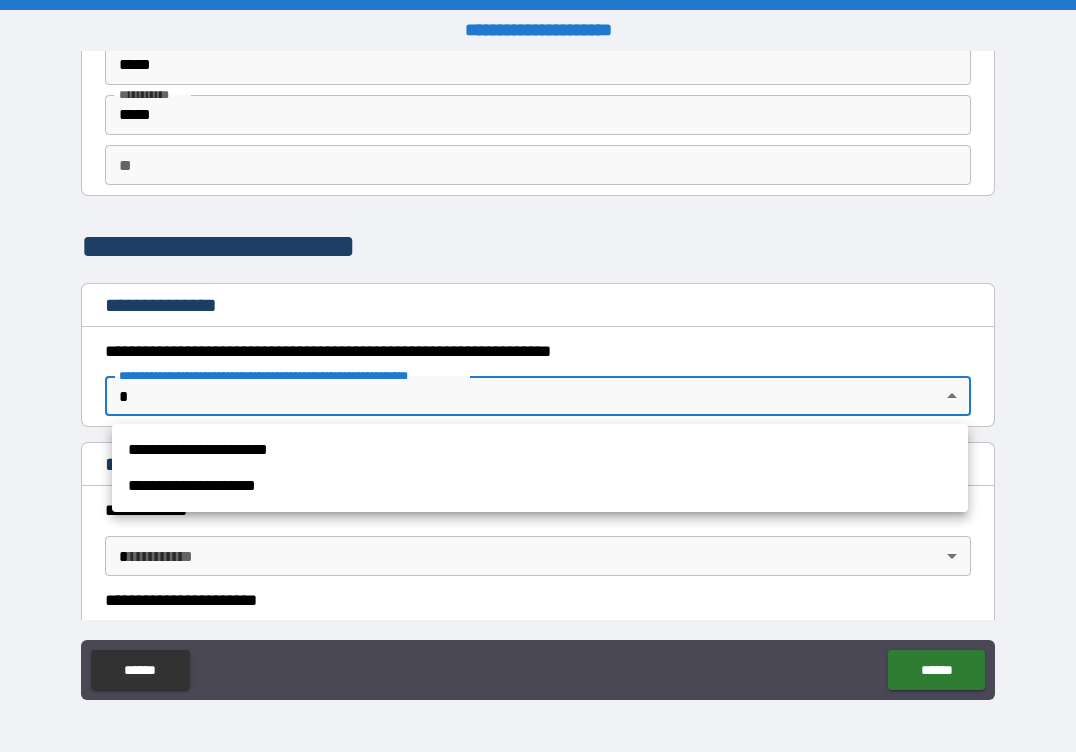 click on "**********" at bounding box center (538, 376) 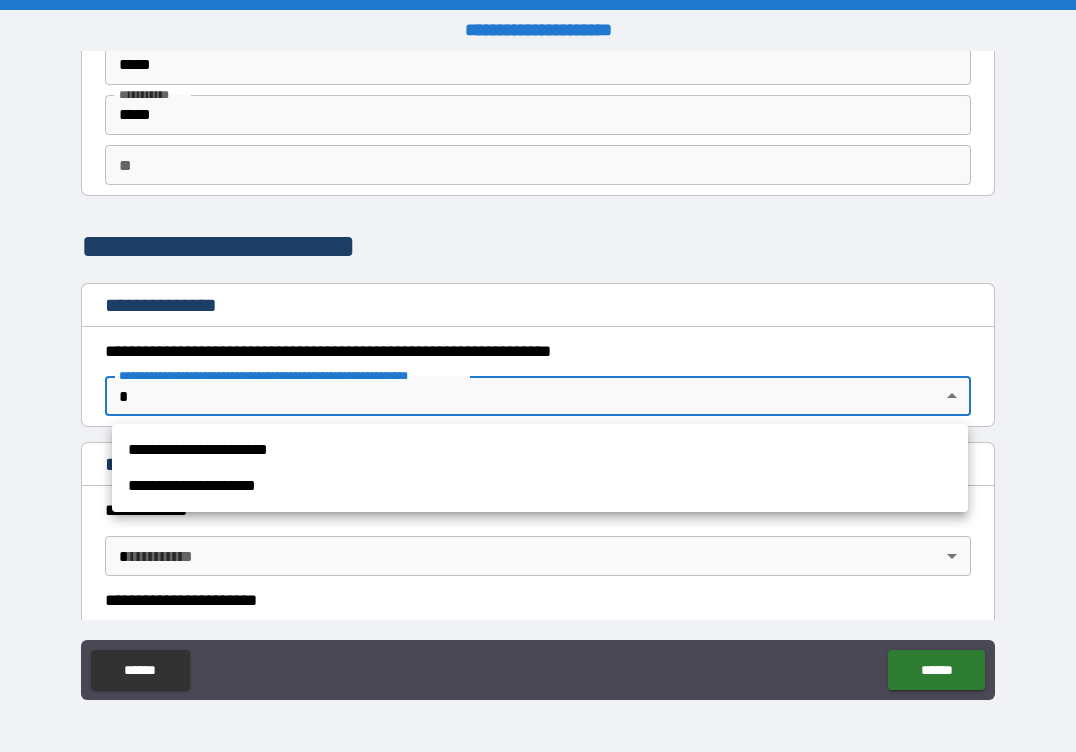 click on "**********" at bounding box center (540, 450) 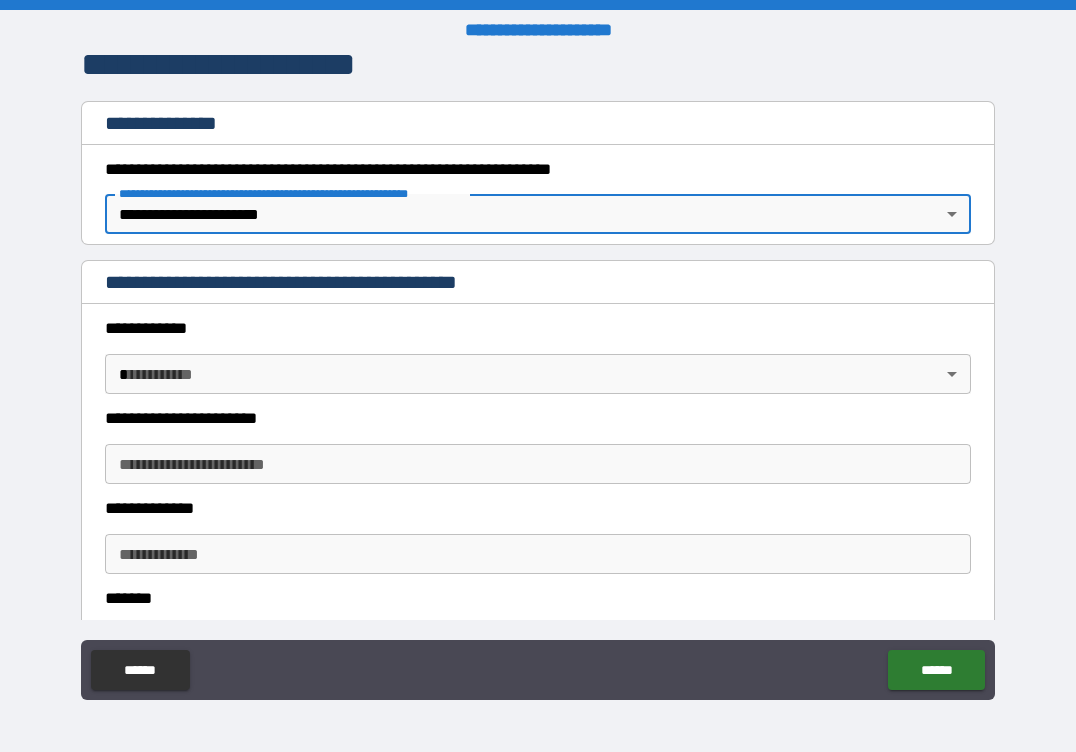 scroll, scrollTop: 300, scrollLeft: 0, axis: vertical 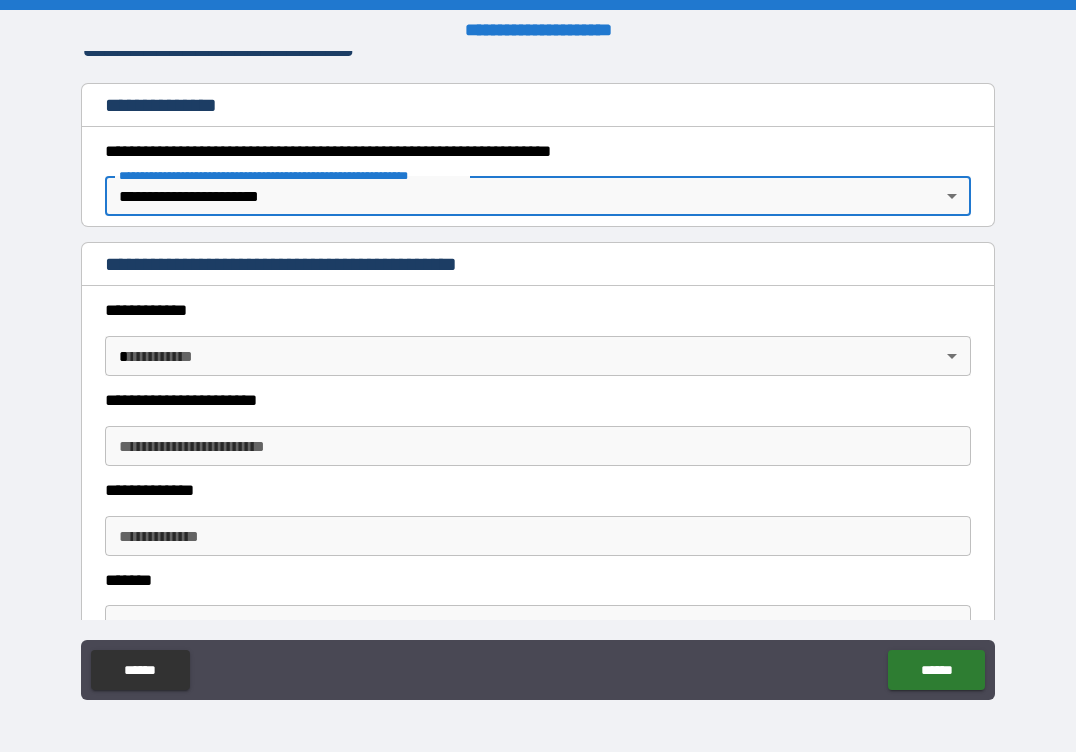 click on "**********" at bounding box center [538, 376] 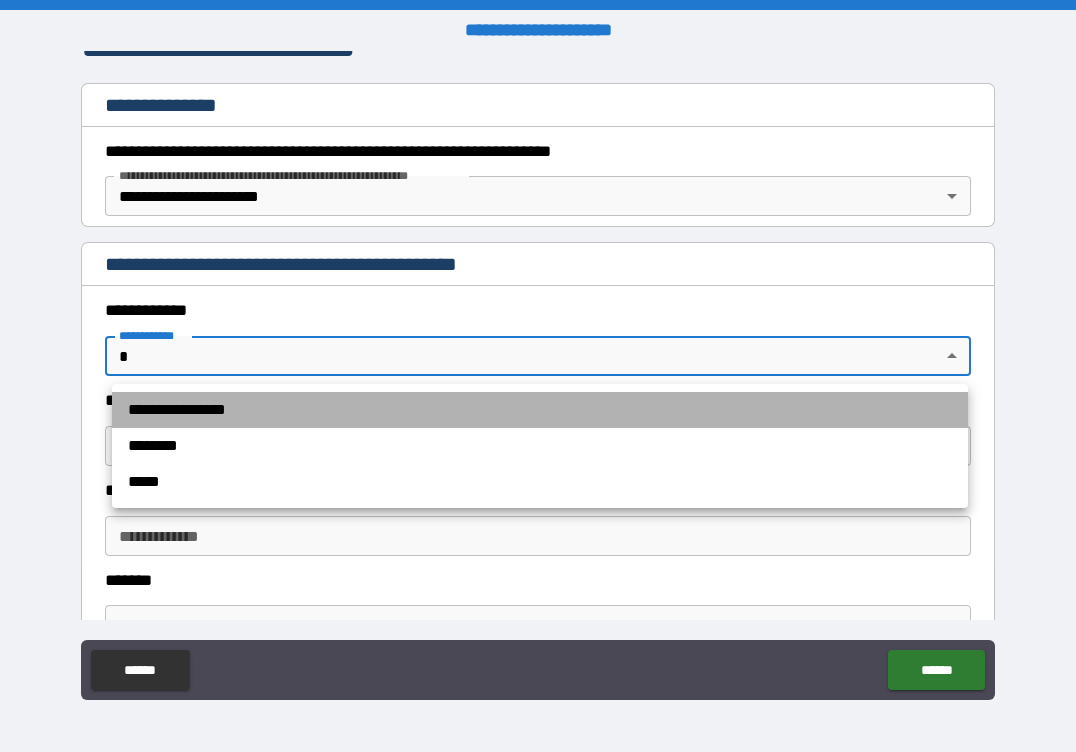 click on "**********" at bounding box center [540, 410] 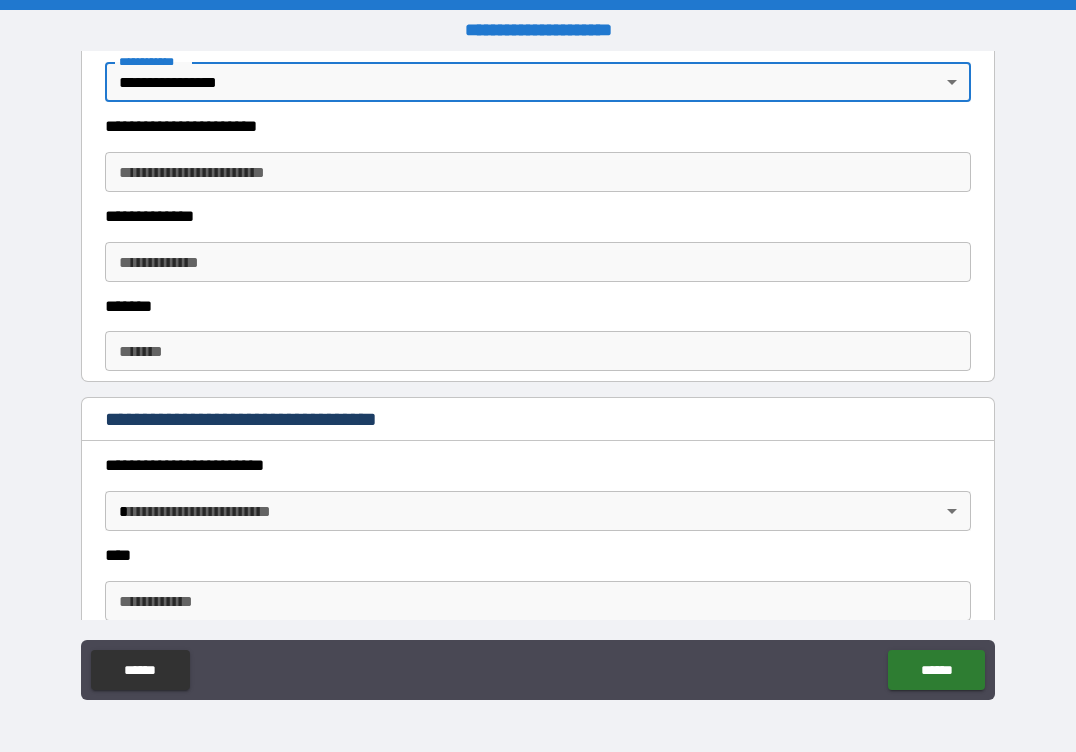 scroll, scrollTop: 700, scrollLeft: 0, axis: vertical 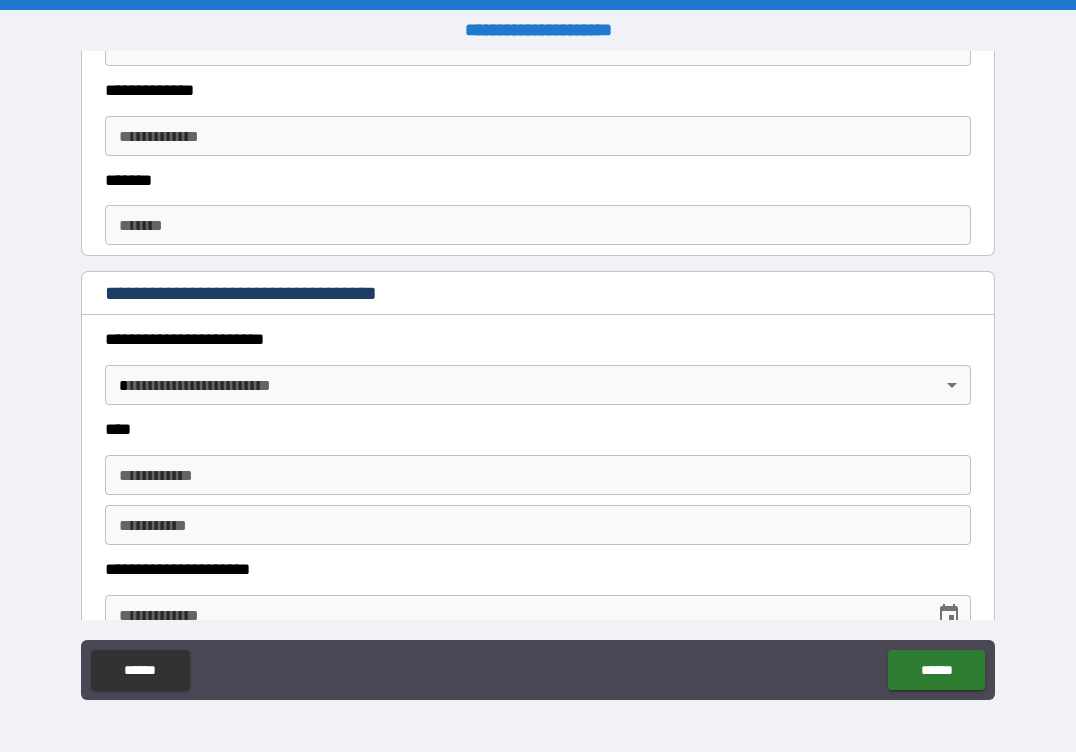 click on "**********" at bounding box center (538, 376) 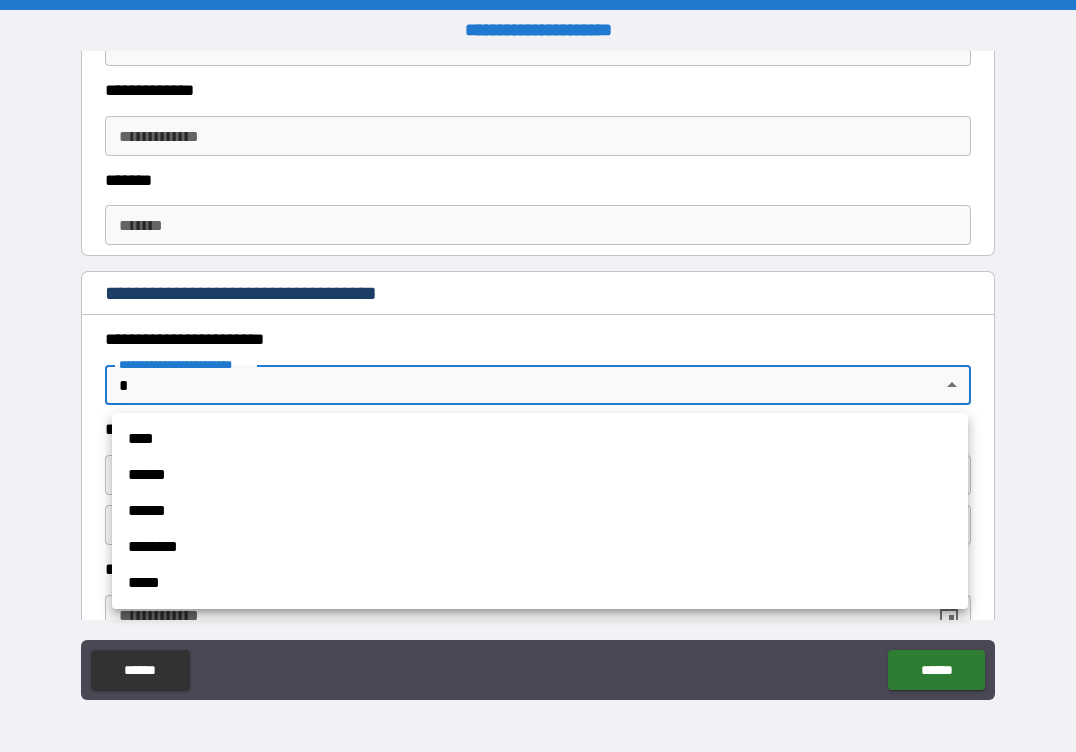 click on "****" at bounding box center (540, 439) 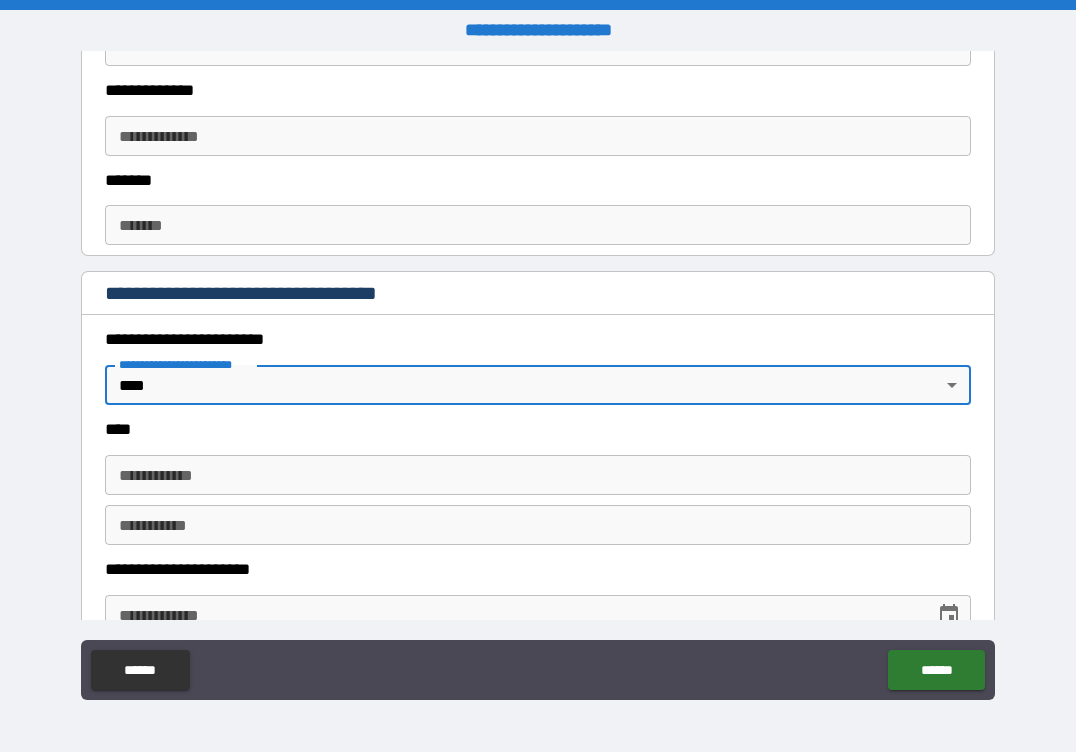 click on "**********" at bounding box center [538, 475] 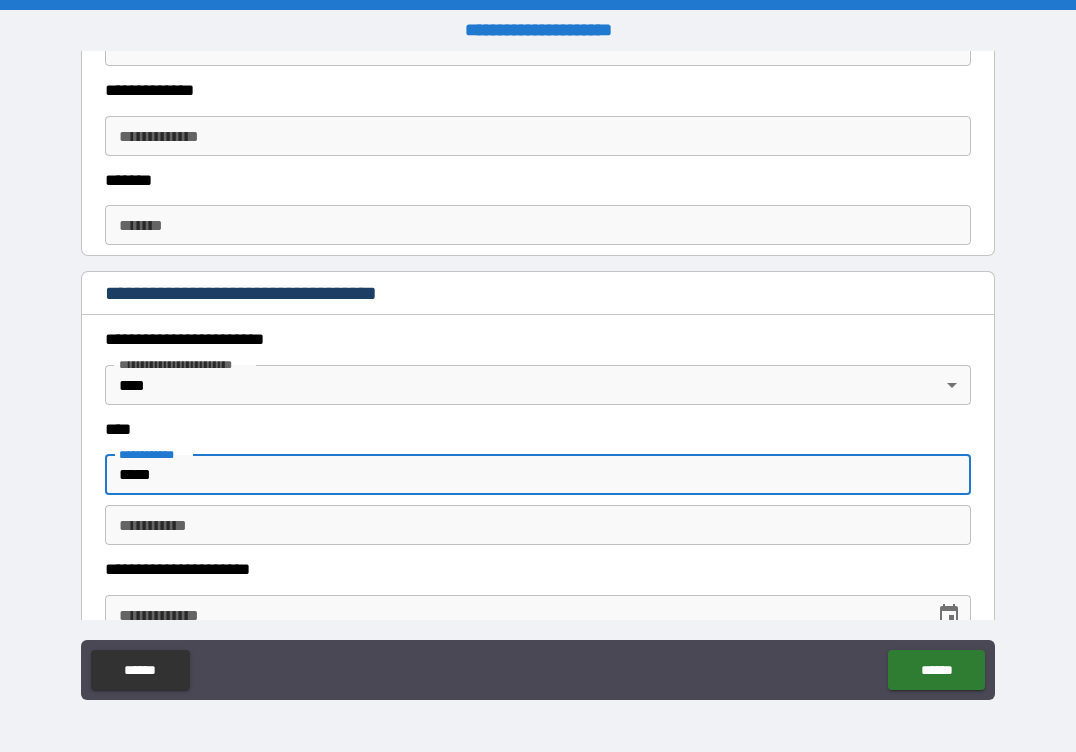 type on "*****" 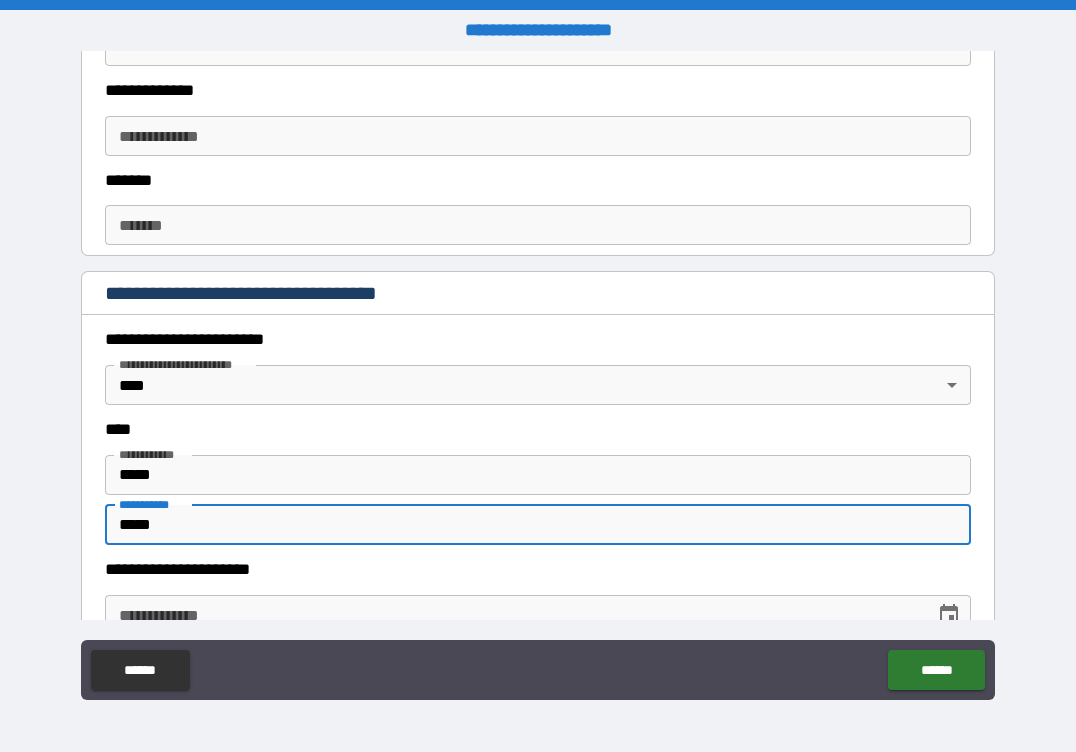 type on "*****" 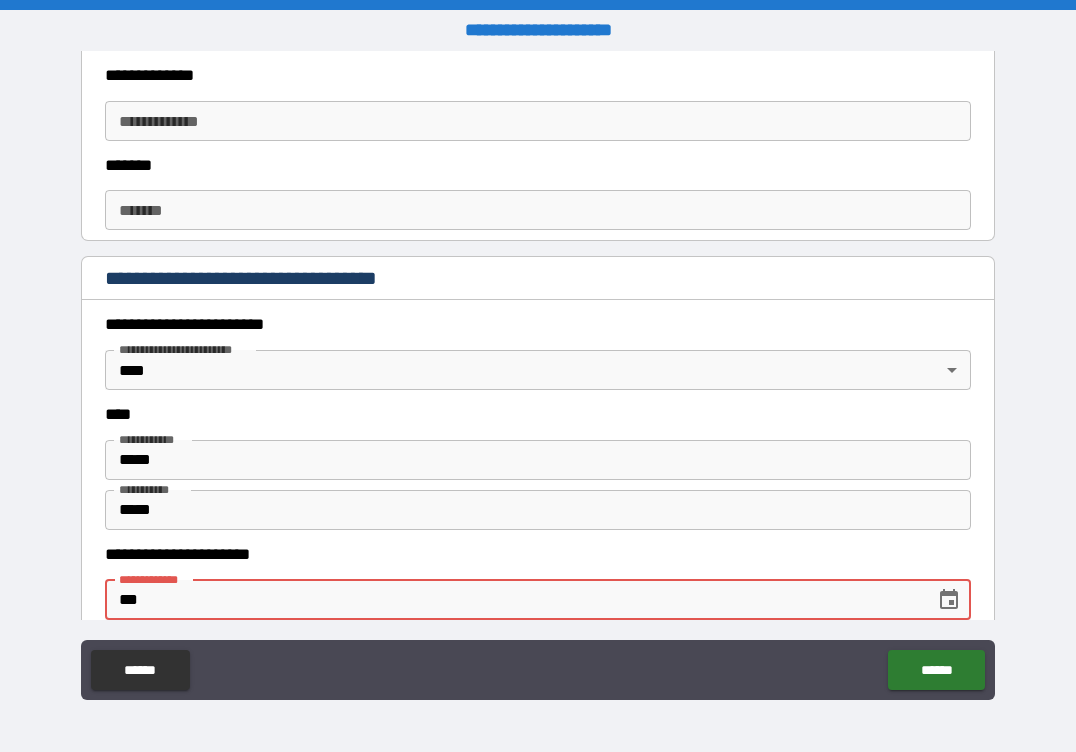 type on "*" 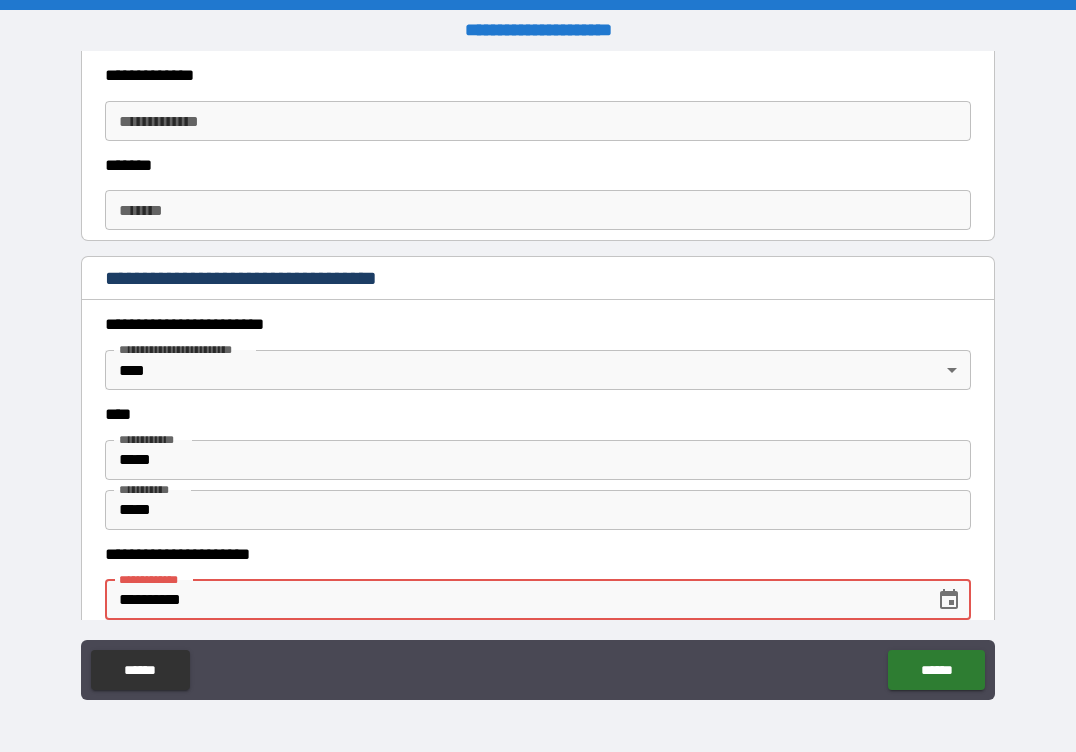 type on "**********" 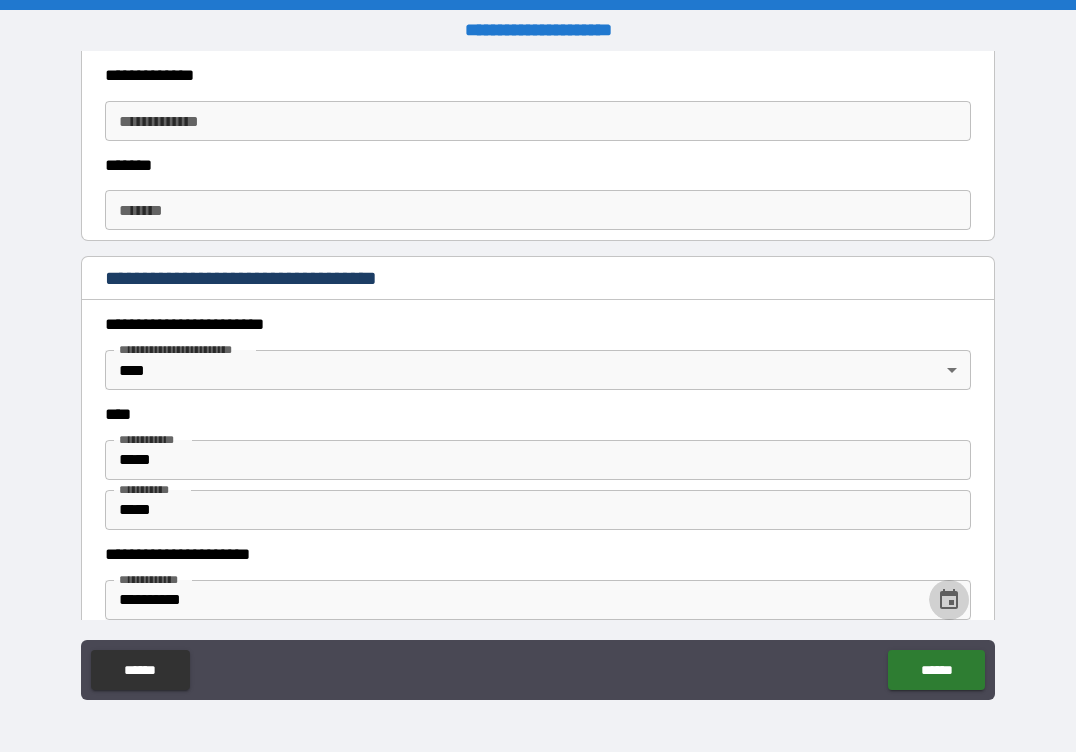 type 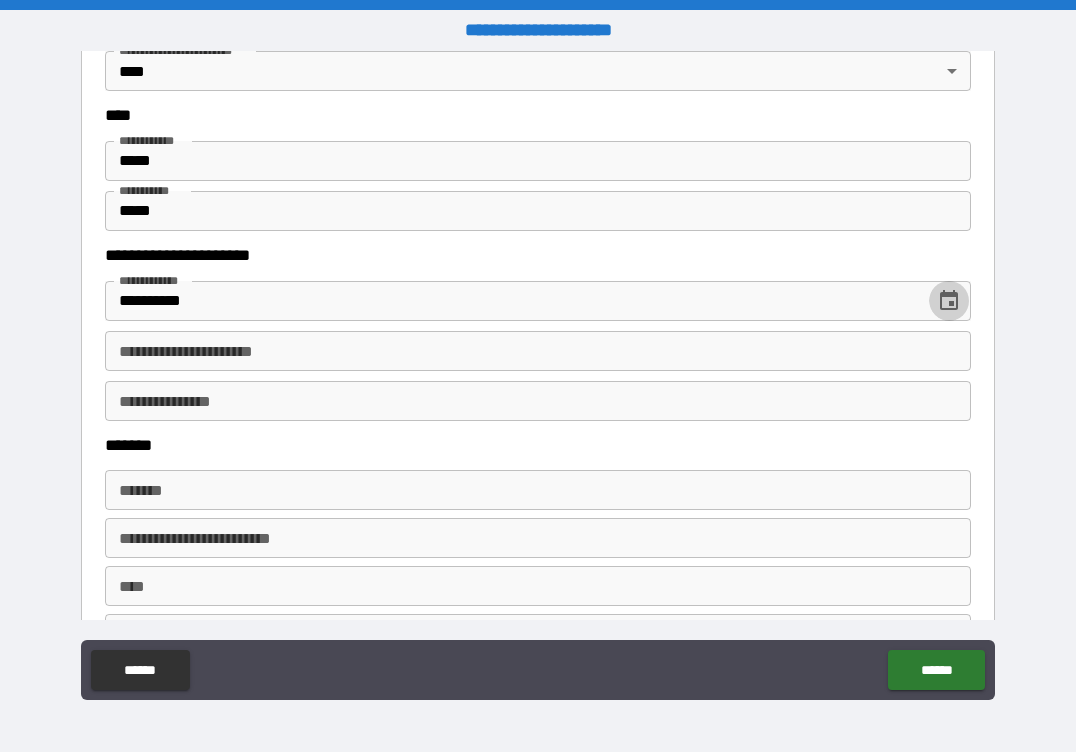scroll, scrollTop: 1015, scrollLeft: 0, axis: vertical 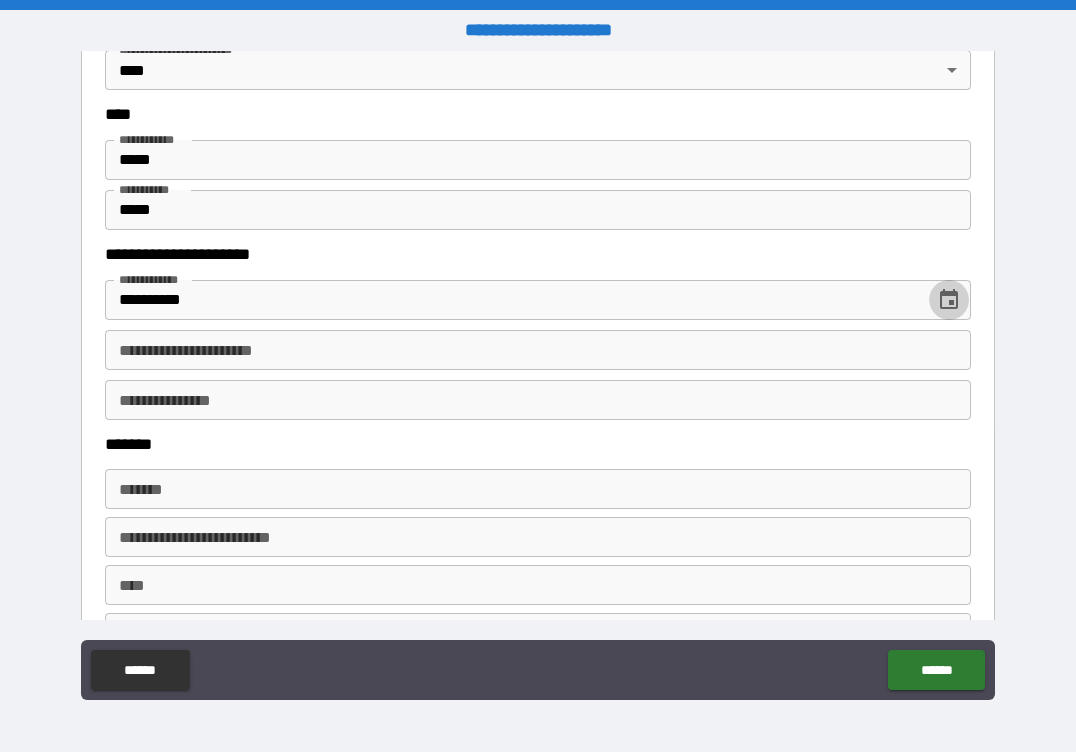 click on "**********" at bounding box center (538, 350) 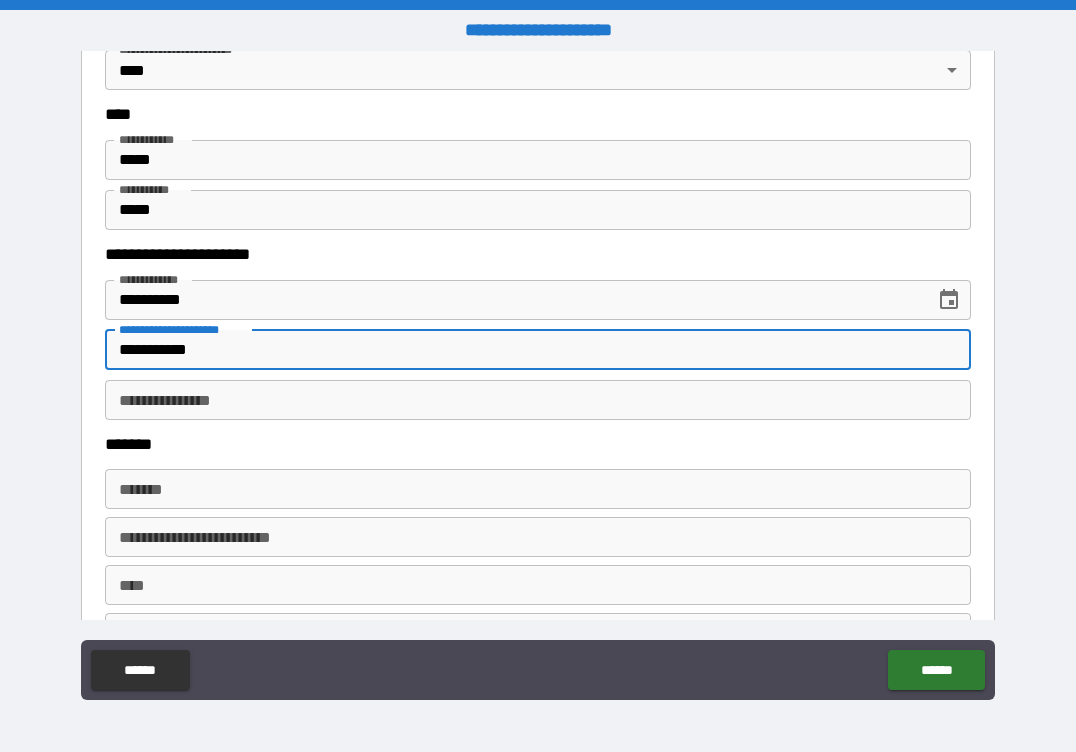 type on "**********" 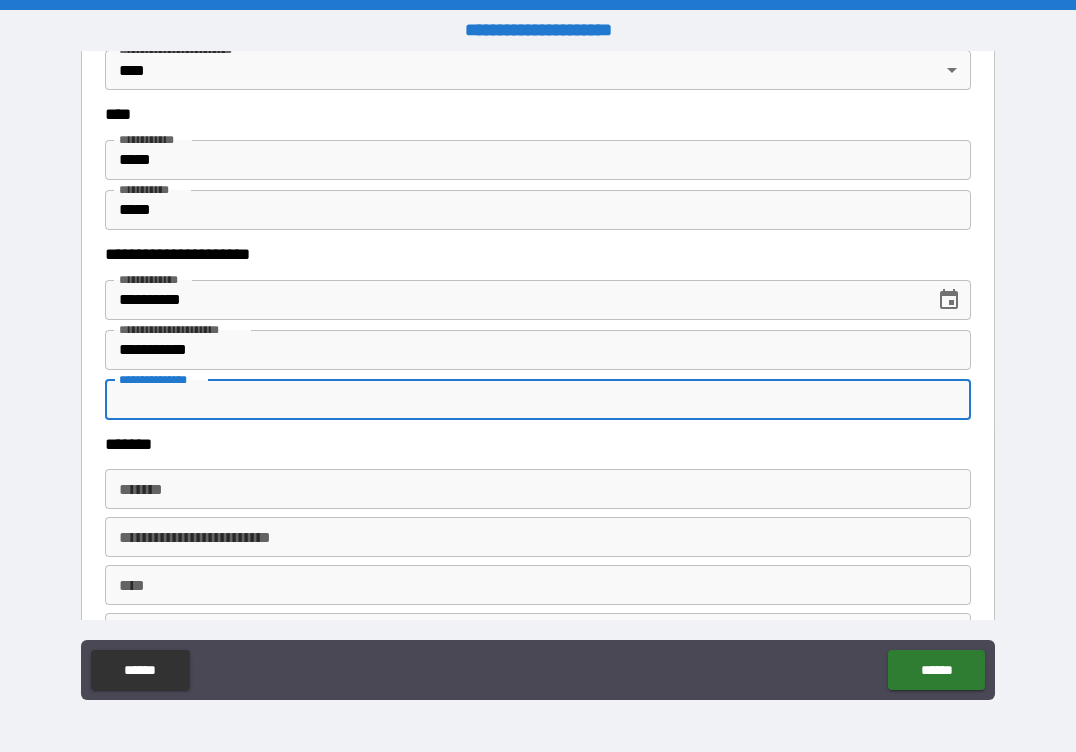 click on "**********" at bounding box center (538, 400) 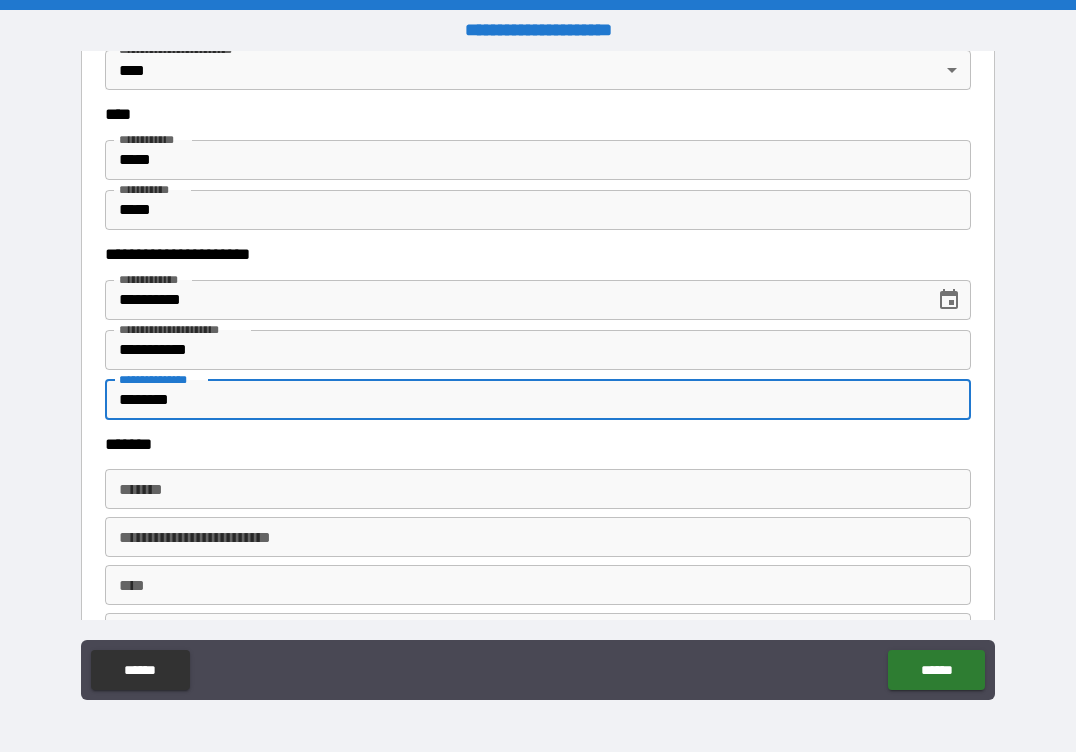 type on "********" 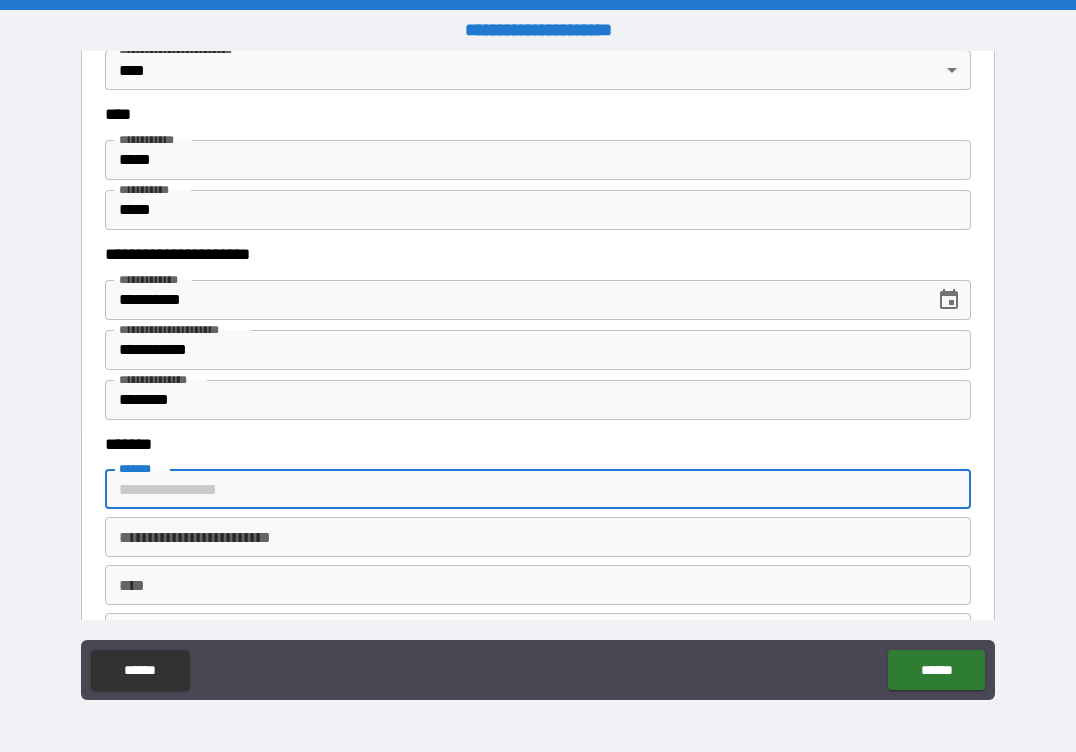 click on "*******" at bounding box center [538, 489] 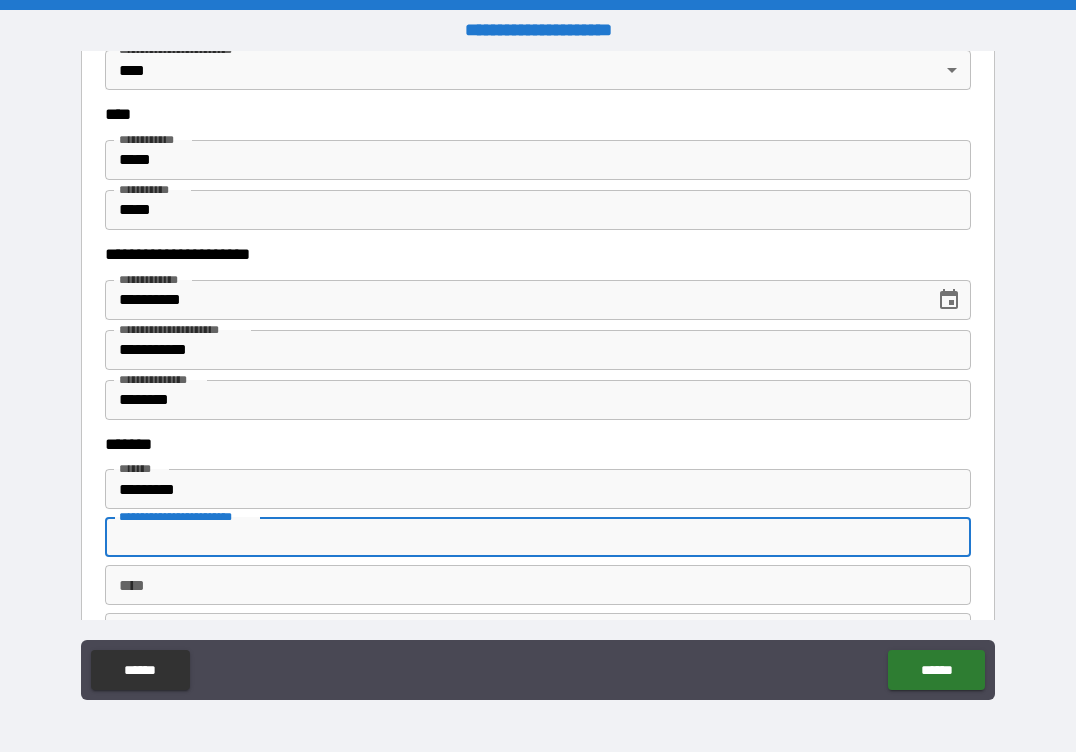 type on "**********" 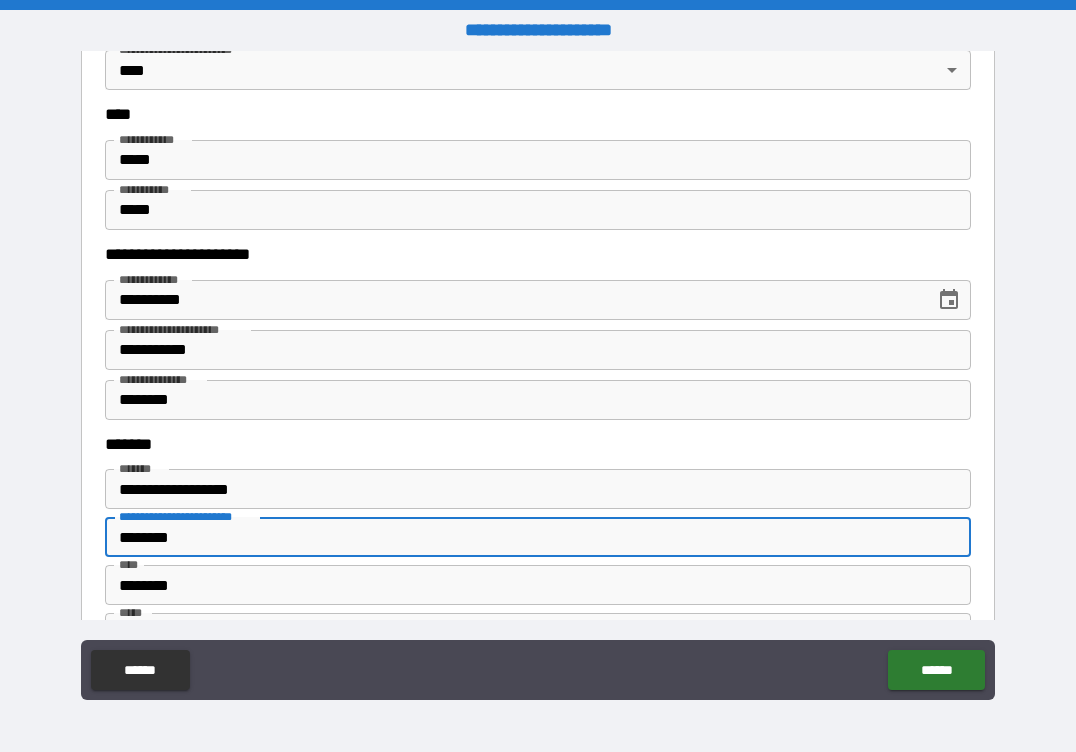 type on "********" 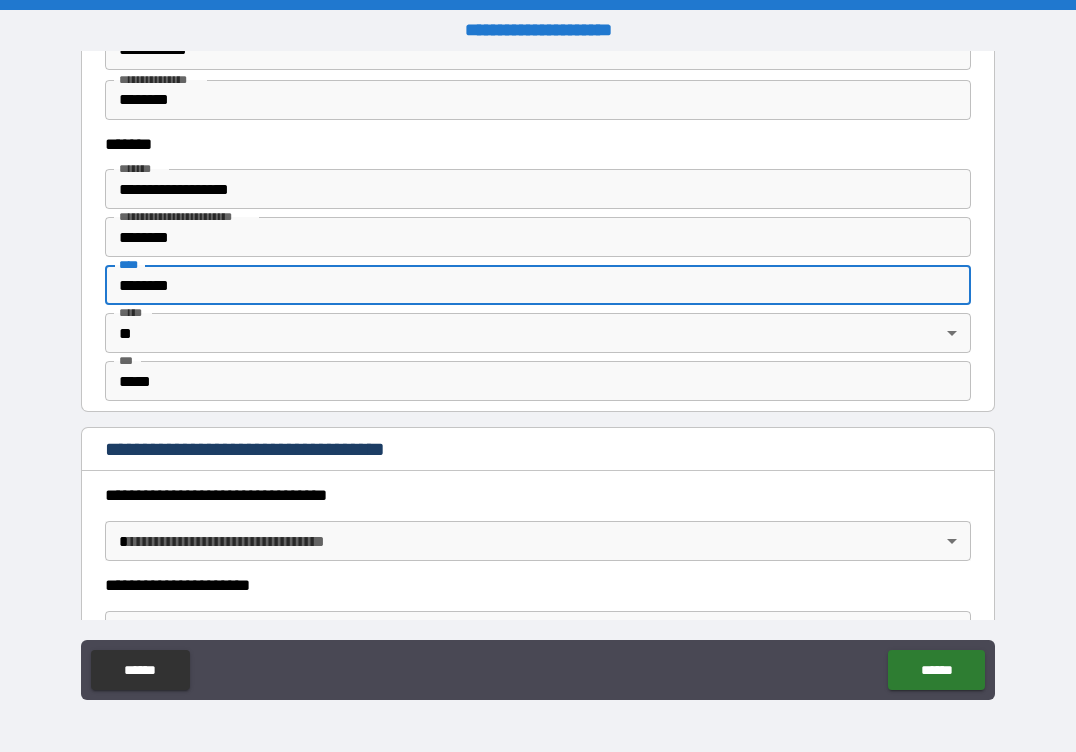 scroll, scrollTop: 1415, scrollLeft: 0, axis: vertical 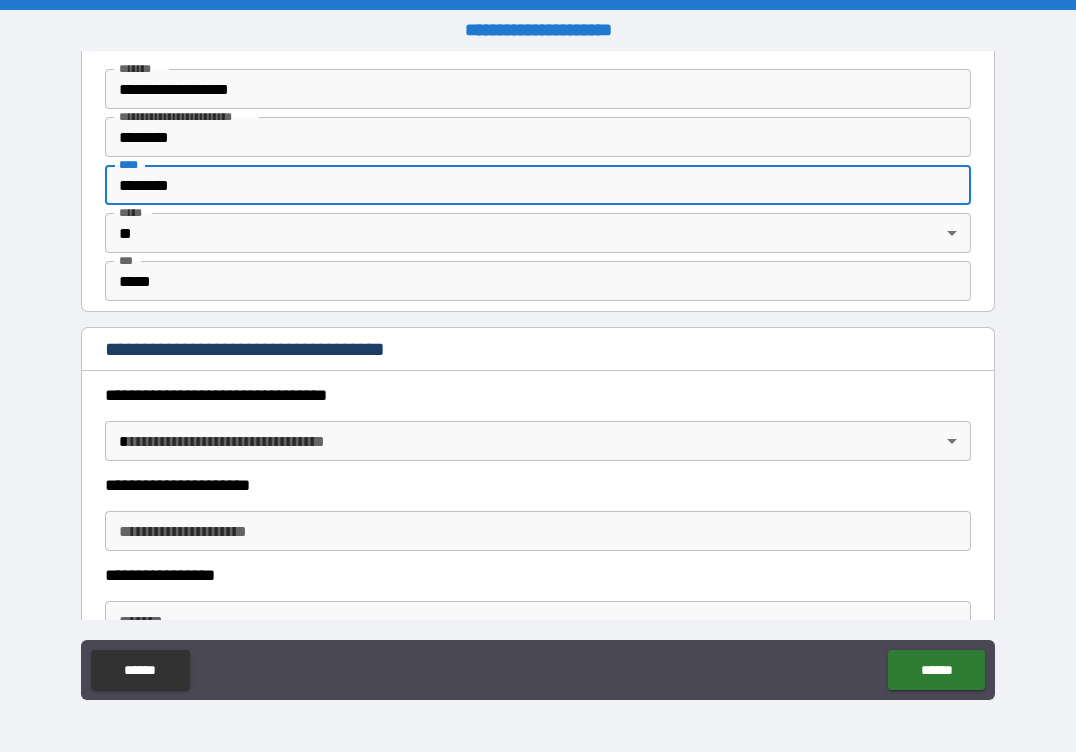 click on "**********" at bounding box center [538, 376] 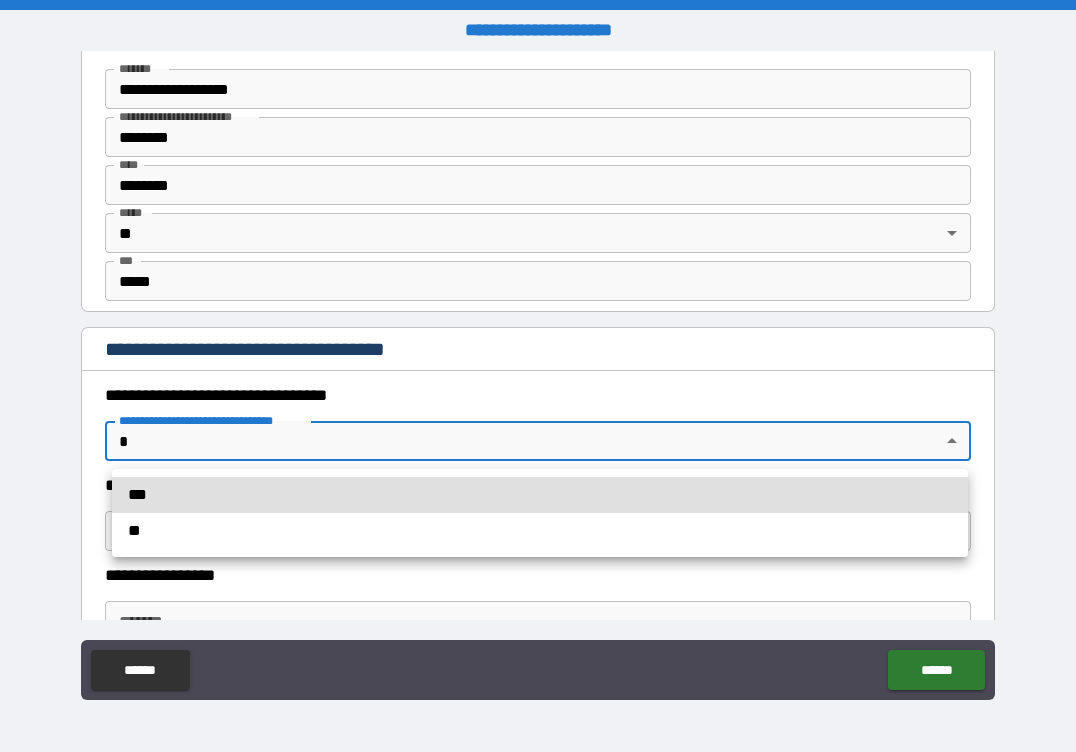 click on "***" at bounding box center (540, 495) 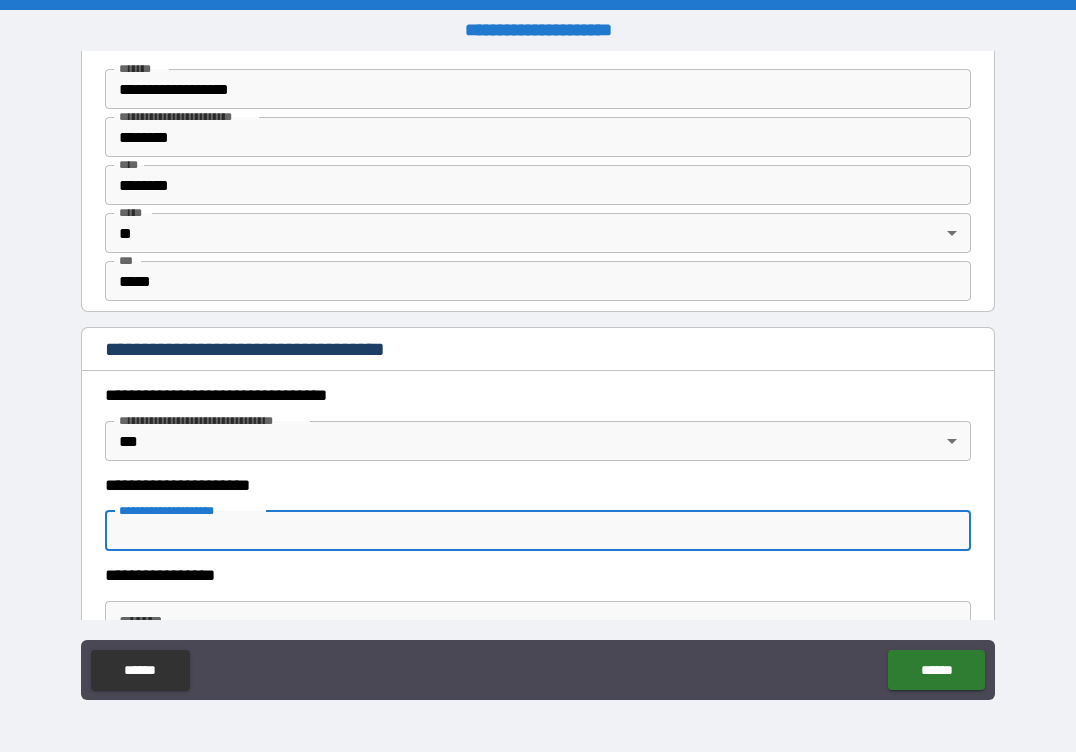 click on "**********" at bounding box center [538, 531] 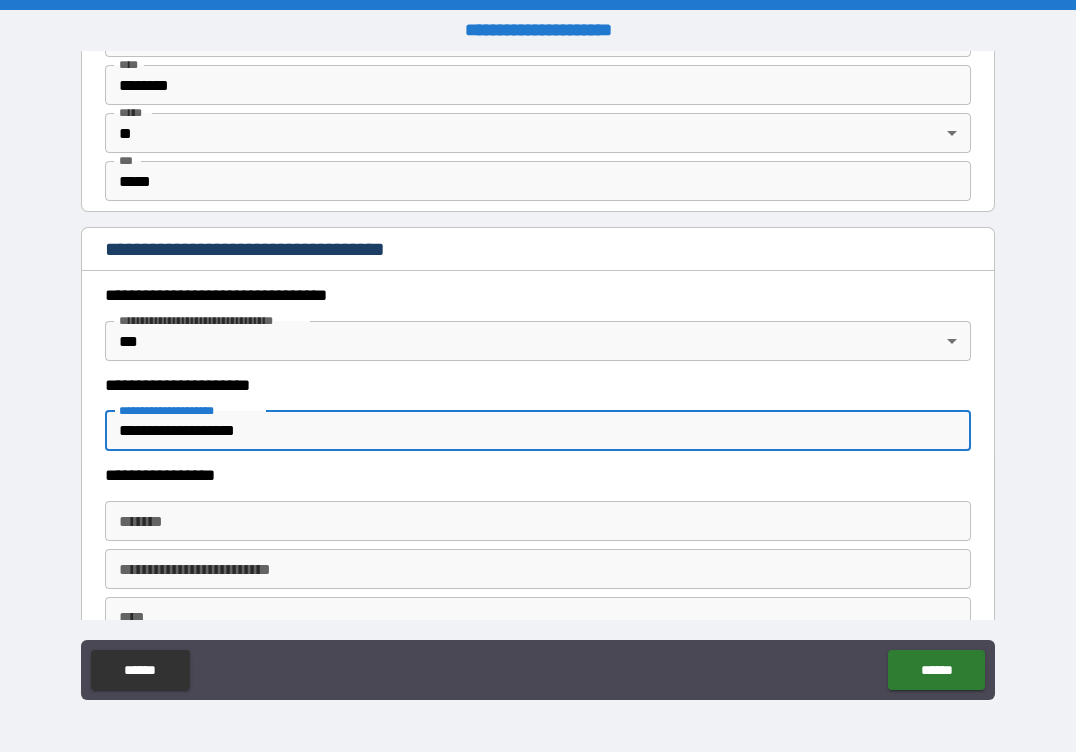 type on "**********" 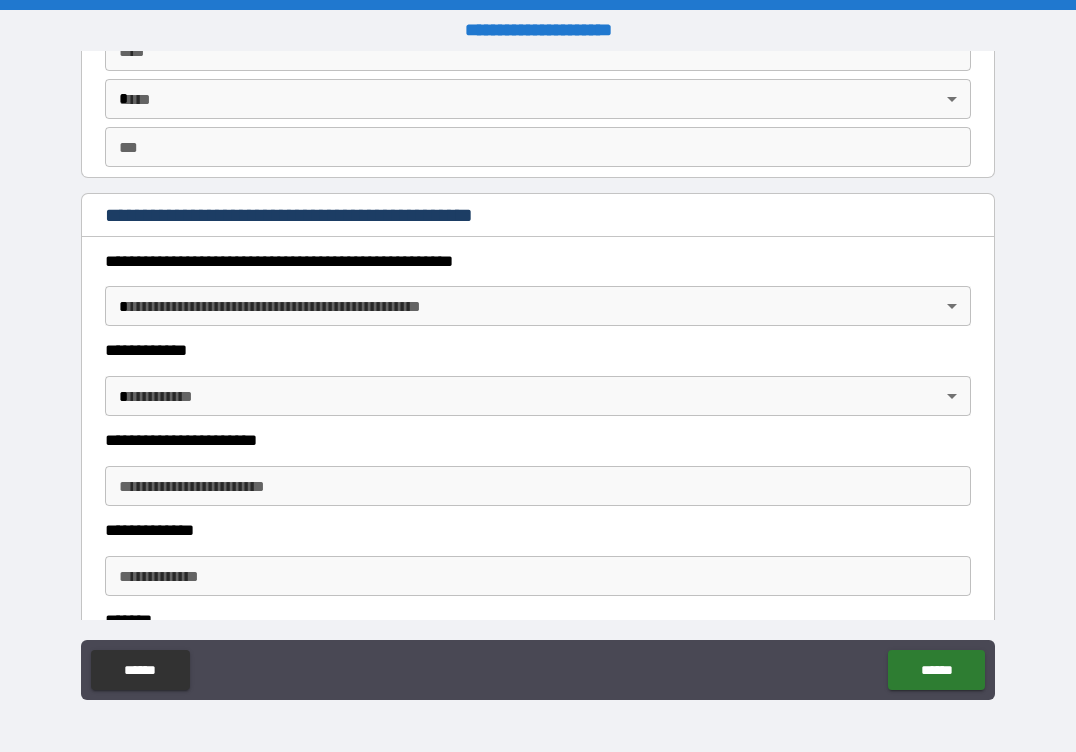 scroll, scrollTop: 2067, scrollLeft: 0, axis: vertical 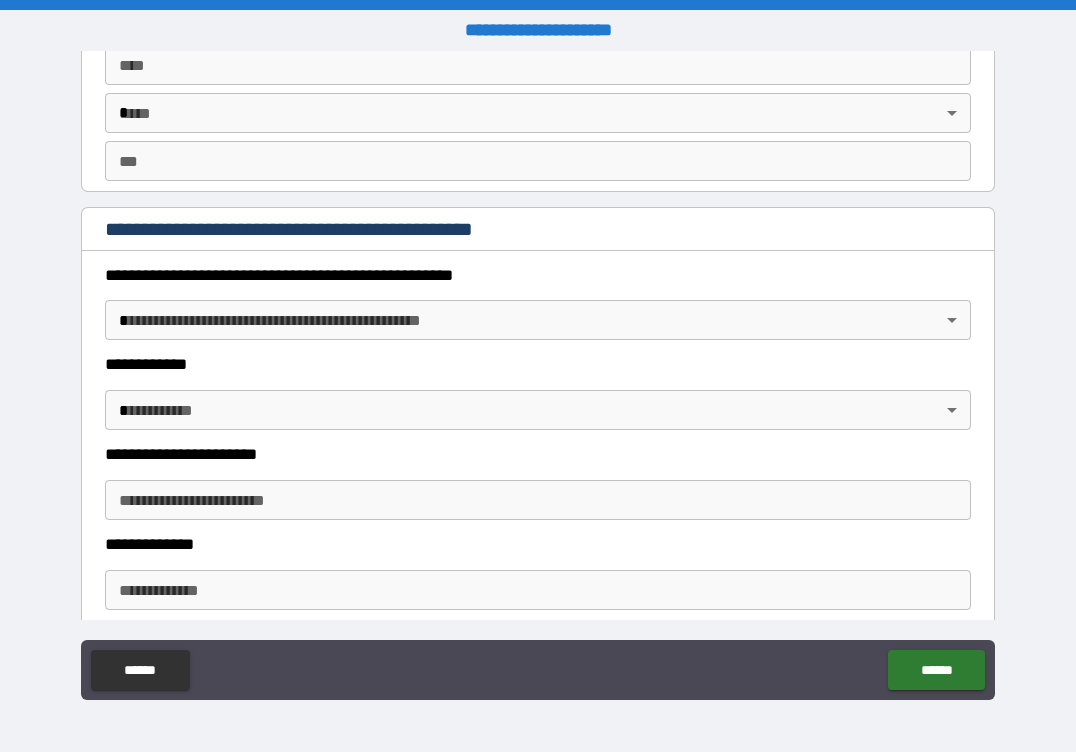 click on "**********" at bounding box center [538, 376] 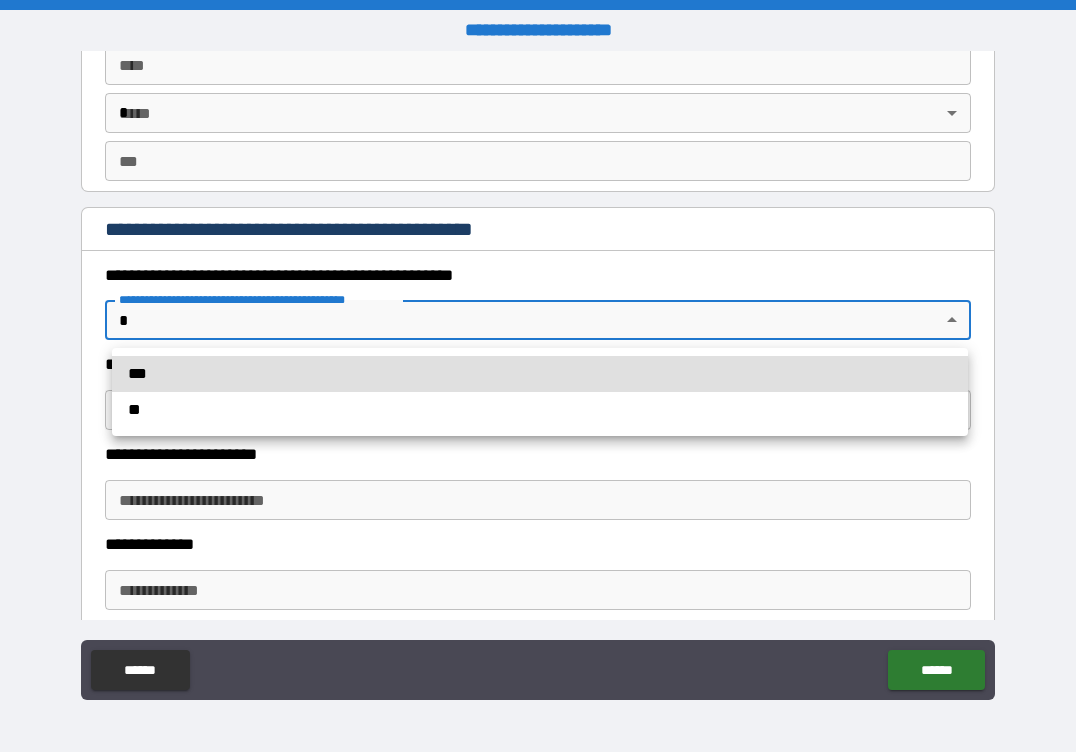 click on "**" at bounding box center [540, 410] 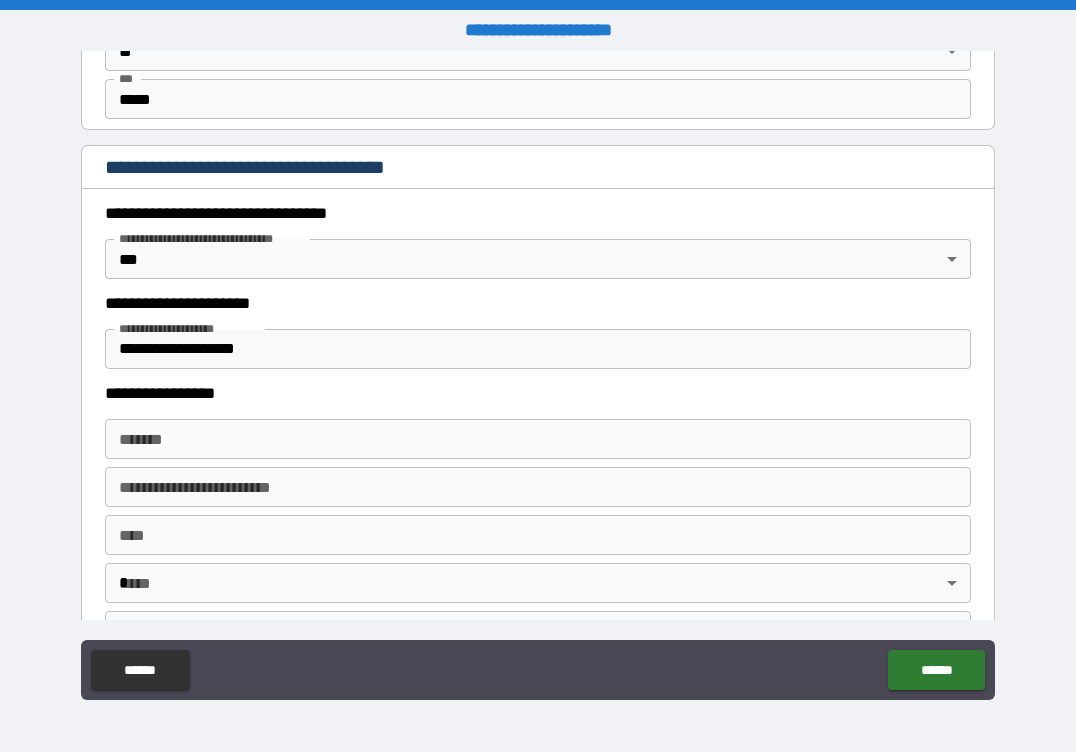 scroll, scrollTop: 1567, scrollLeft: 0, axis: vertical 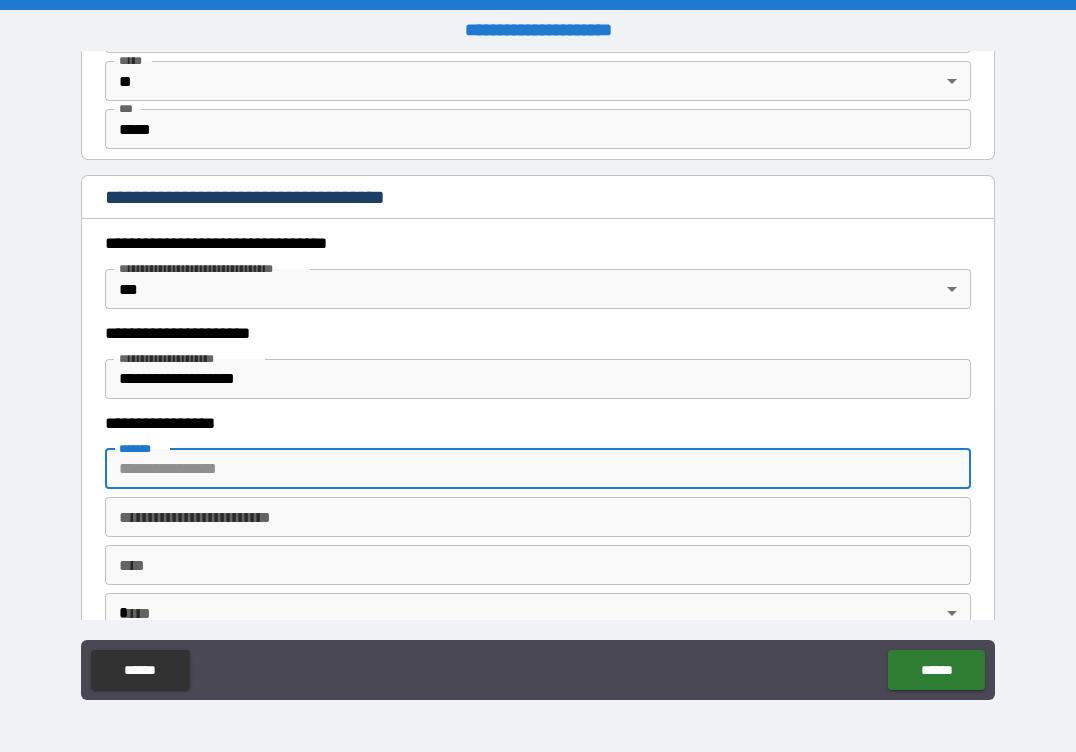 click on "*******" at bounding box center (538, 469) 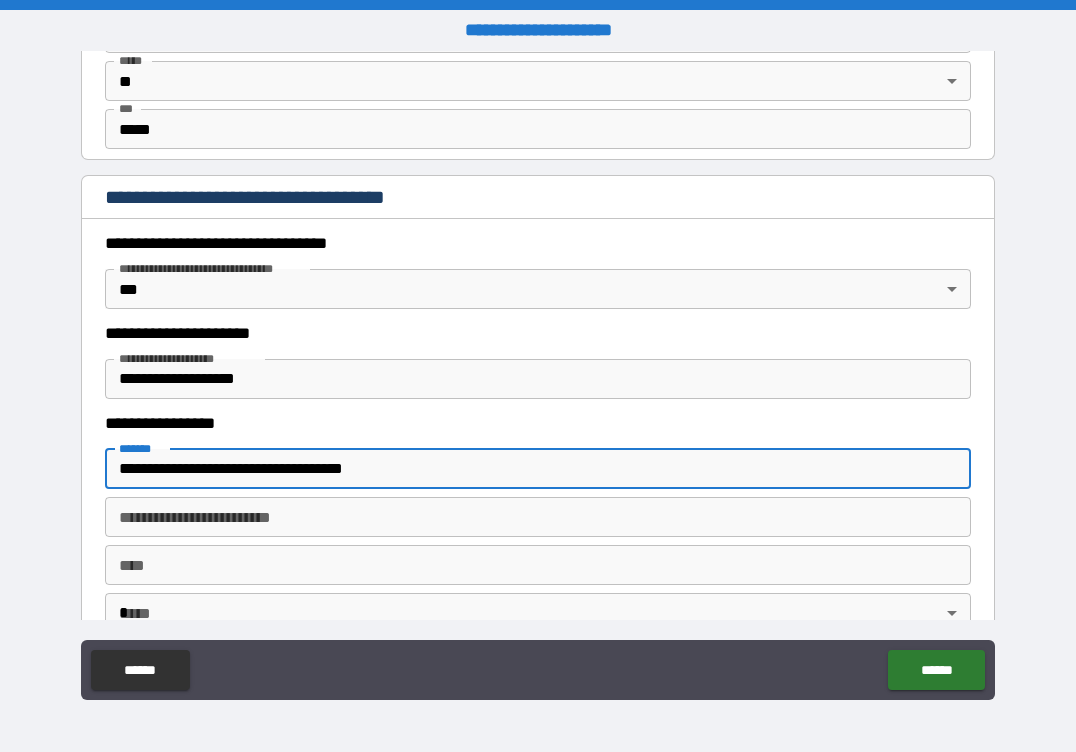 type on "**********" 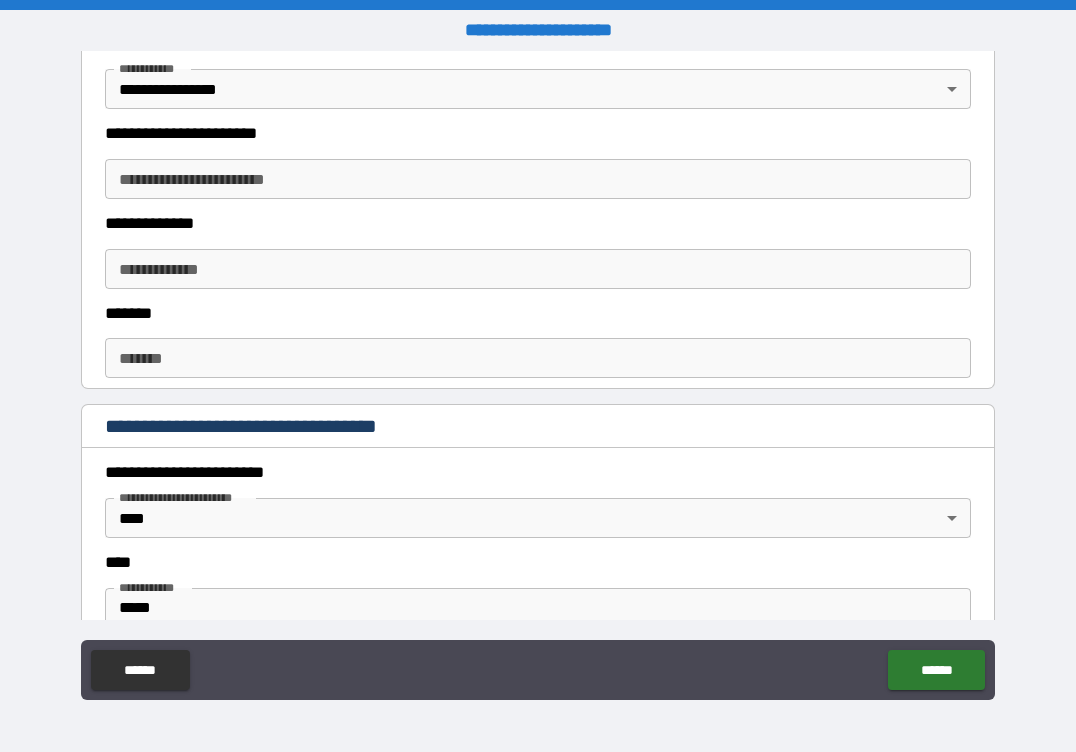 scroll, scrollTop: 467, scrollLeft: 0, axis: vertical 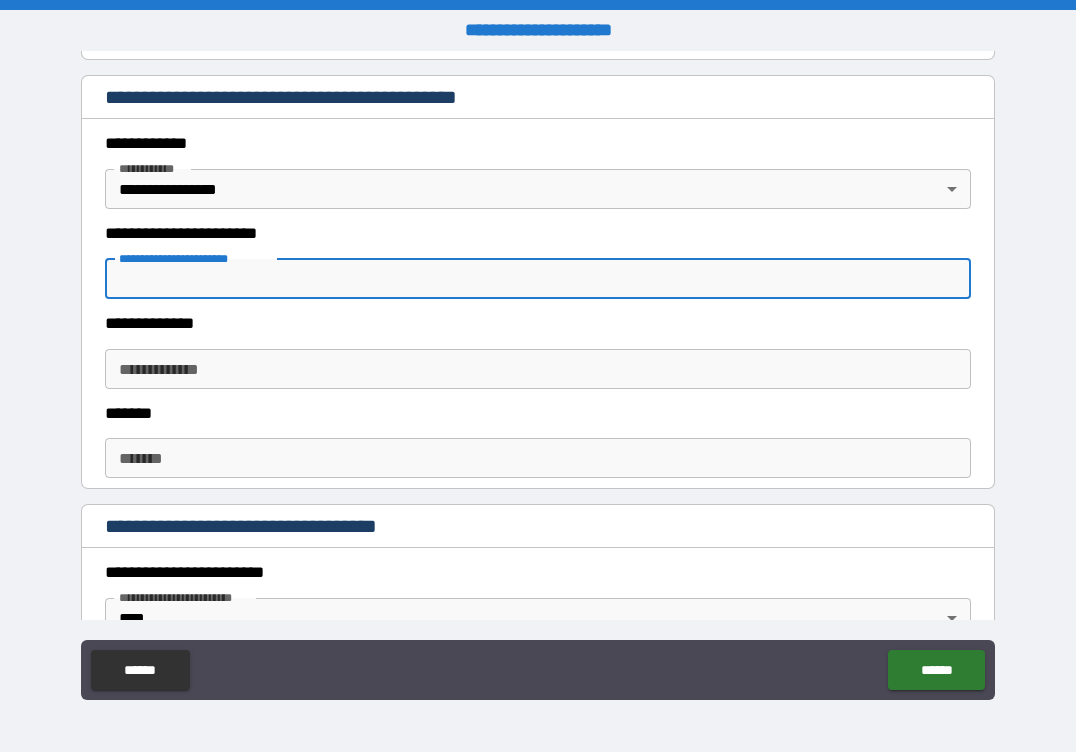 click on "**********" at bounding box center (538, 279) 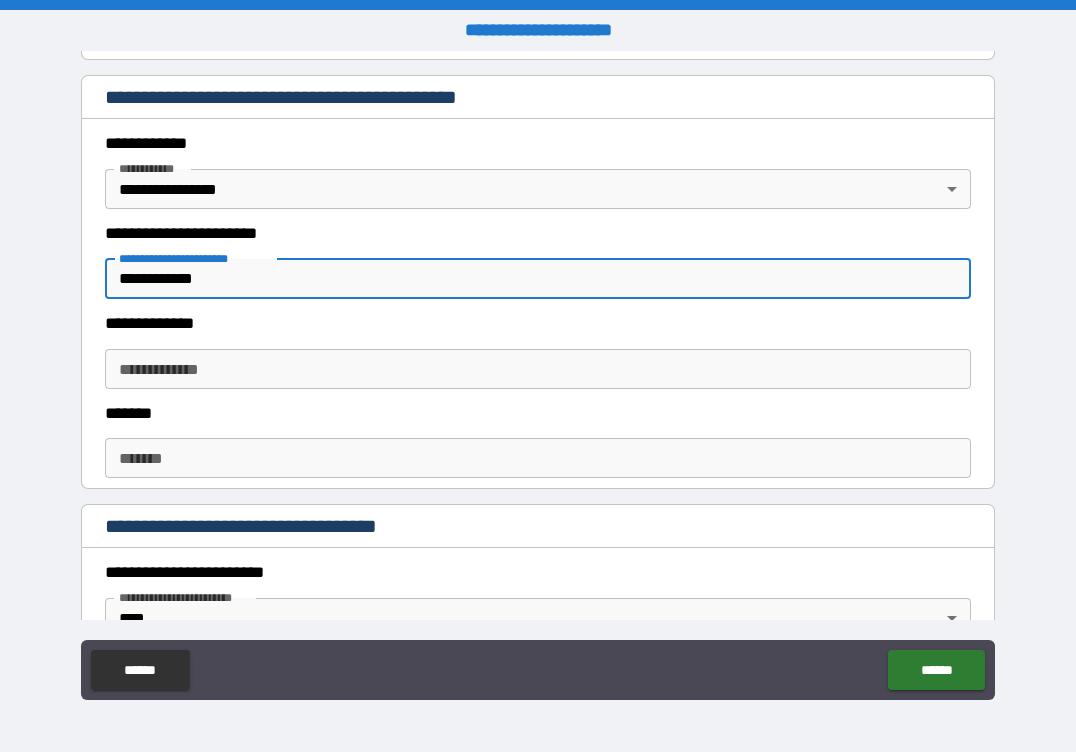 type on "**********" 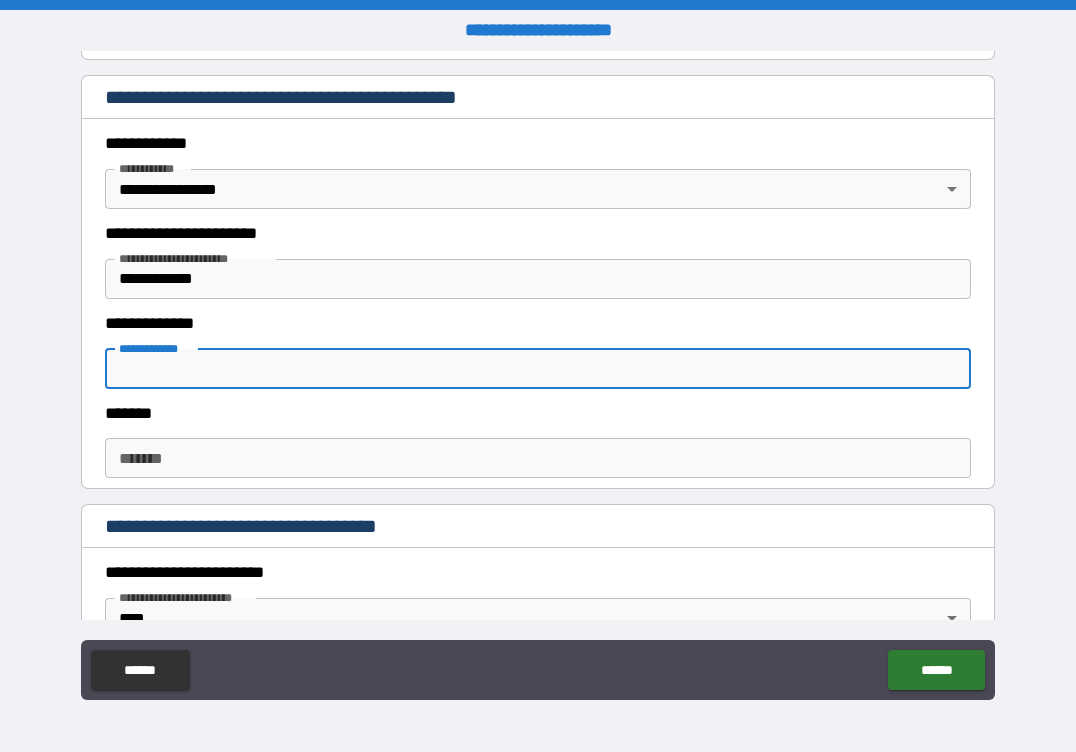 click on "**********" at bounding box center (538, 369) 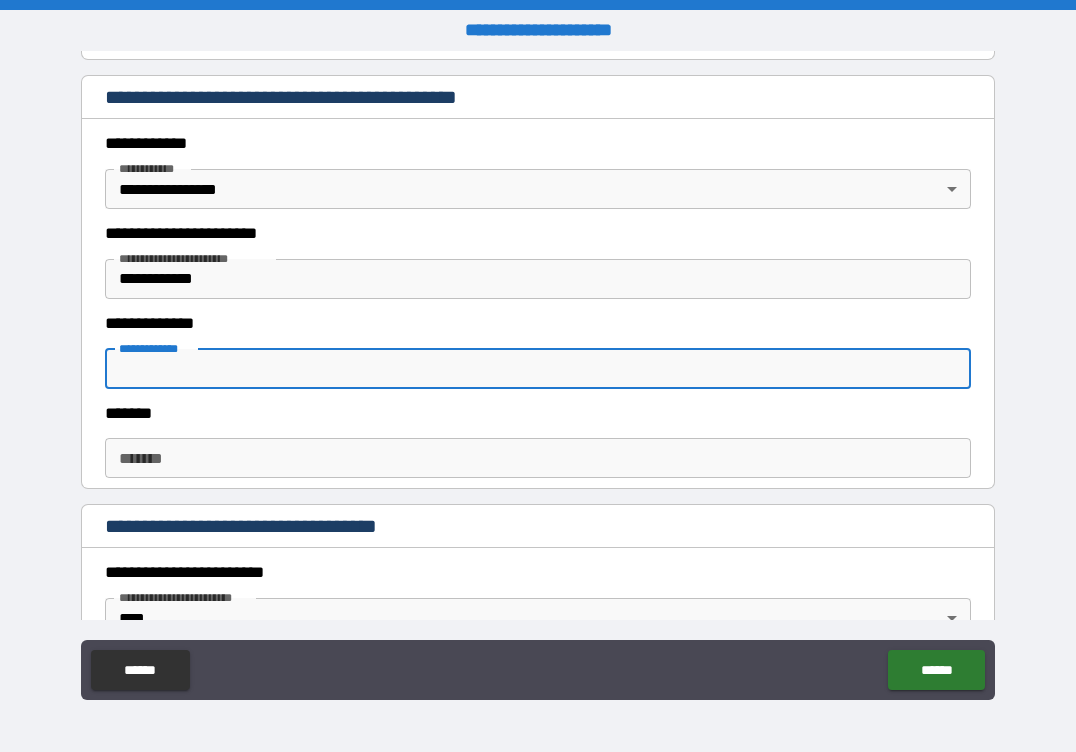 paste on "******" 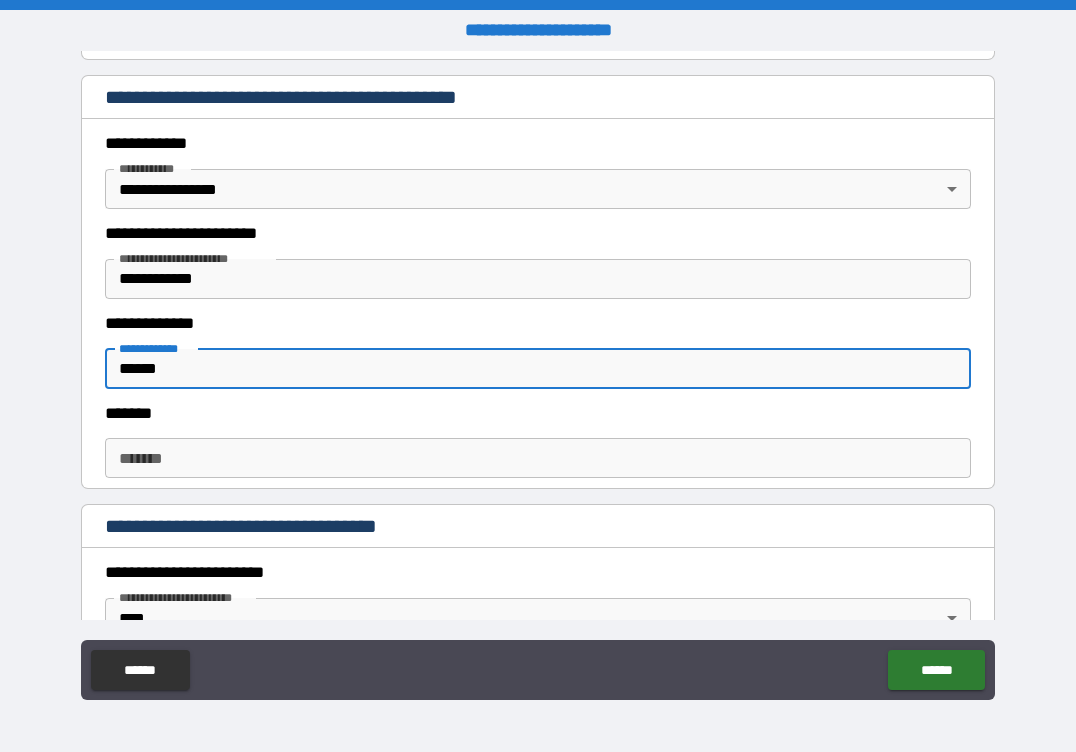 type on "******" 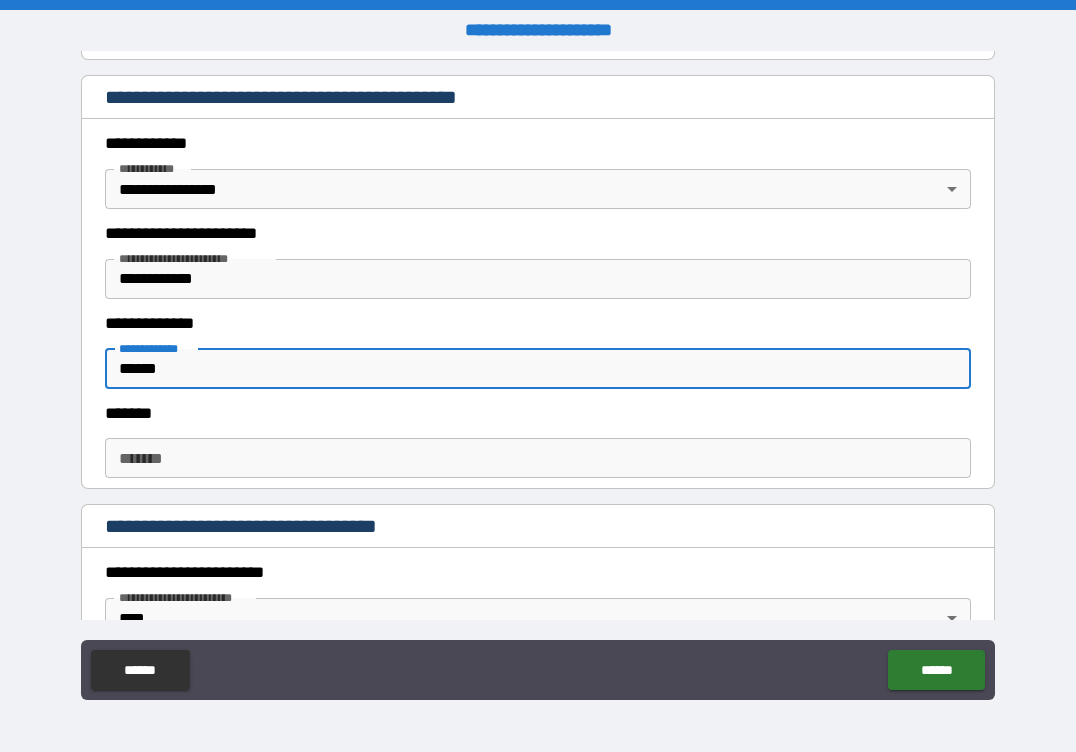 click on "*******" at bounding box center [538, 458] 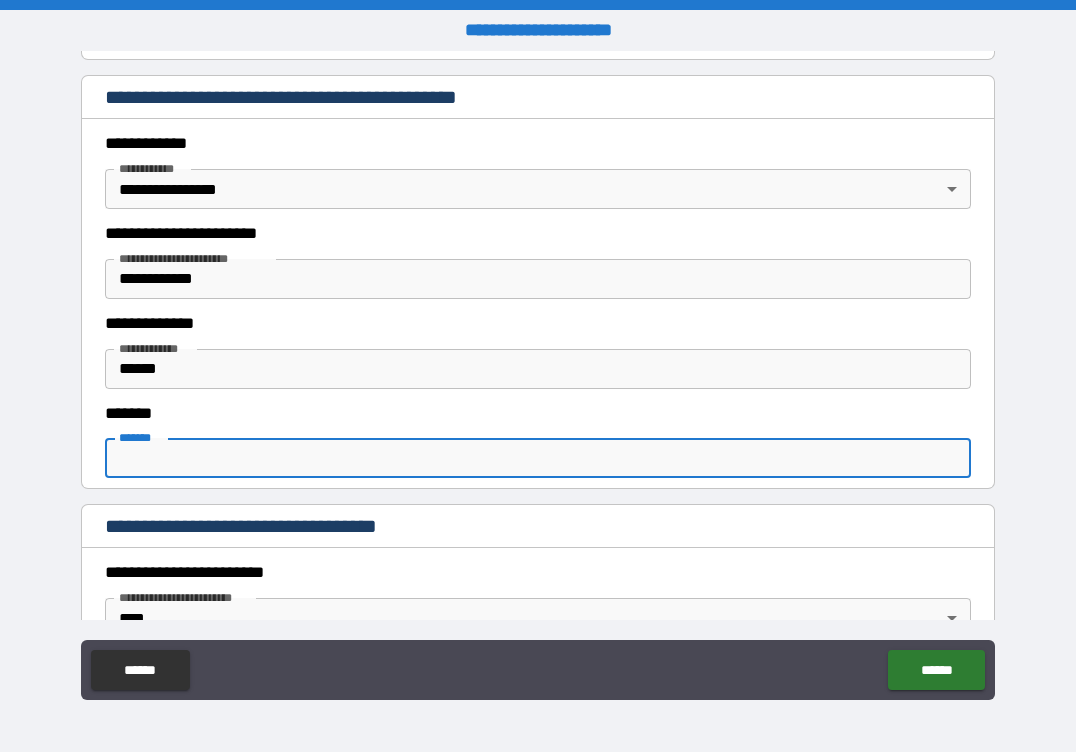paste on "**********" 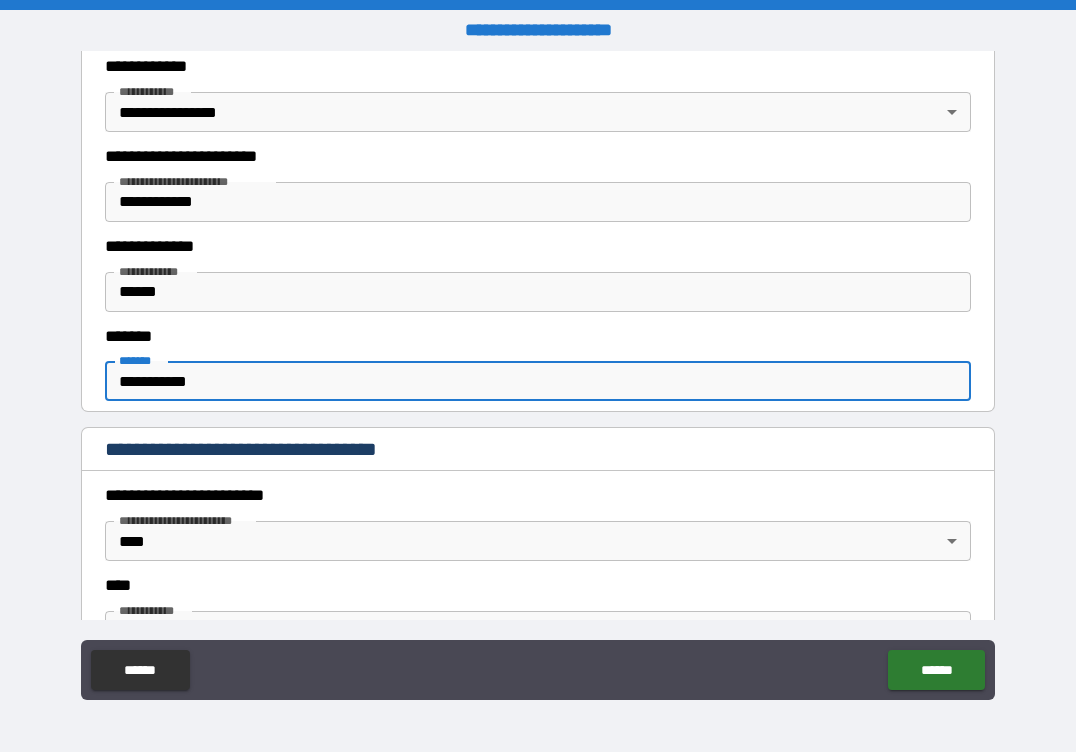 scroll, scrollTop: 100, scrollLeft: 0, axis: vertical 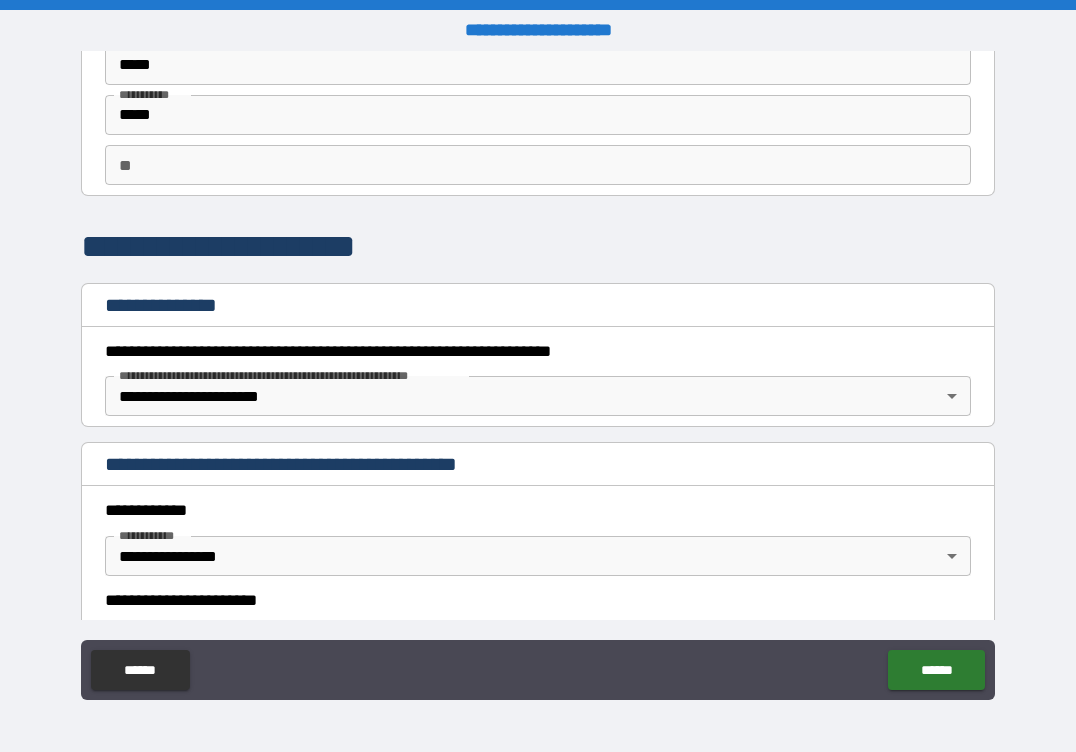 type on "**********" 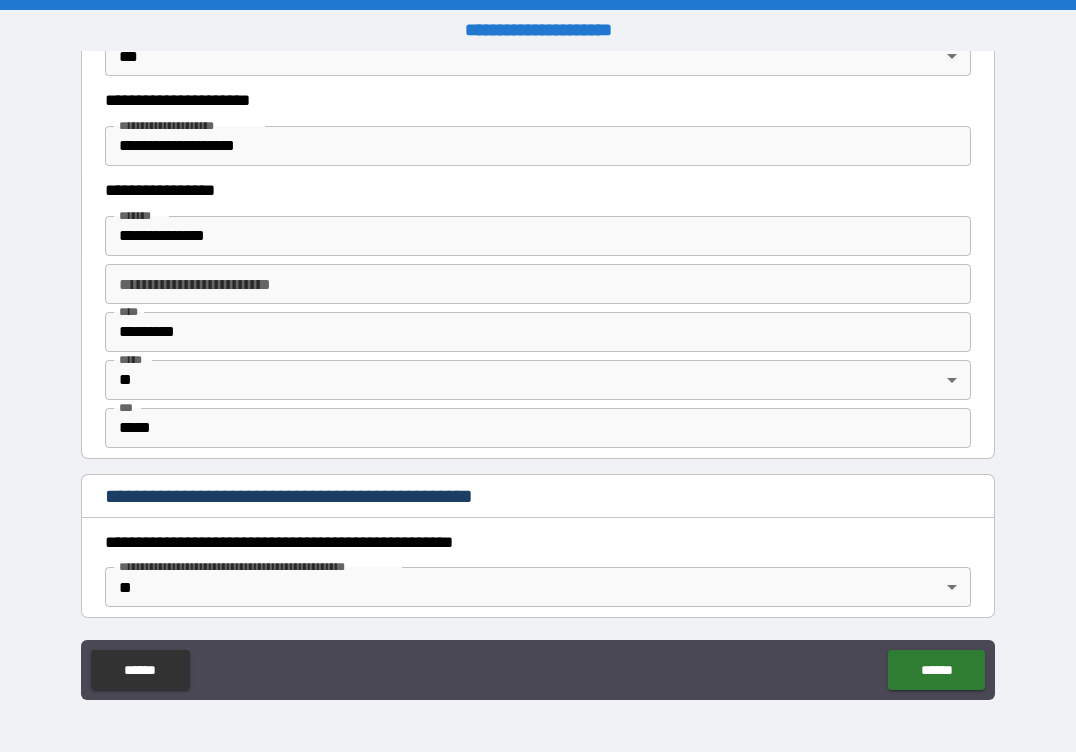 scroll, scrollTop: 2106, scrollLeft: 0, axis: vertical 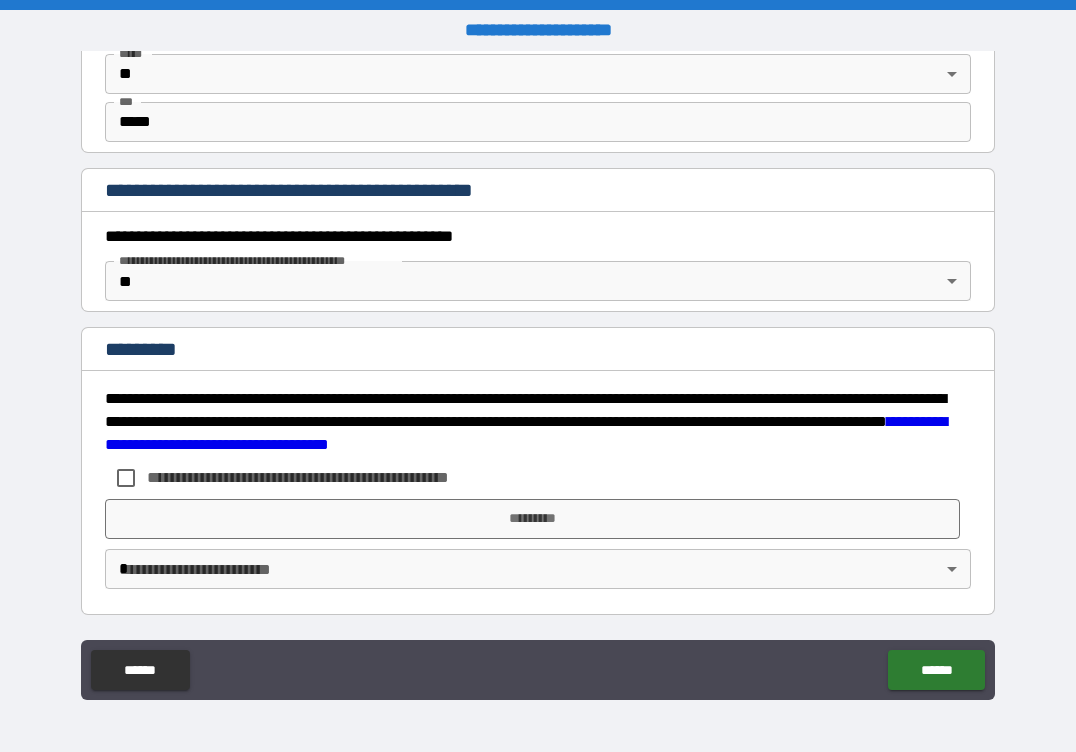 type on "*" 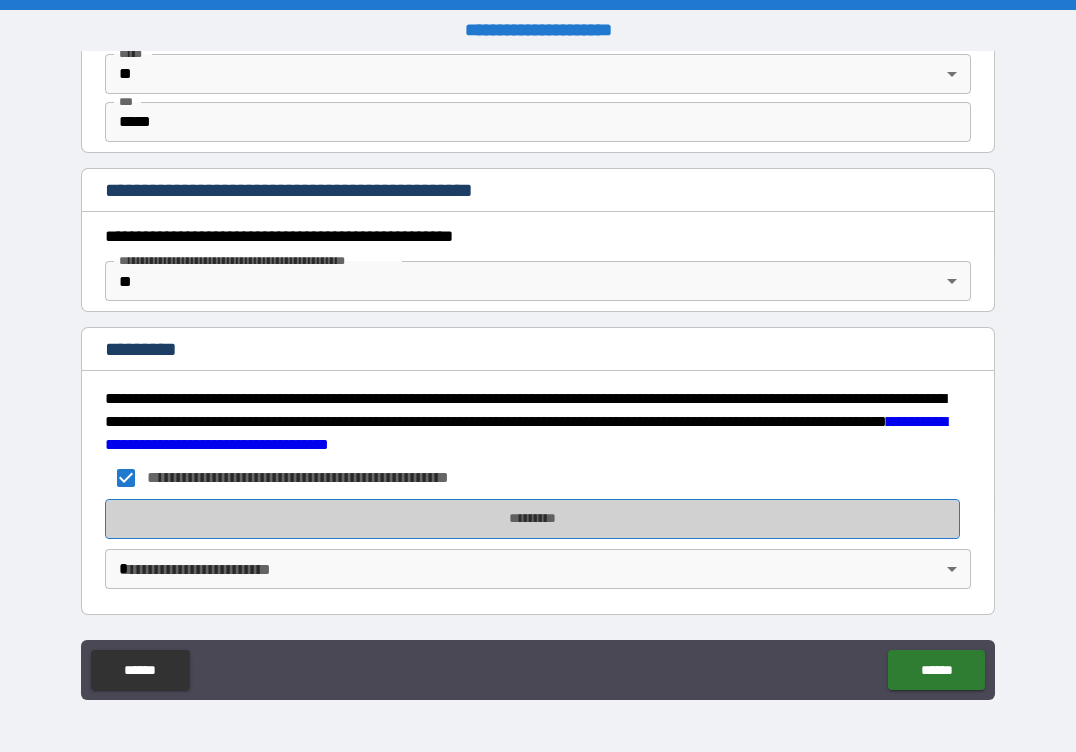 click on "*********" at bounding box center (533, 519) 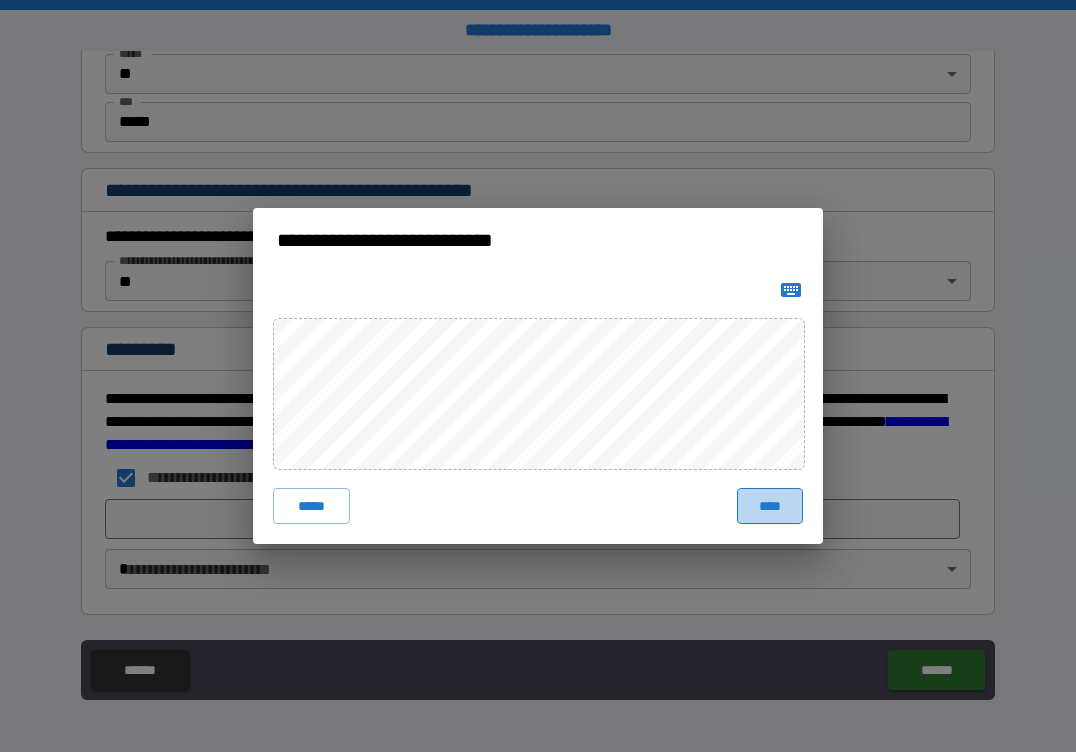 click on "****" at bounding box center (770, 506) 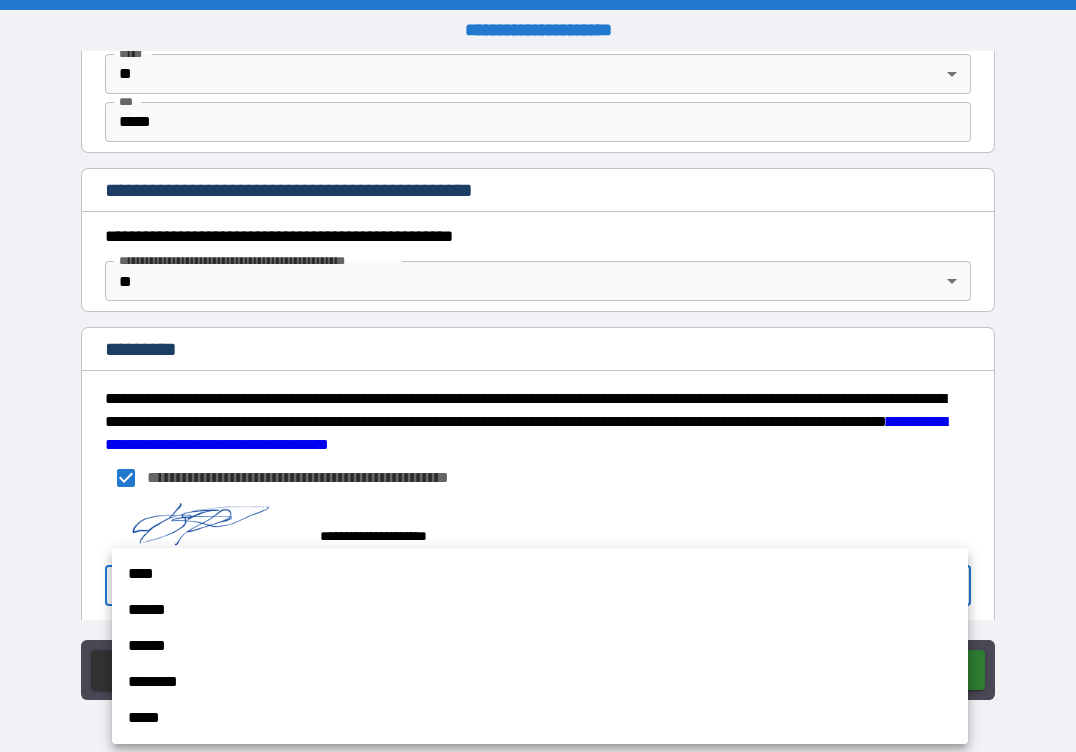 click on "**********" at bounding box center [538, 376] 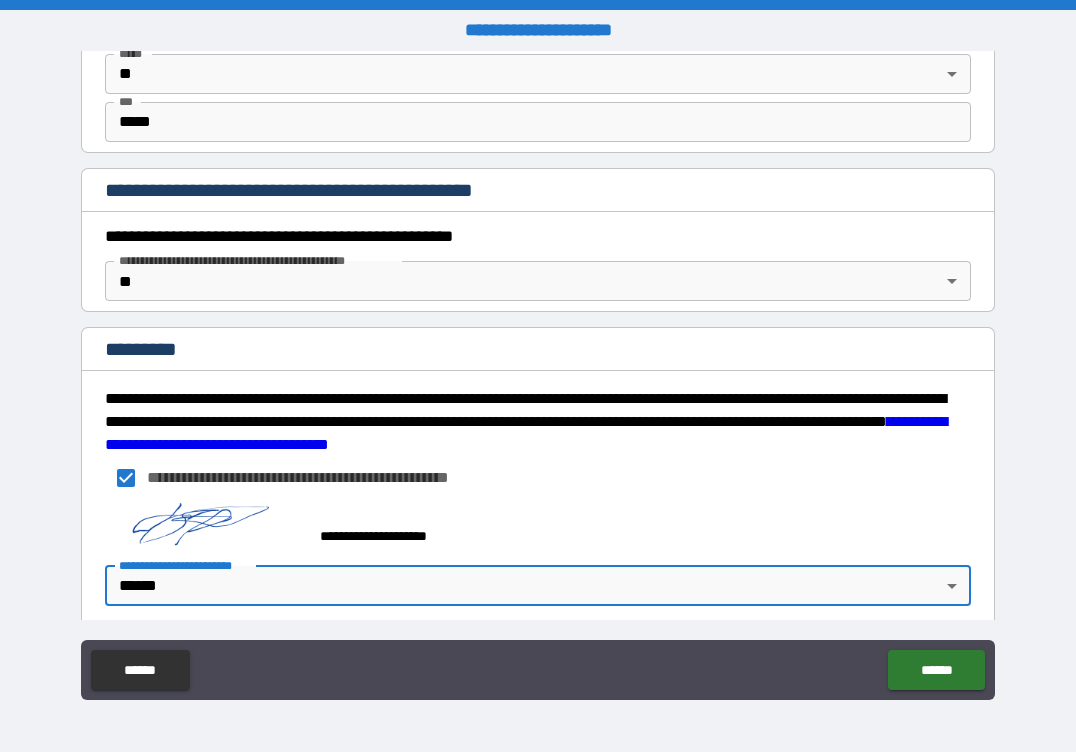click on "**********" at bounding box center [538, 376] 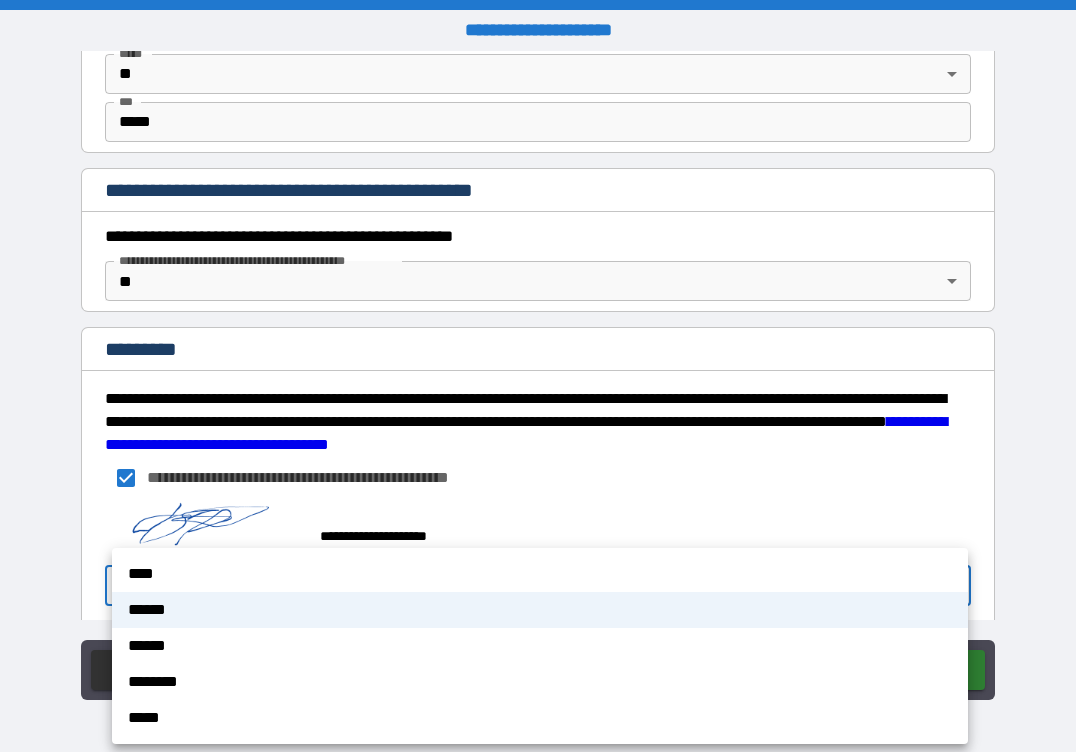 click on "****" at bounding box center [540, 574] 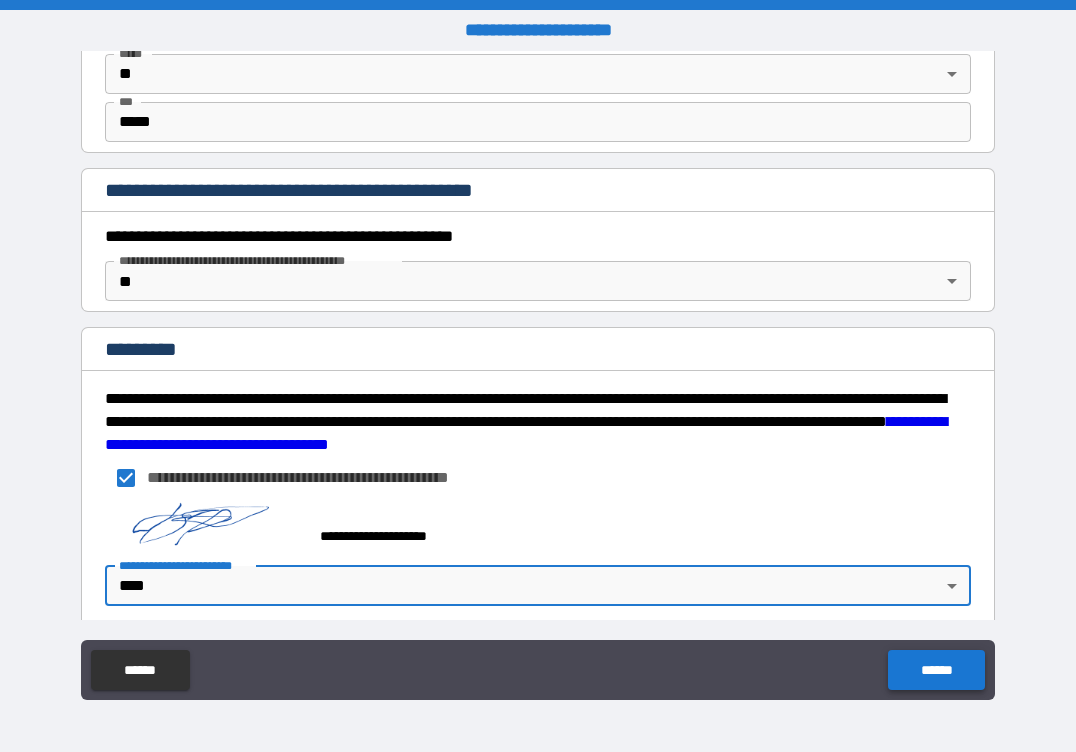 click on "******" at bounding box center [936, 670] 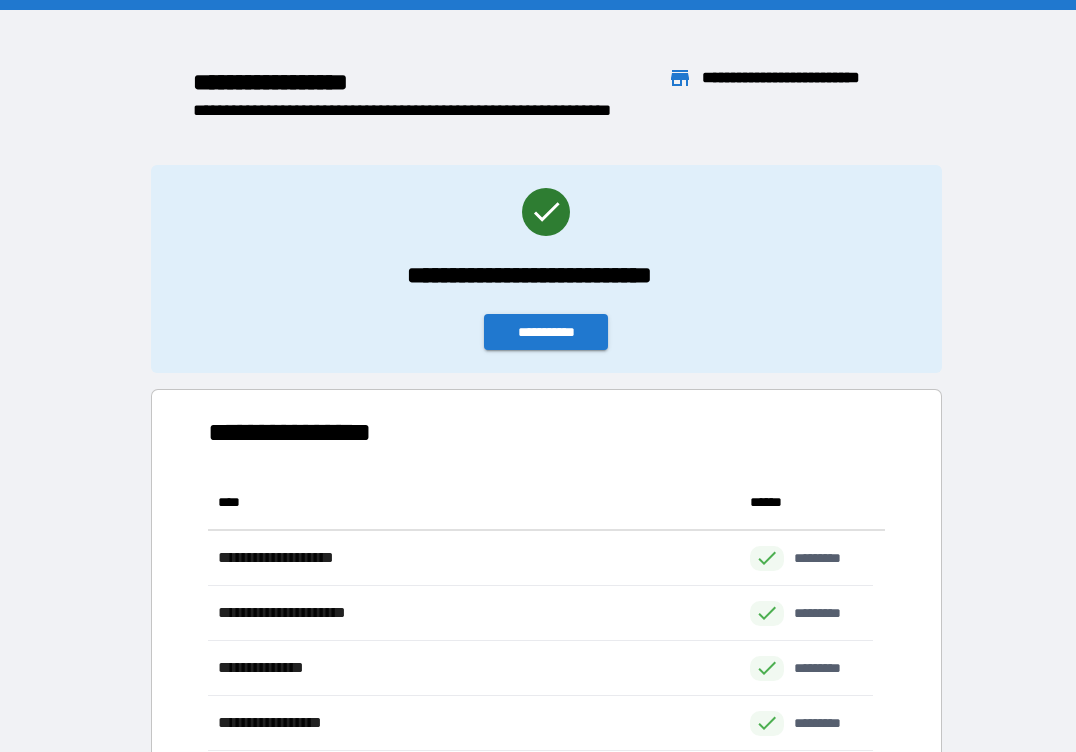 scroll, scrollTop: 16, scrollLeft: 16, axis: both 